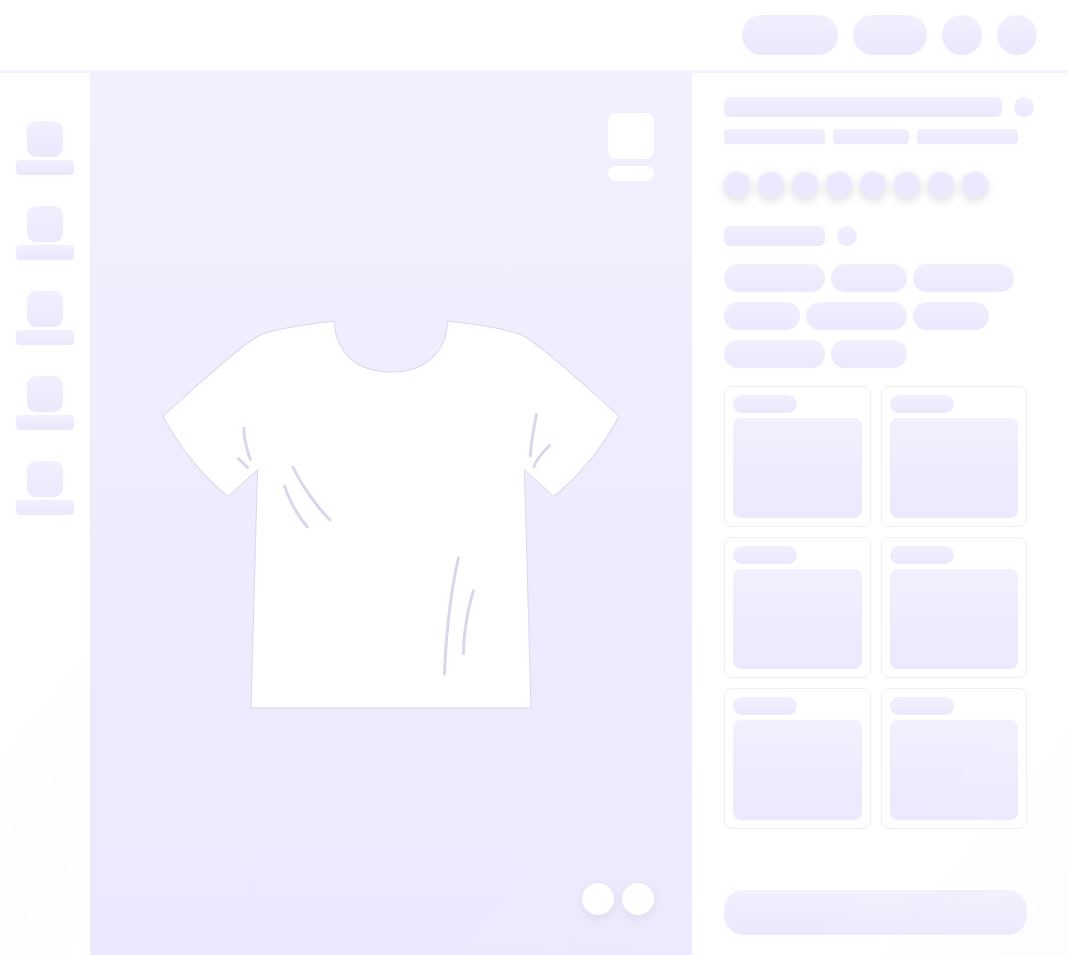 scroll, scrollTop: 0, scrollLeft: 0, axis: both 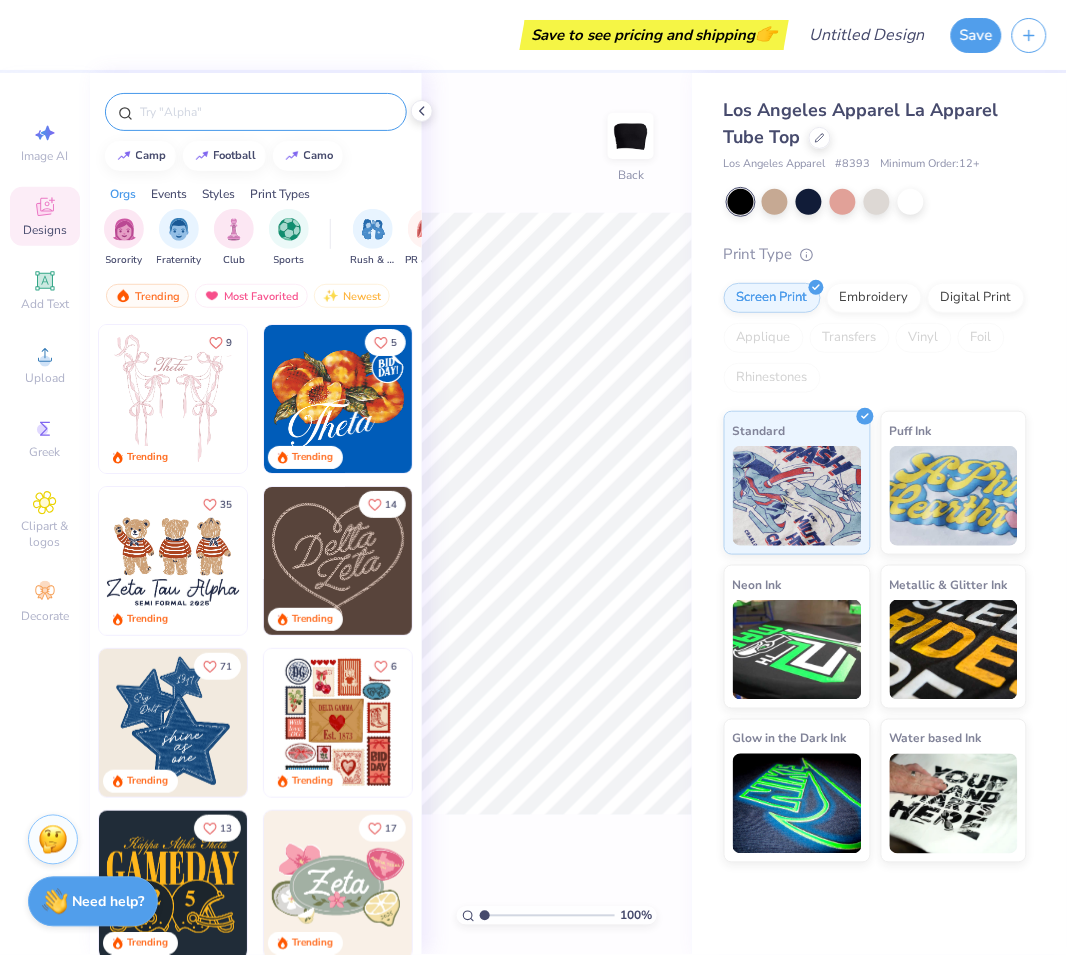 click at bounding box center [256, 112] 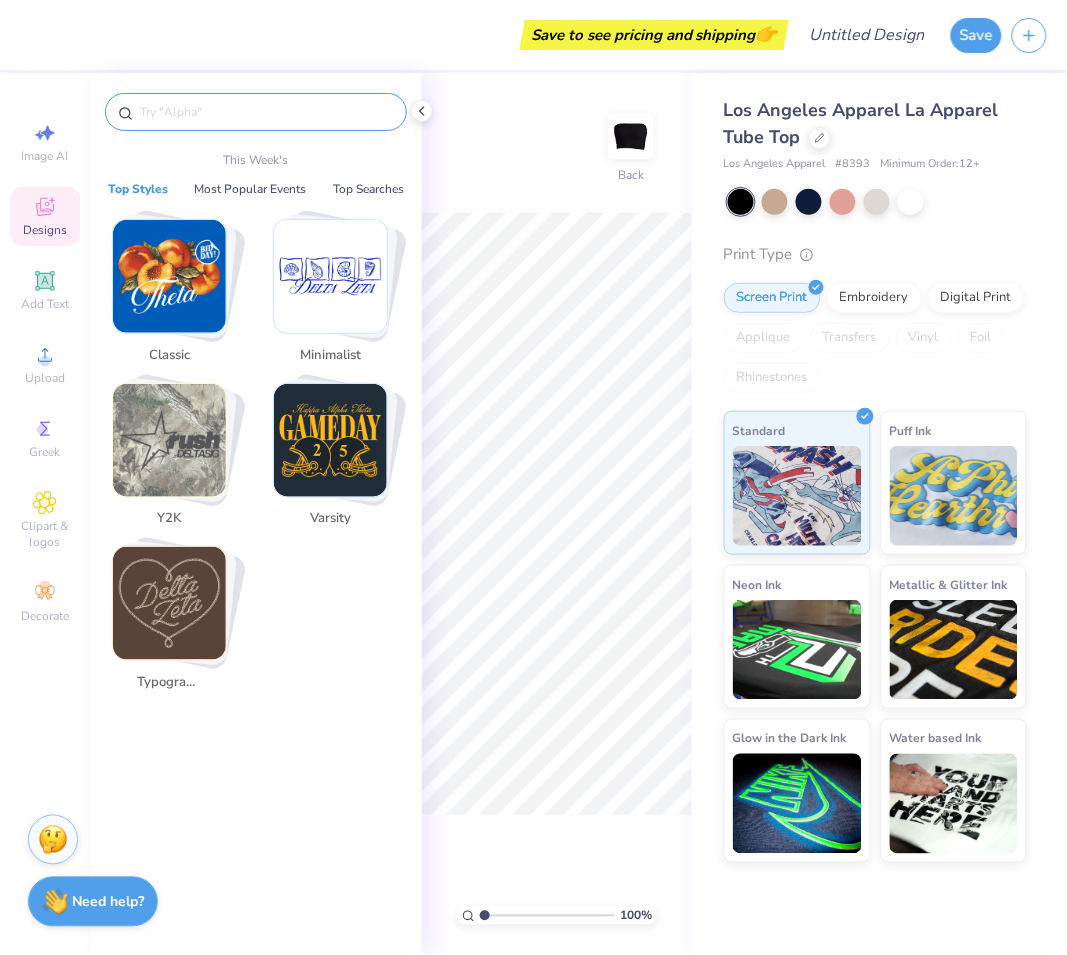 click at bounding box center (266, 112) 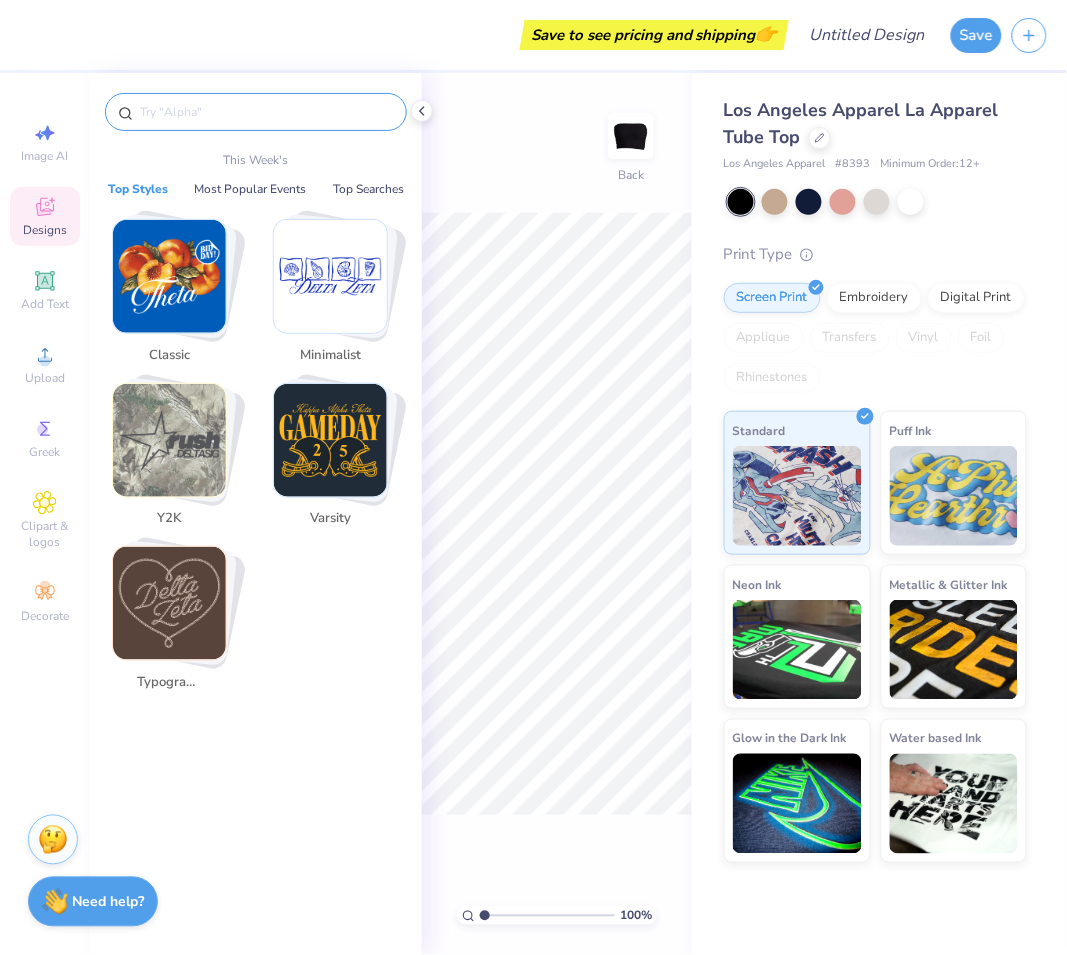 click at bounding box center [266, 112] 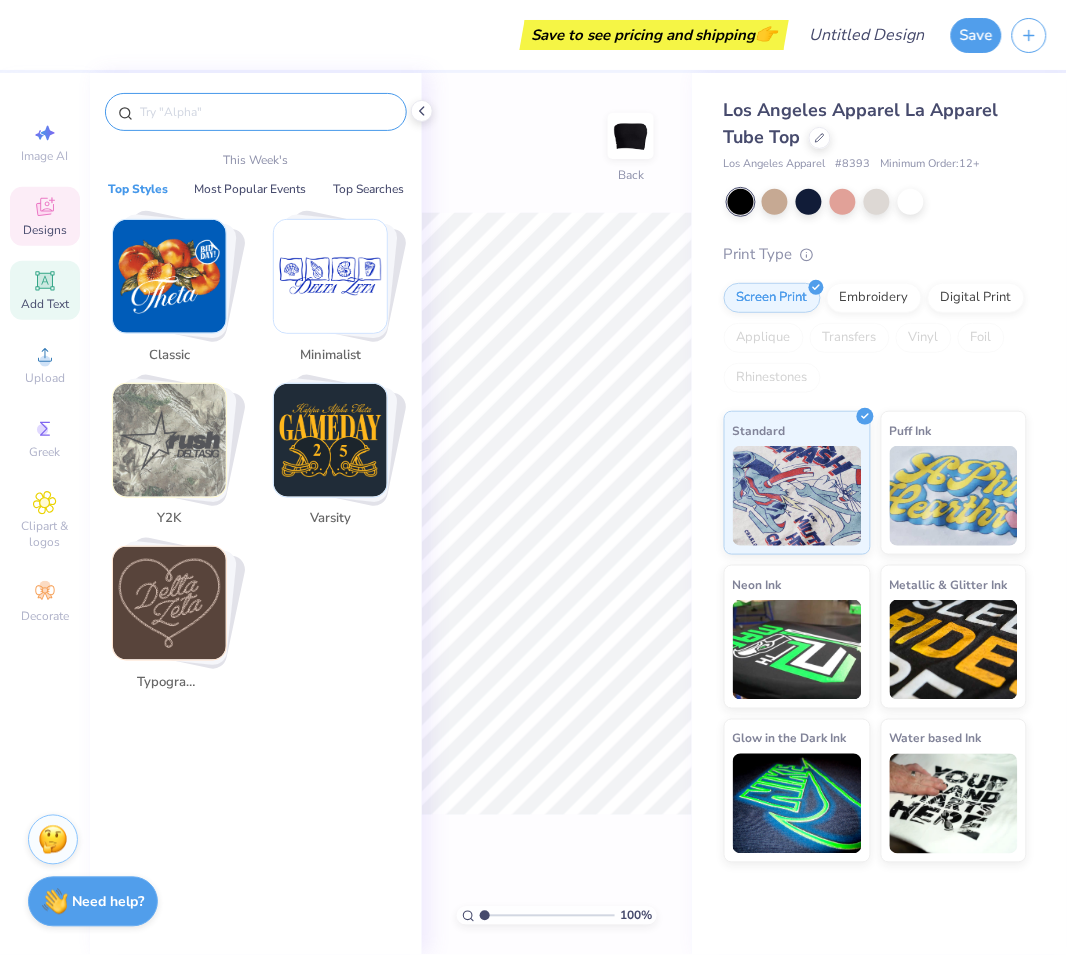 click 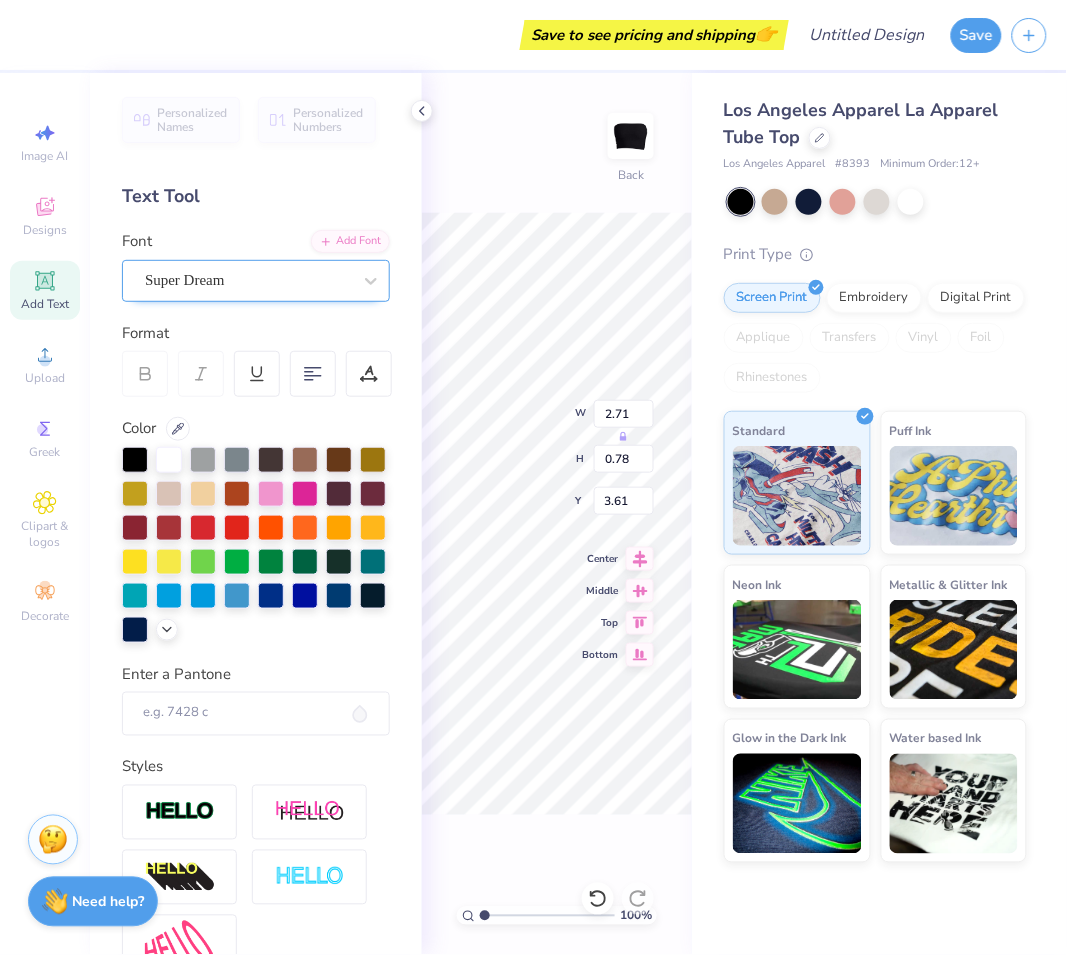 click at bounding box center [248, 280] 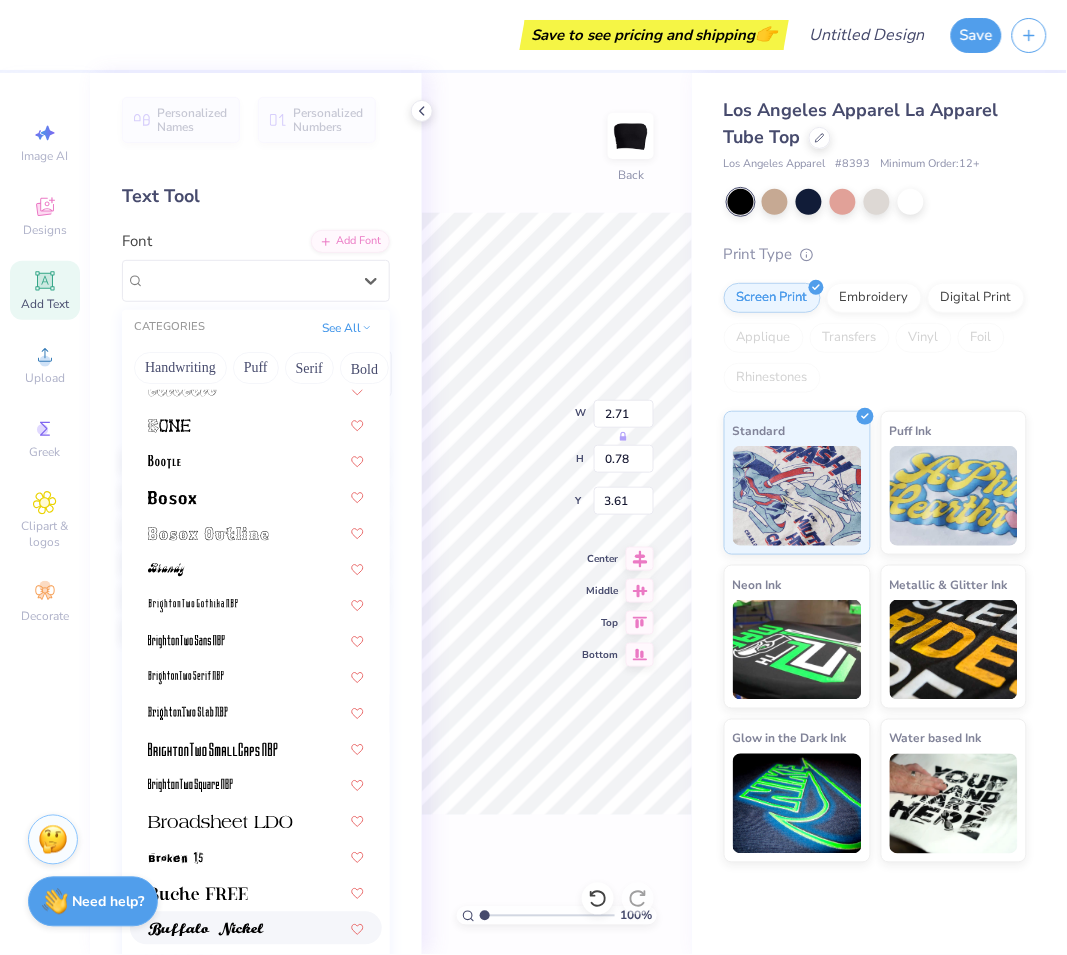 scroll, scrollTop: 1111, scrollLeft: 0, axis: vertical 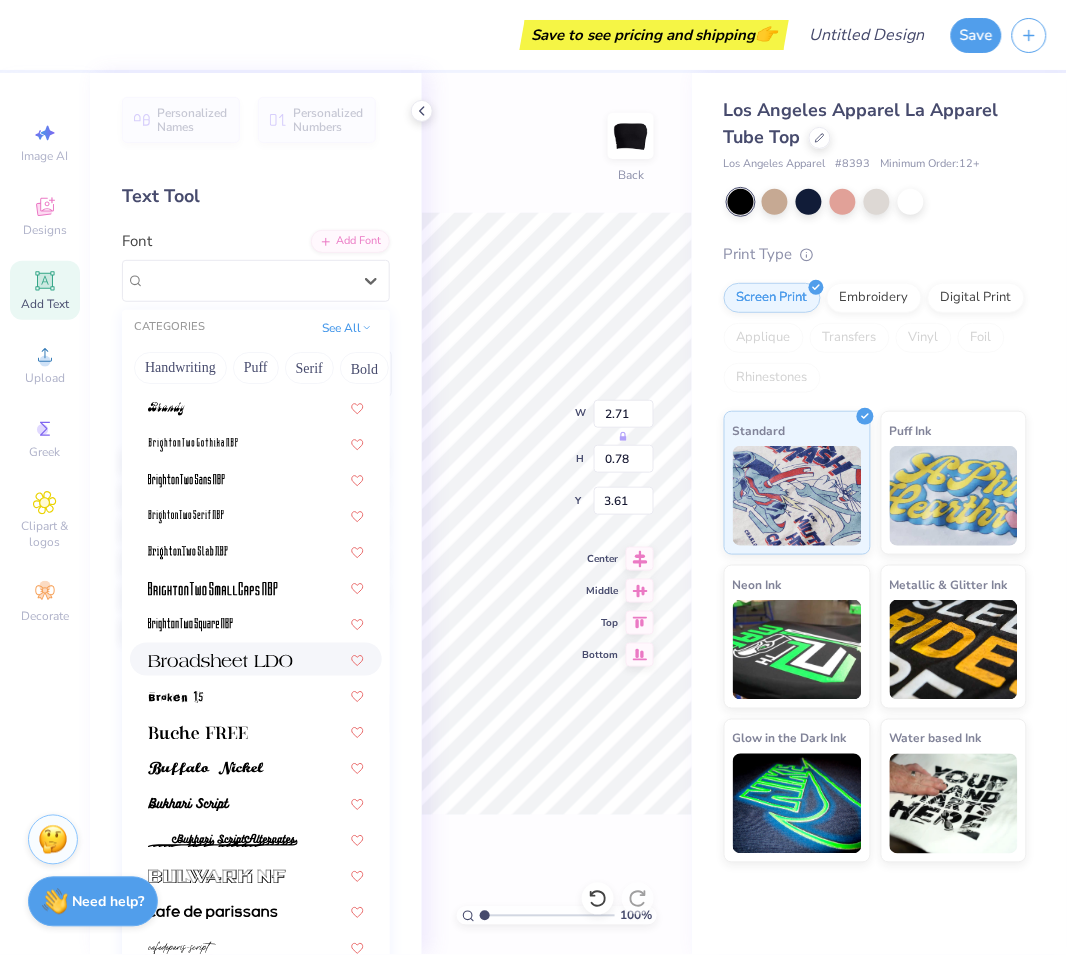 click at bounding box center [220, 661] 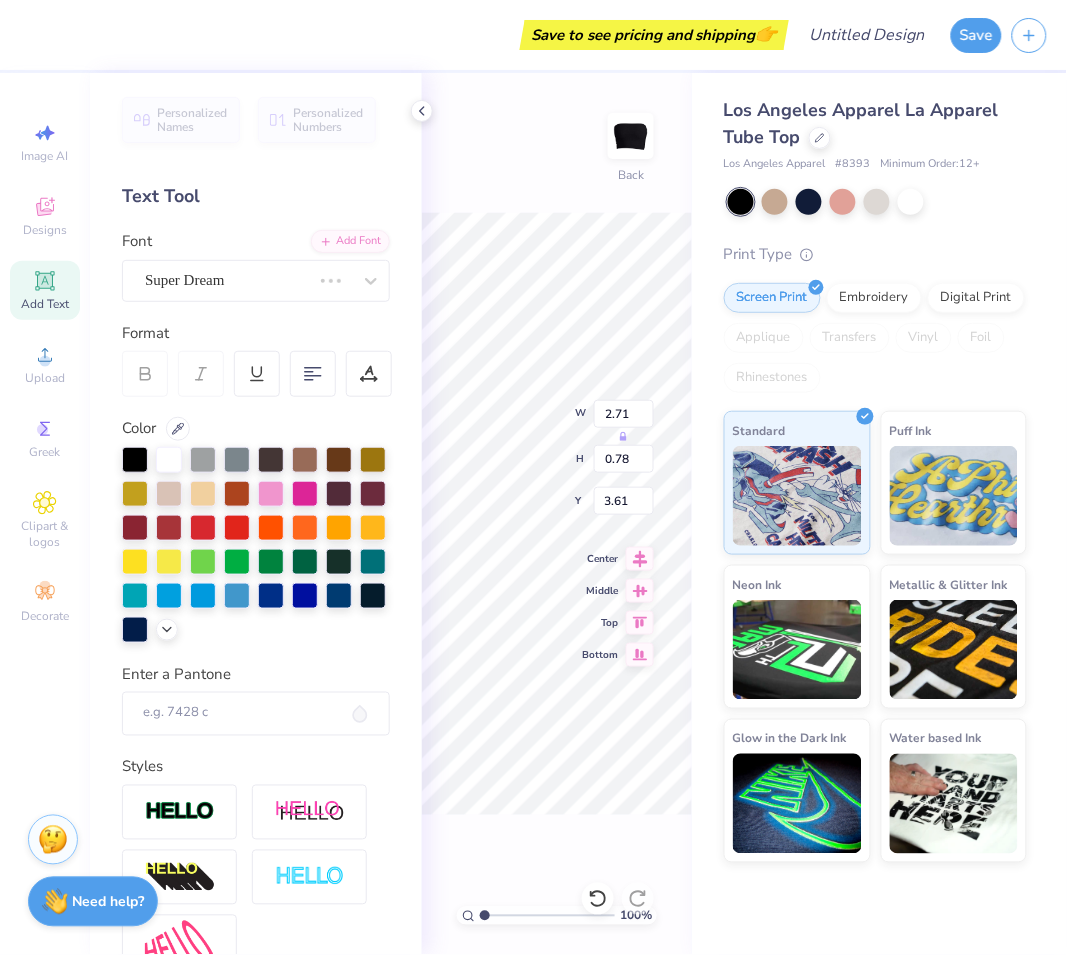 type on "3.01" 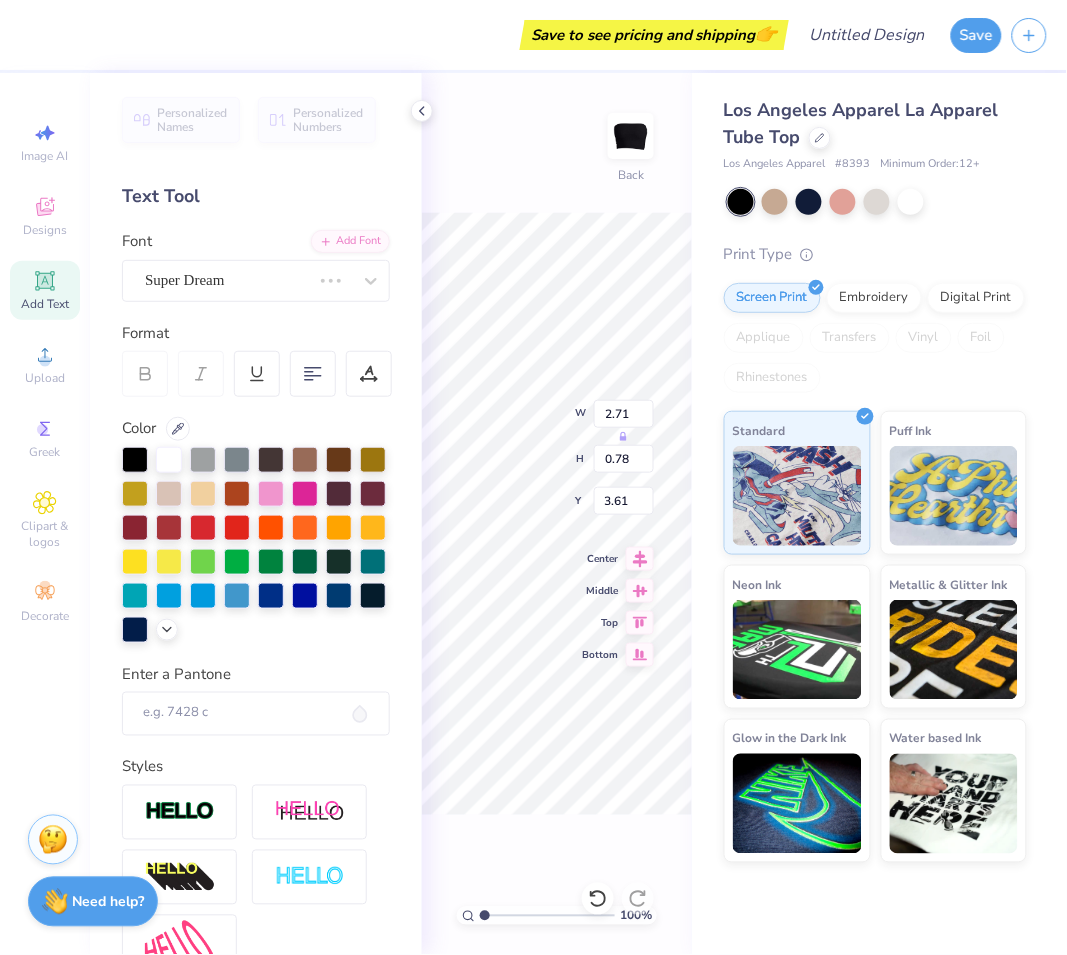 type on "0.73" 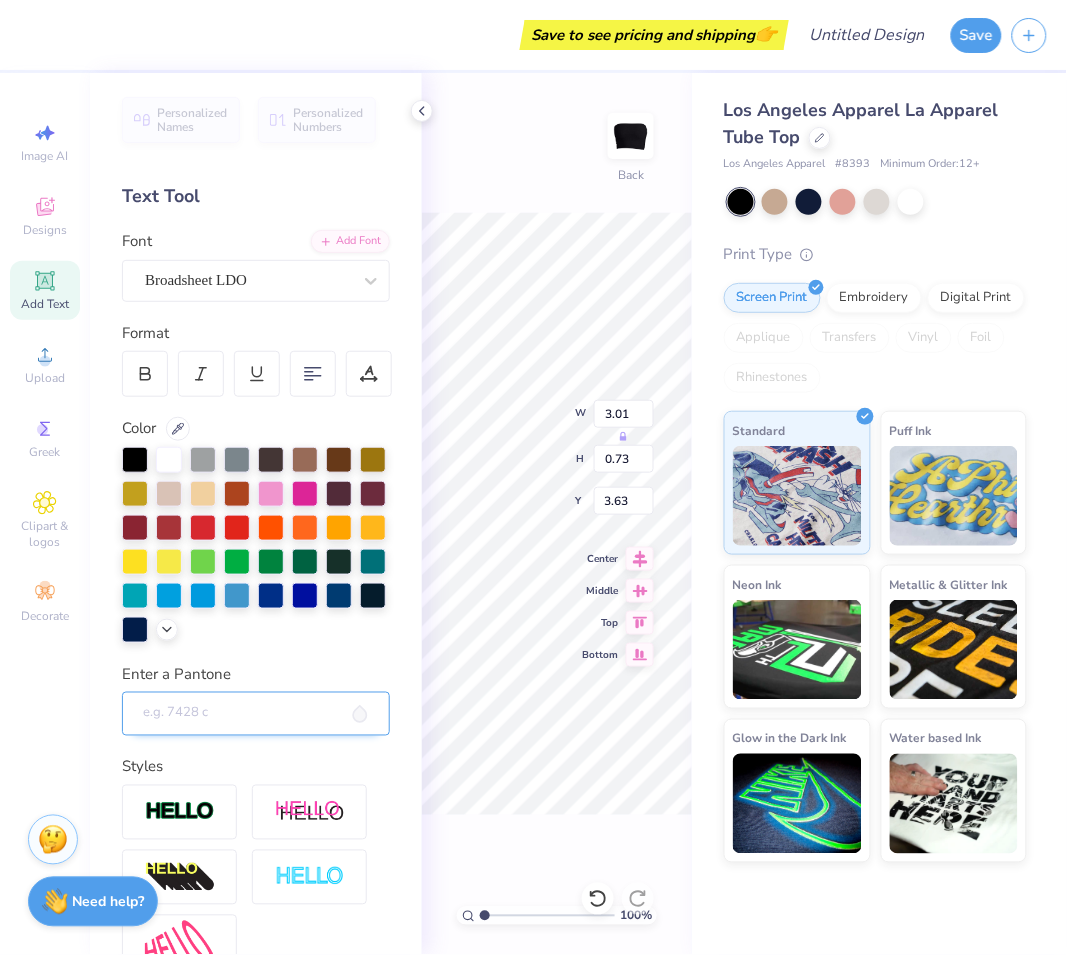 click on "Enter a Pantone" at bounding box center [256, 714] 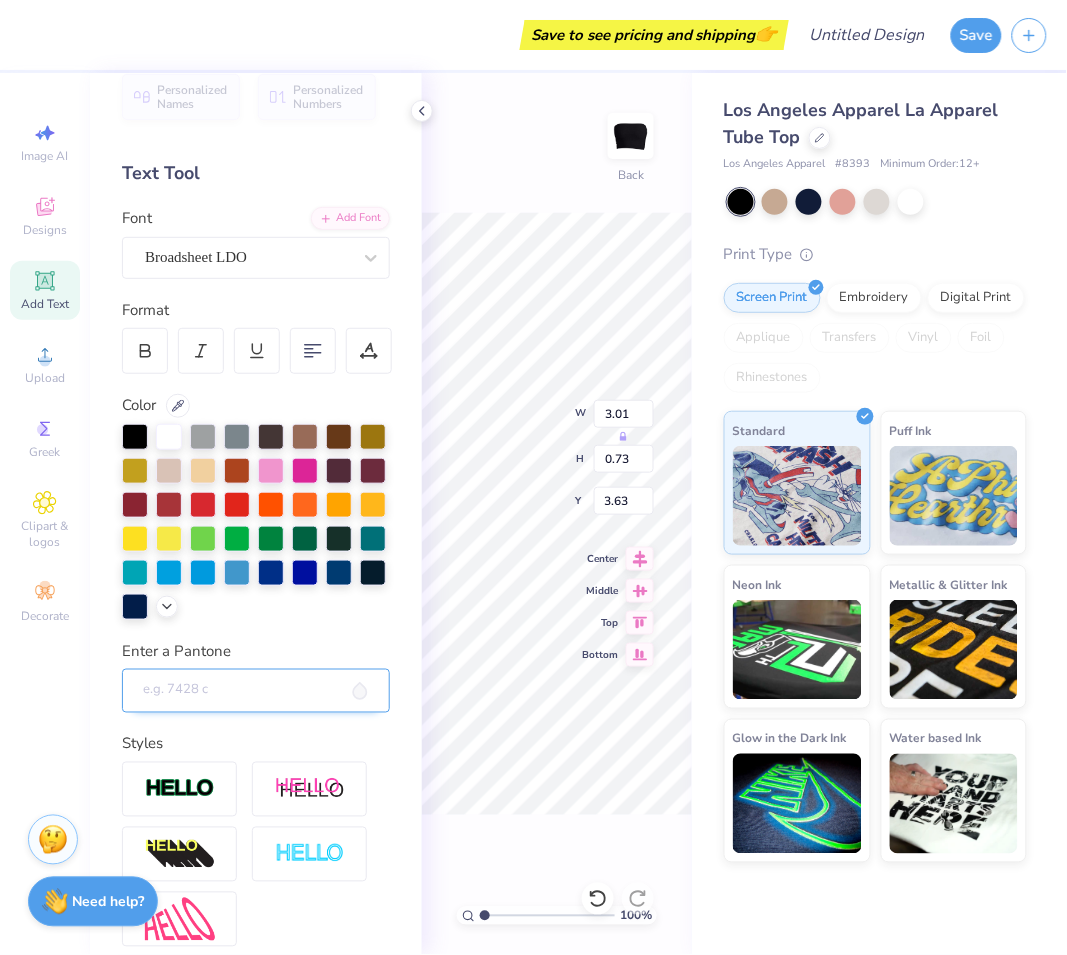 scroll, scrollTop: 0, scrollLeft: 0, axis: both 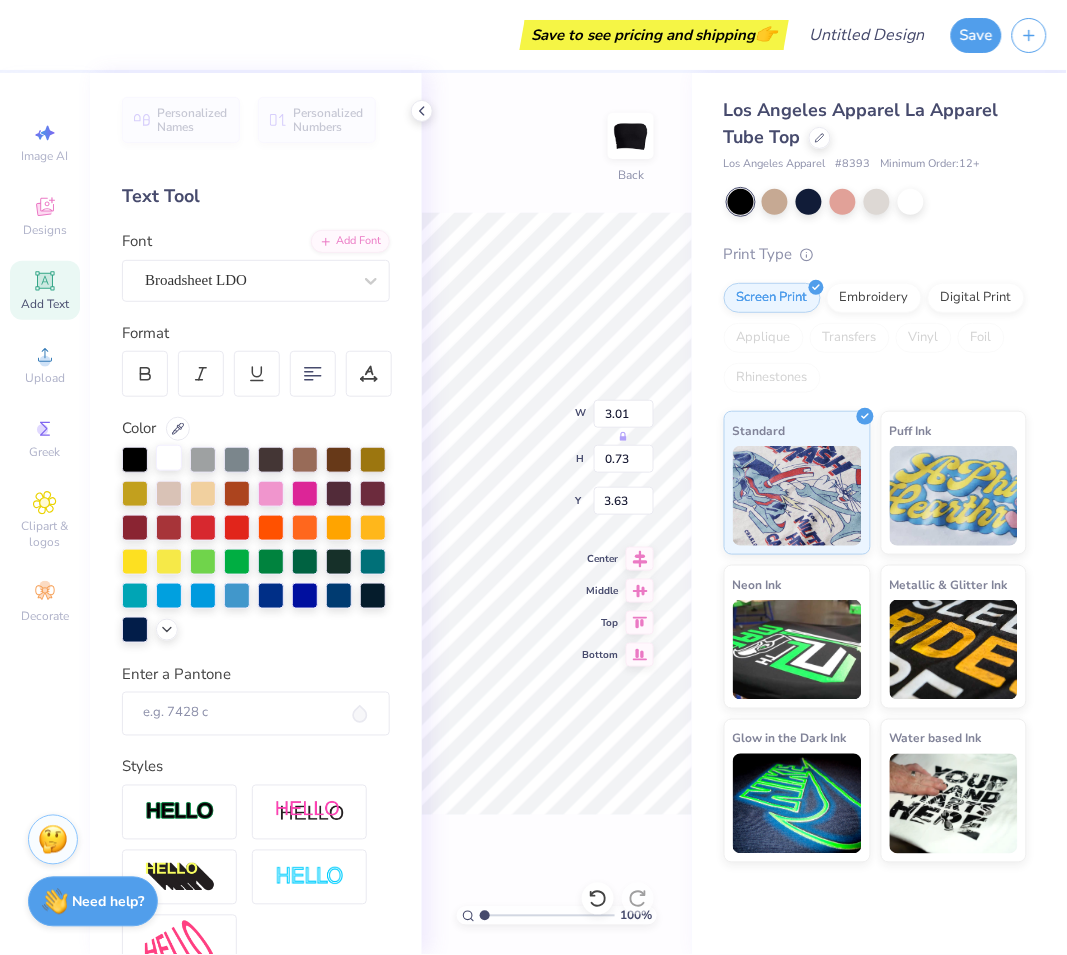 click at bounding box center (169, 458) 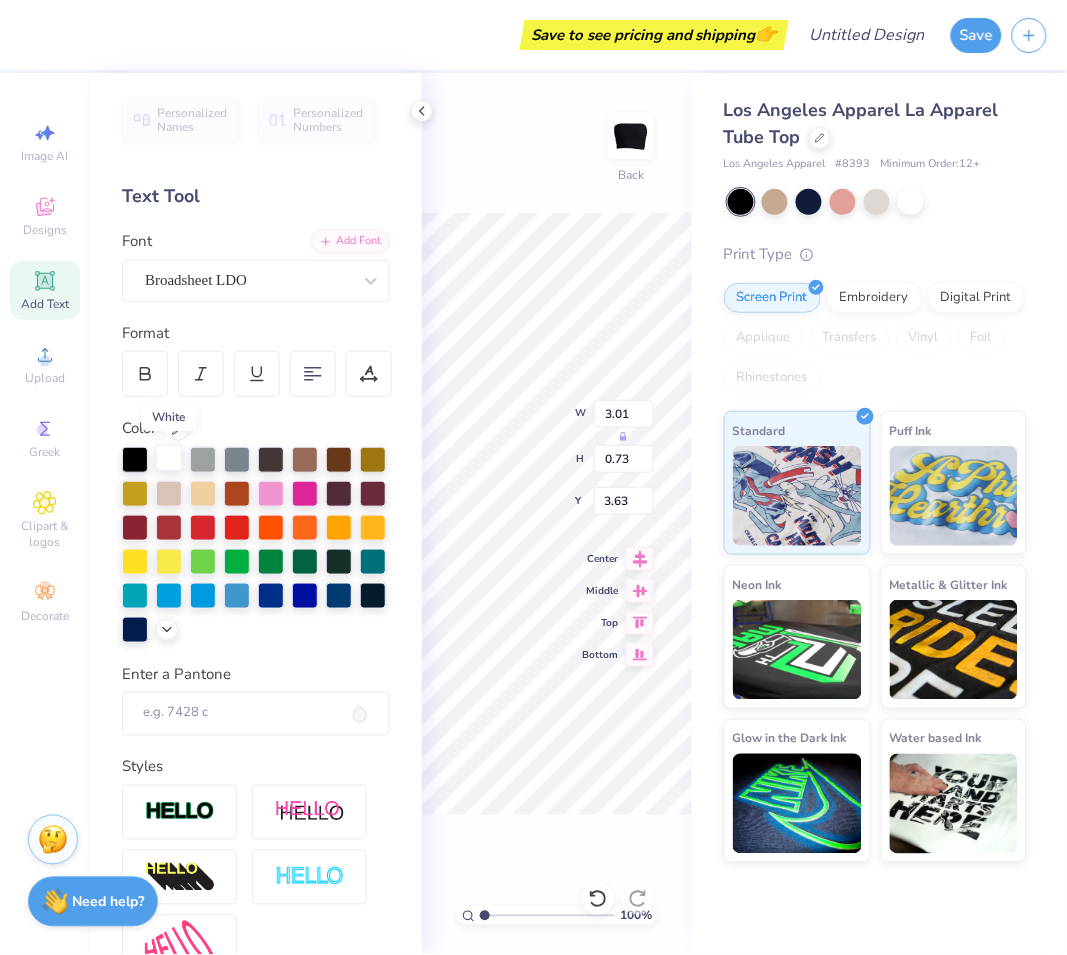 click at bounding box center [169, 458] 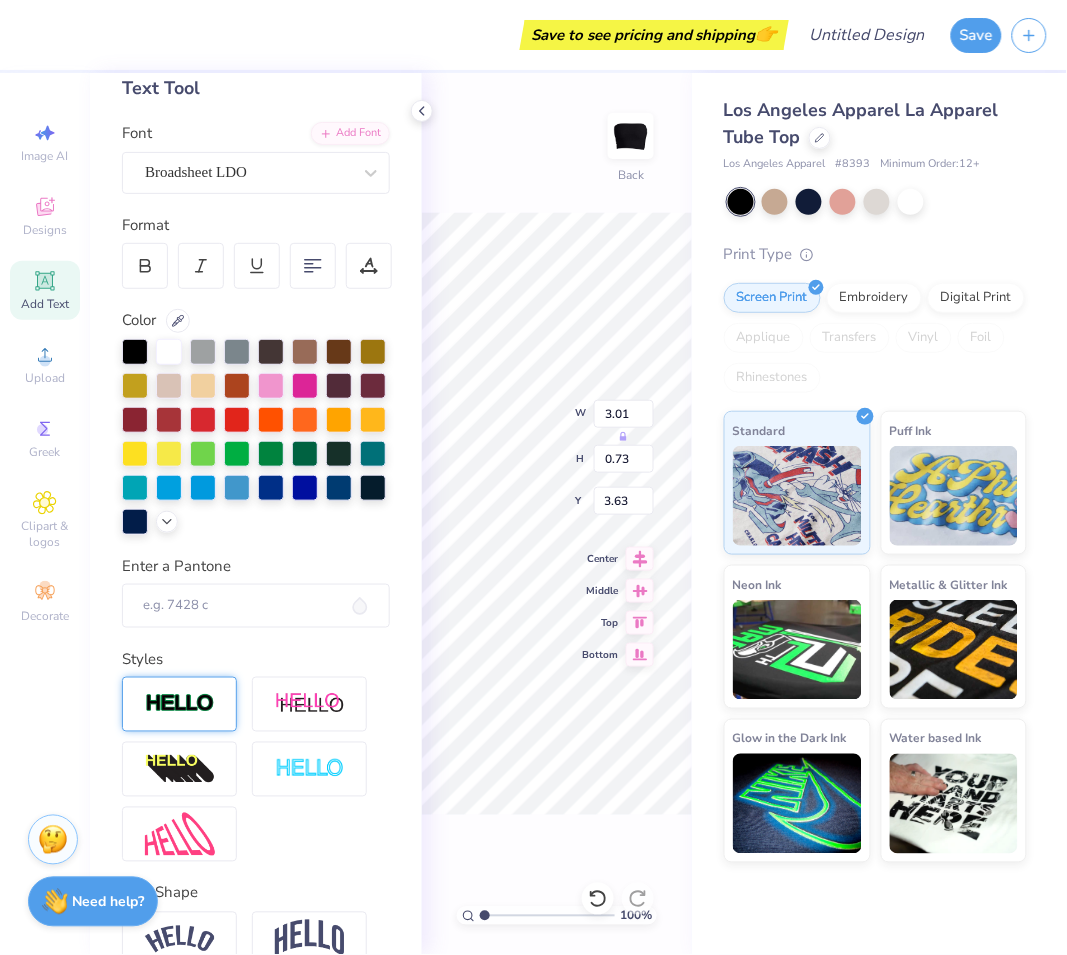 scroll, scrollTop: 207, scrollLeft: 0, axis: vertical 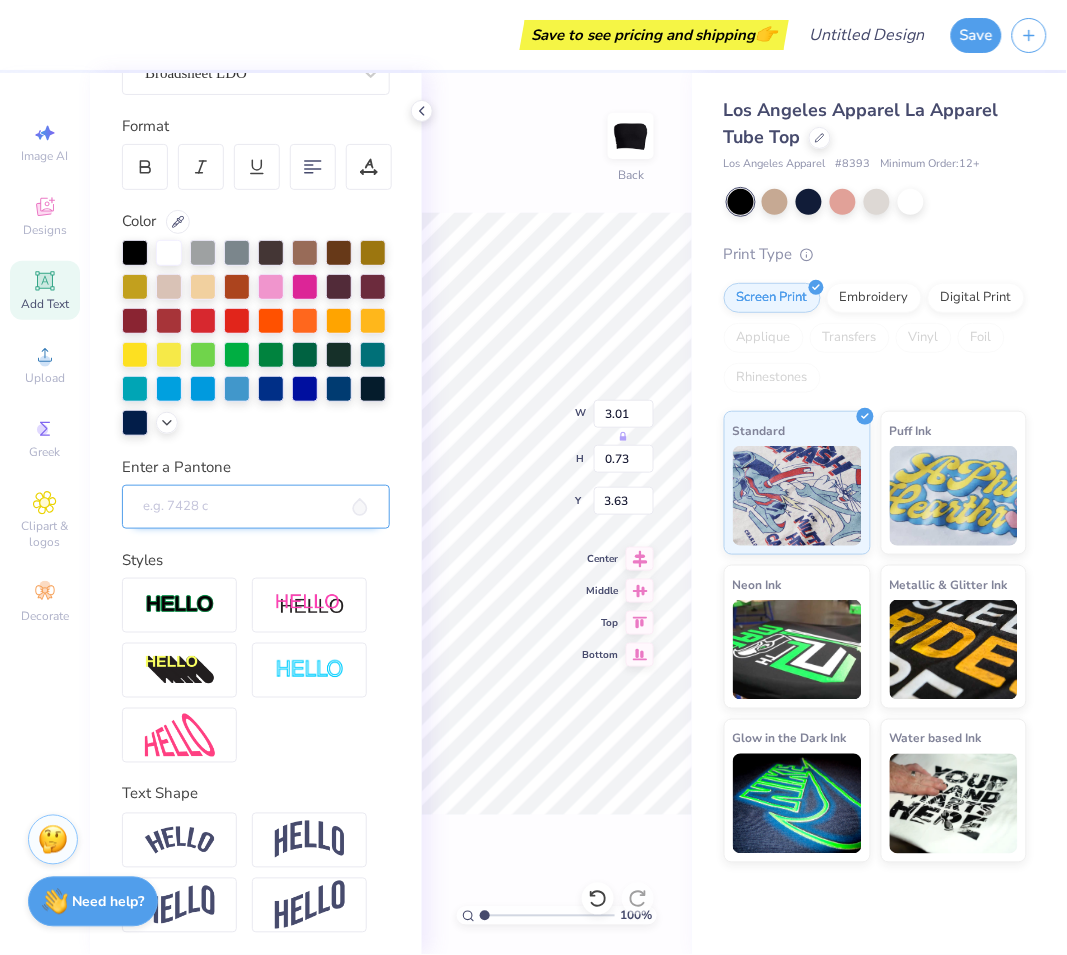 click on "Enter a Pantone" at bounding box center [256, 507] 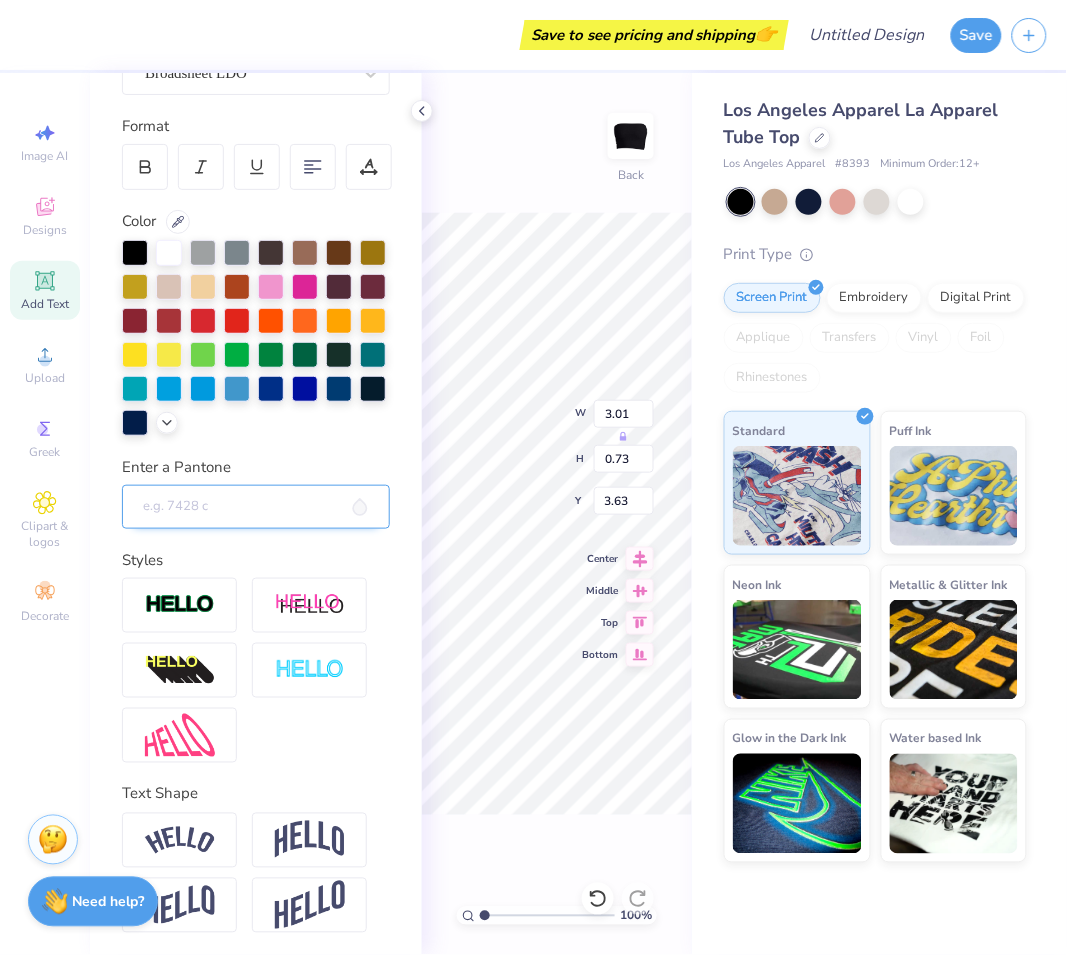 paste on "https://booking.flyfrontier.com/Flight/Select#0" 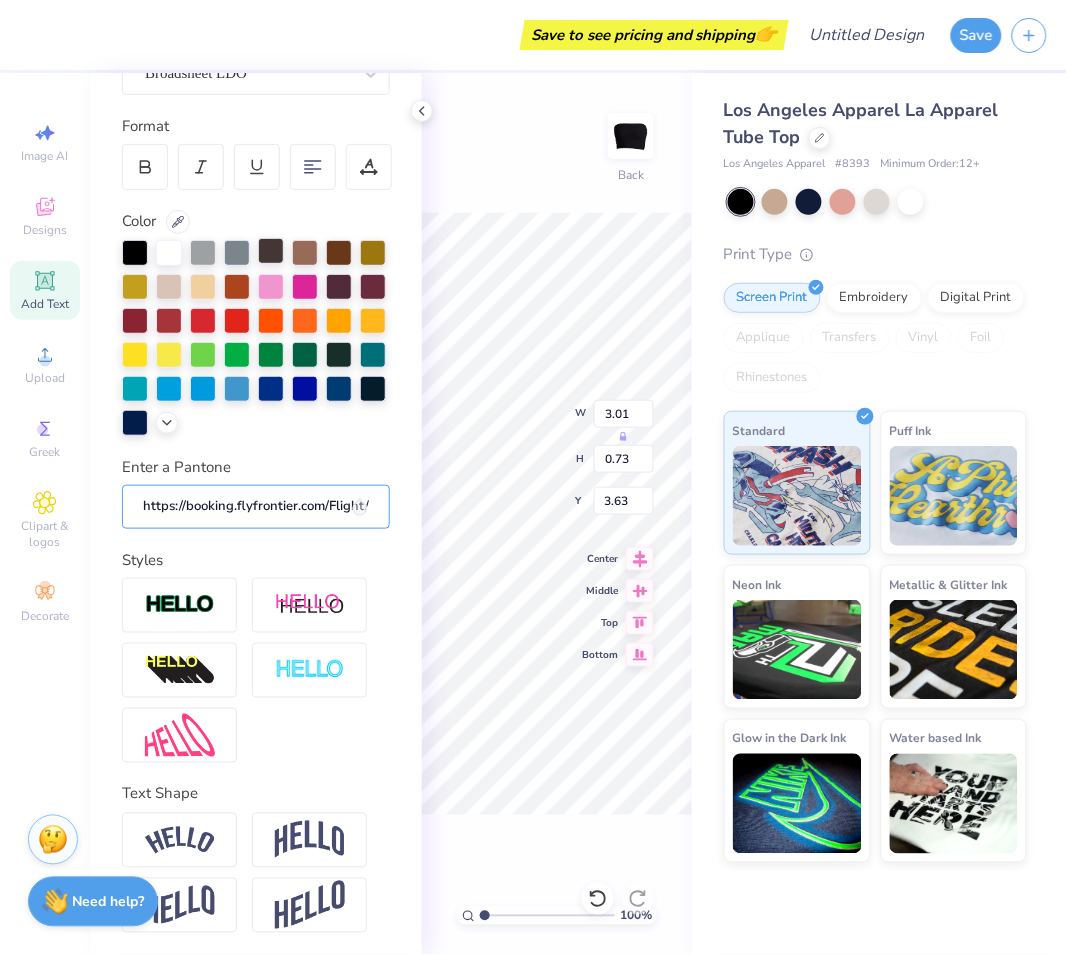 scroll, scrollTop: 0, scrollLeft: 77, axis: horizontal 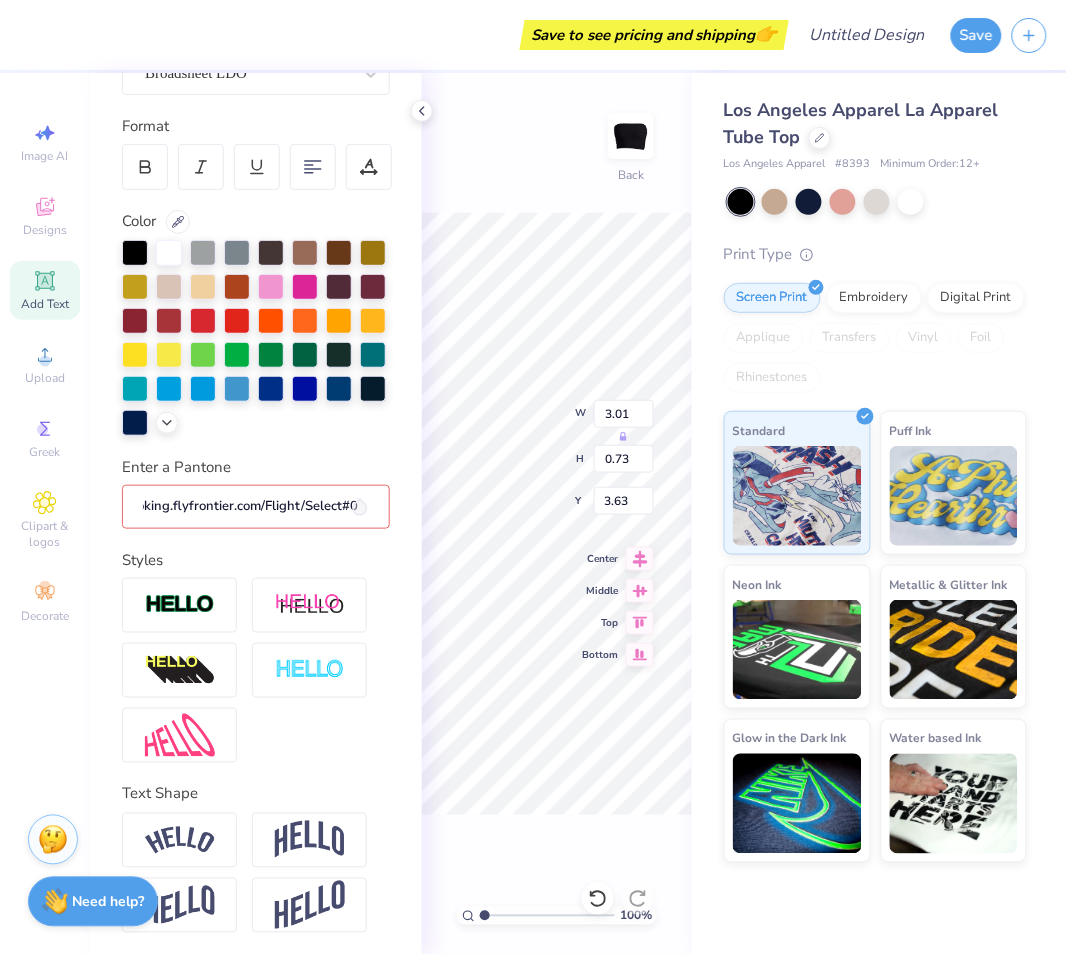 click on "https://booking.flyfrontier.com/Flight/Select#0" at bounding box center [256, 507] 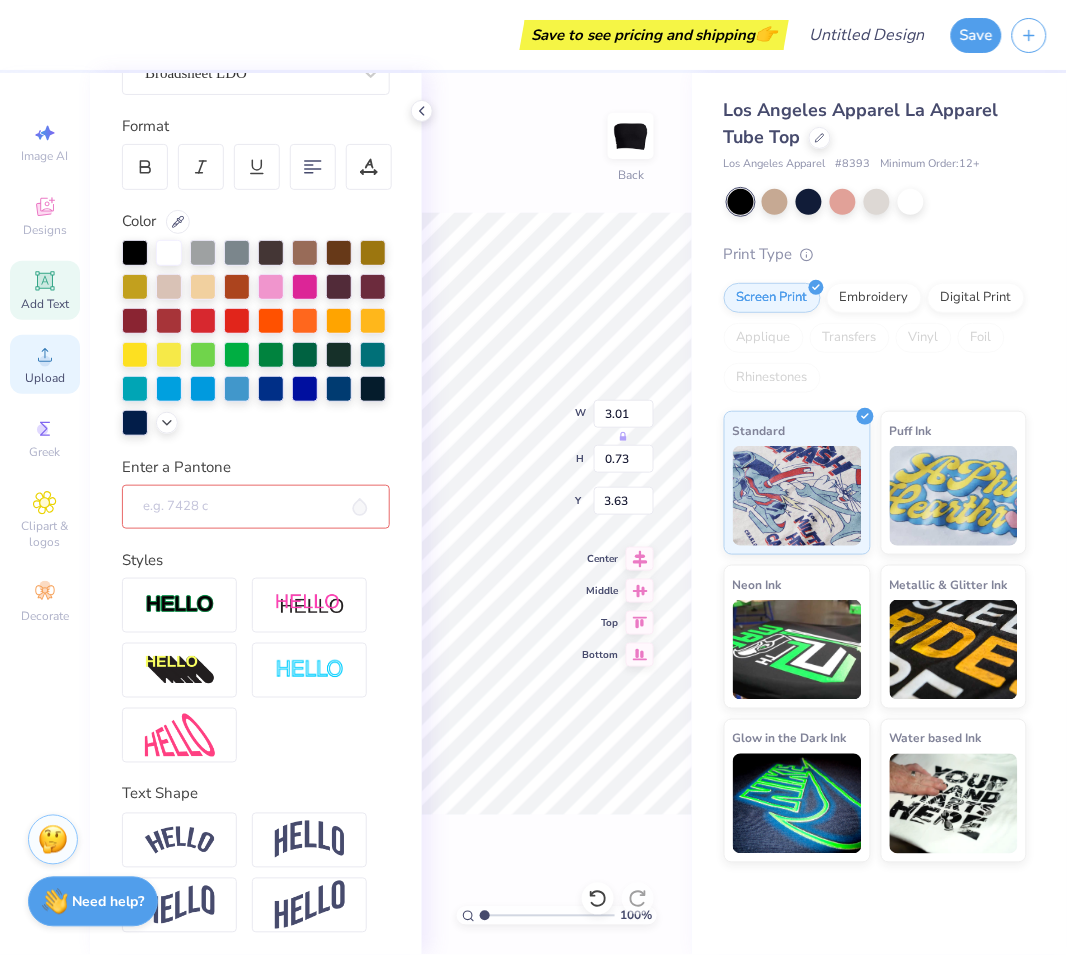 scroll, scrollTop: 0, scrollLeft: 0, axis: both 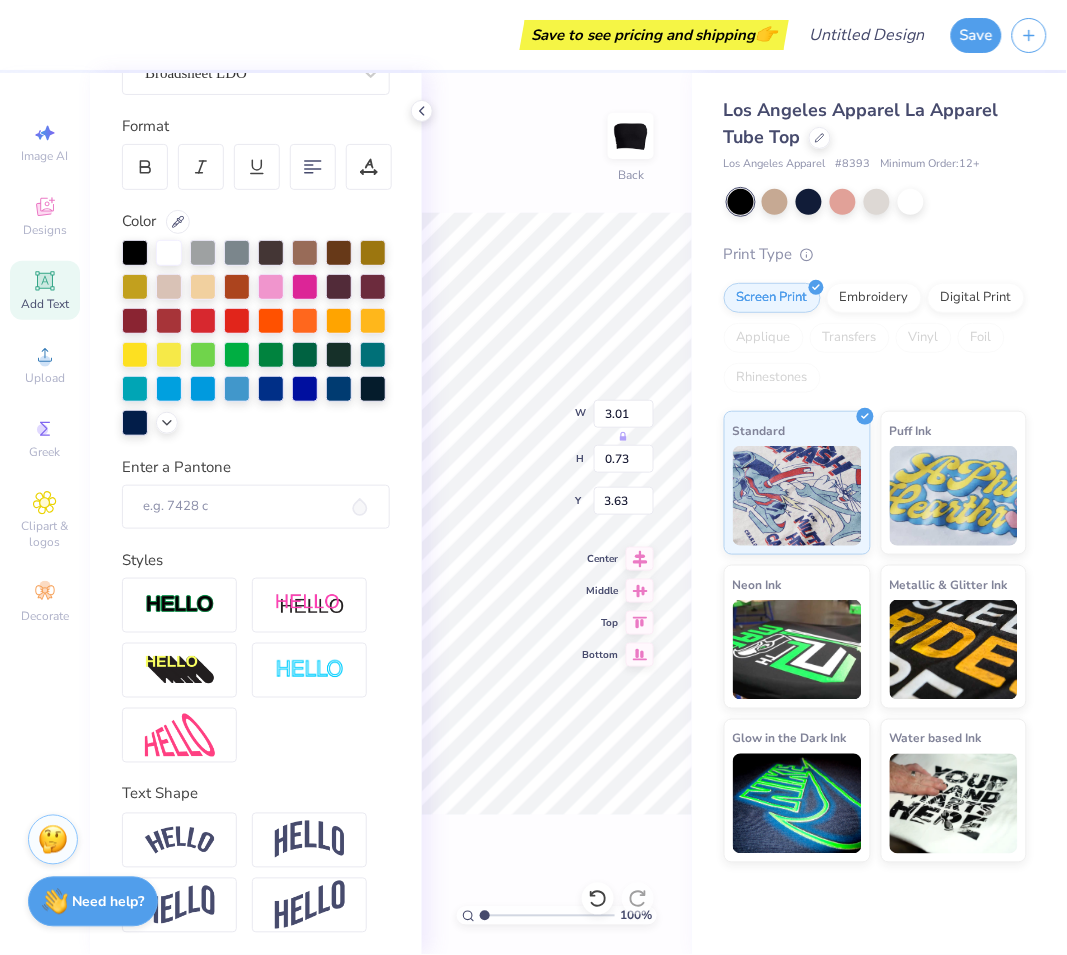 click on "Add Text" at bounding box center [45, 290] 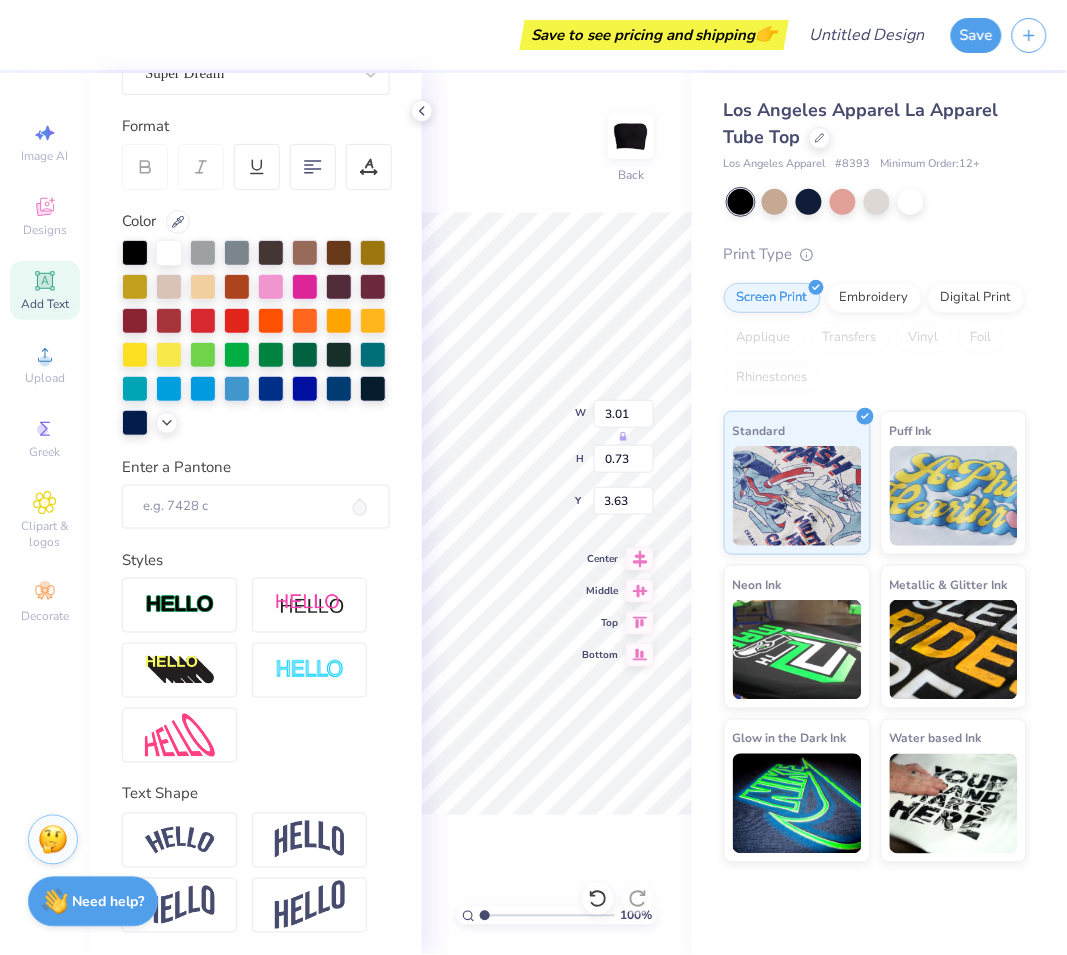 type on "2.71" 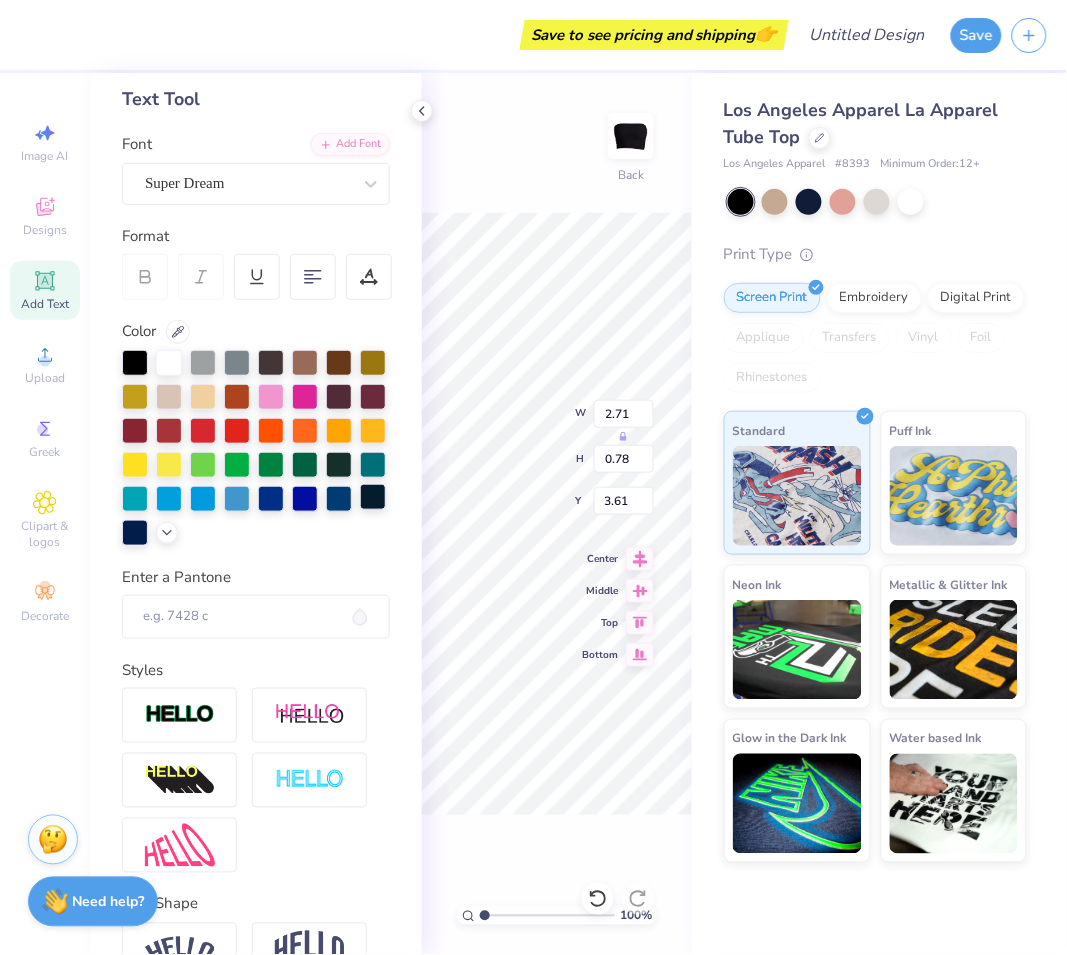 scroll, scrollTop: 0, scrollLeft: 0, axis: both 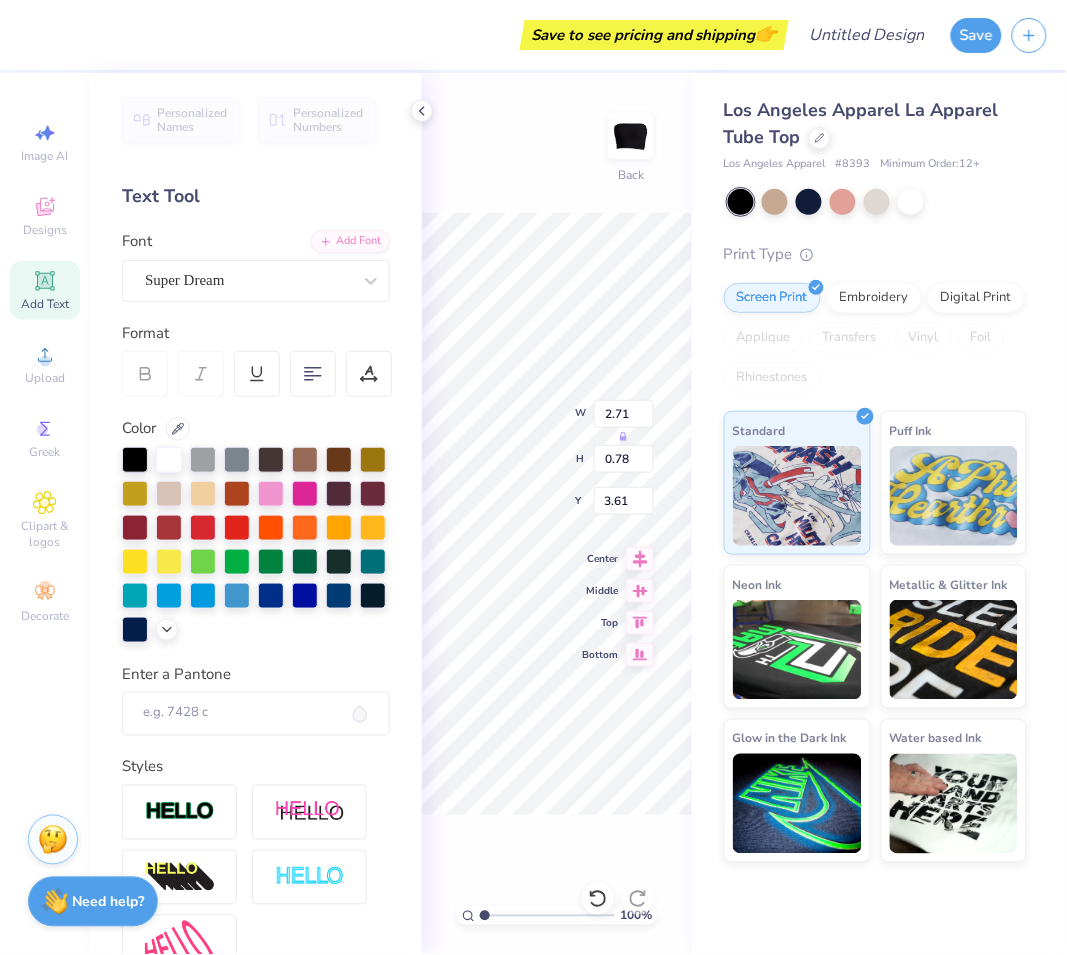 click on "Personalized Names" at bounding box center [192, 120] 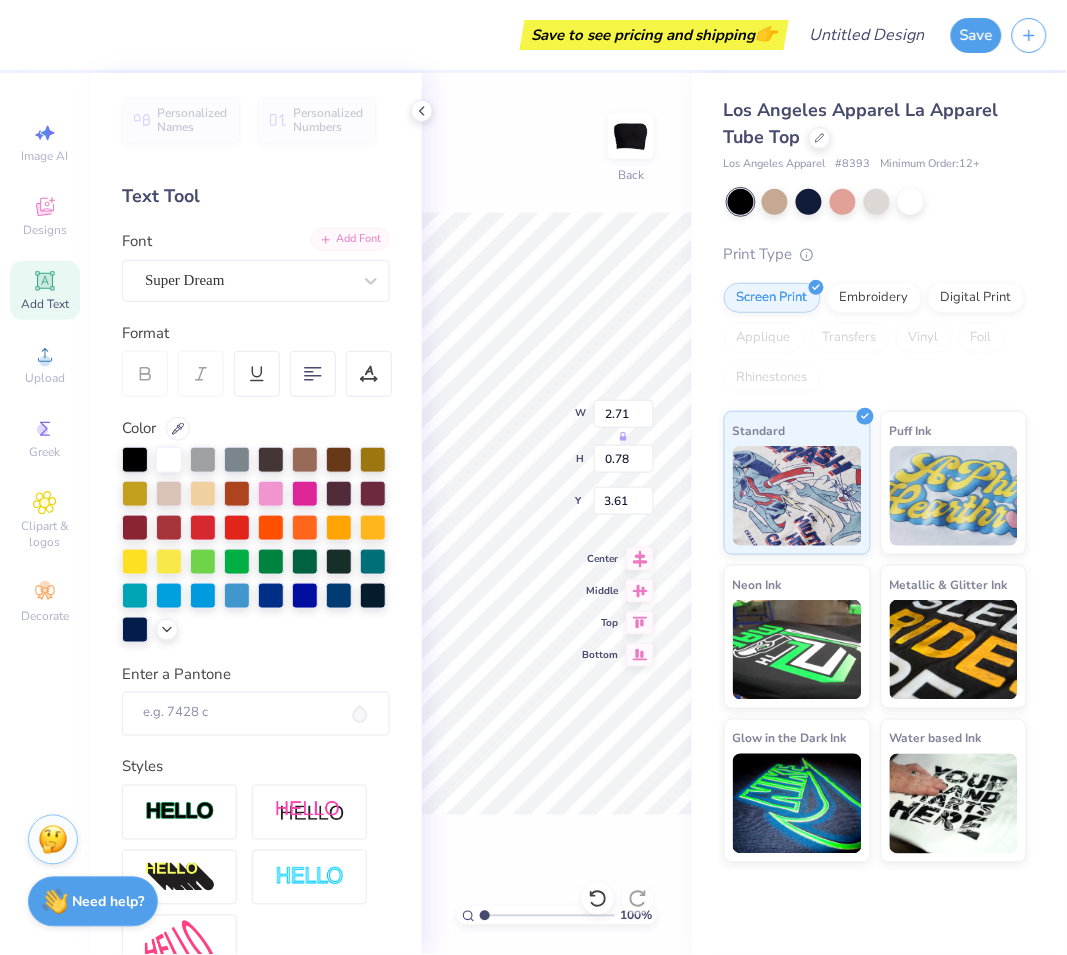 click on "Add Font" at bounding box center [350, 239] 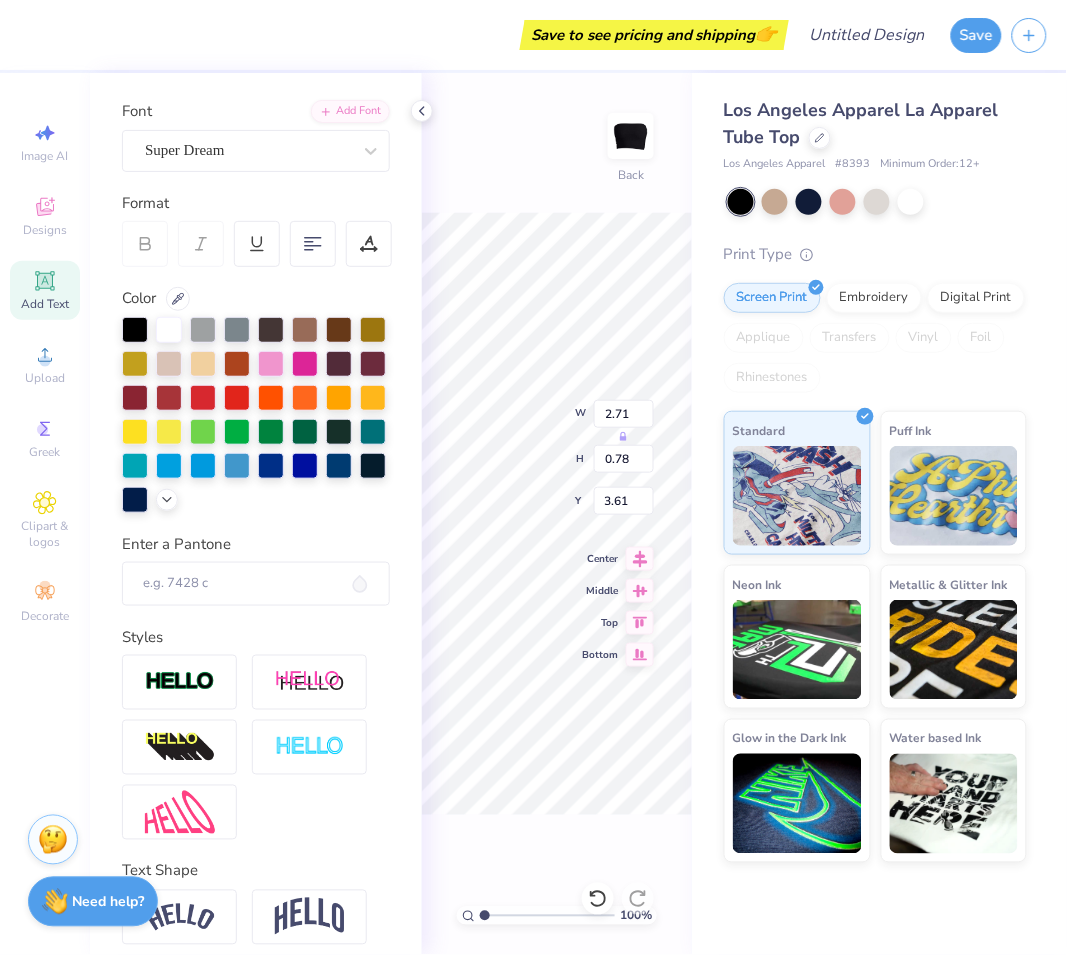 scroll, scrollTop: 207, scrollLeft: 0, axis: vertical 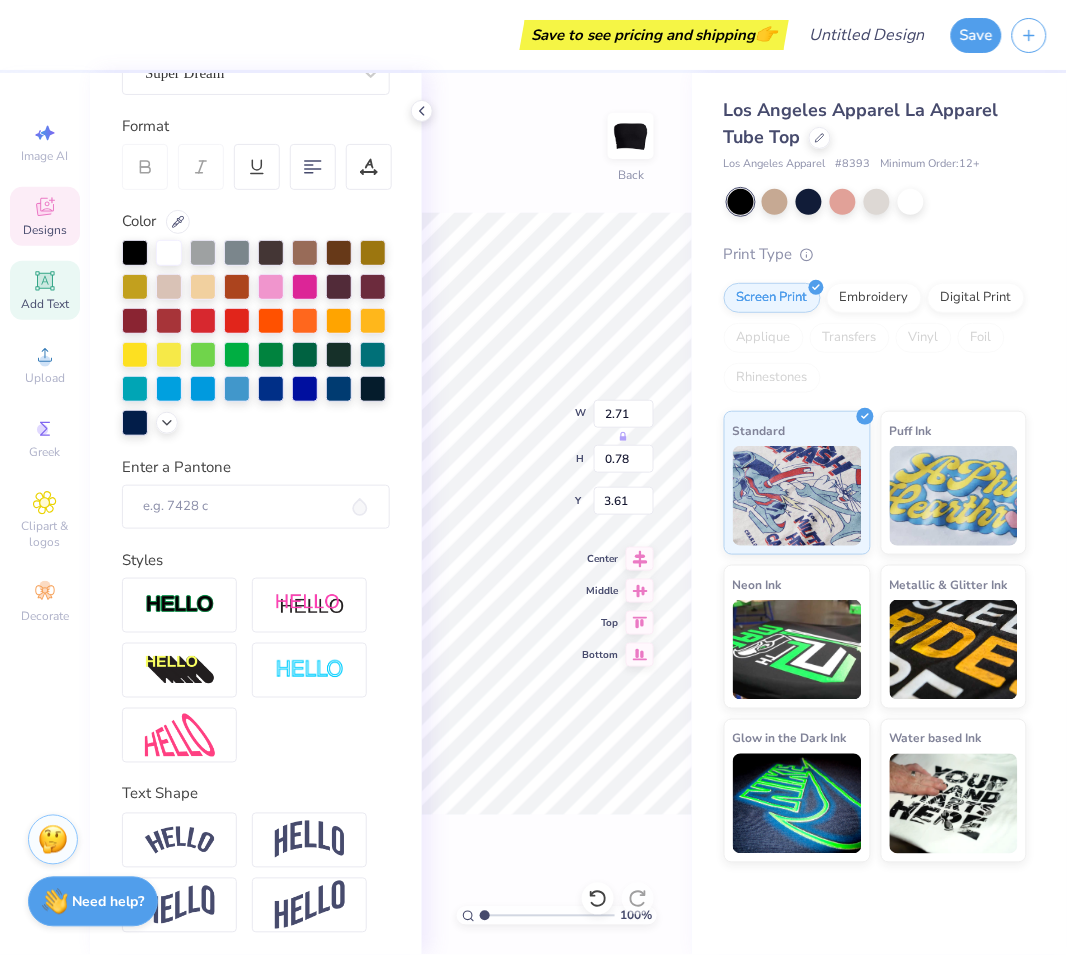 click 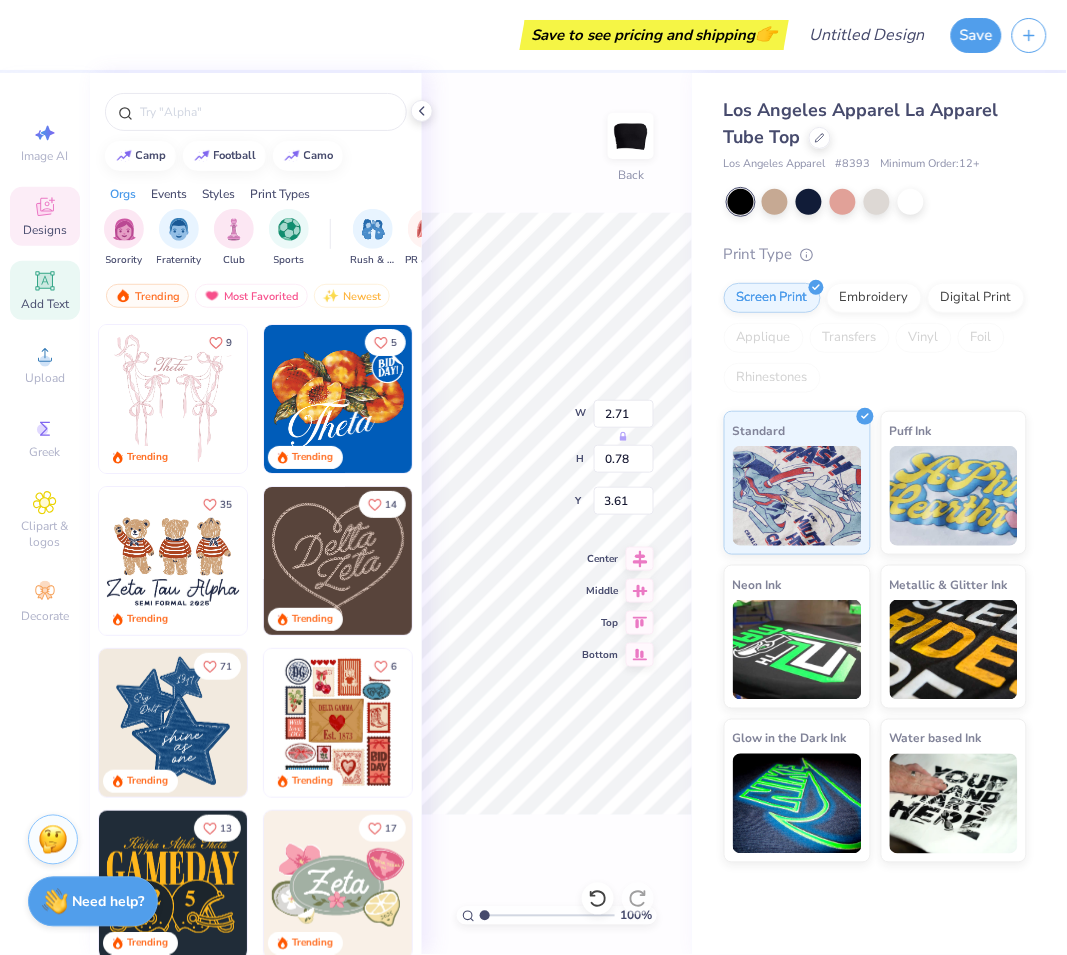 click on "Add Text" at bounding box center (45, 290) 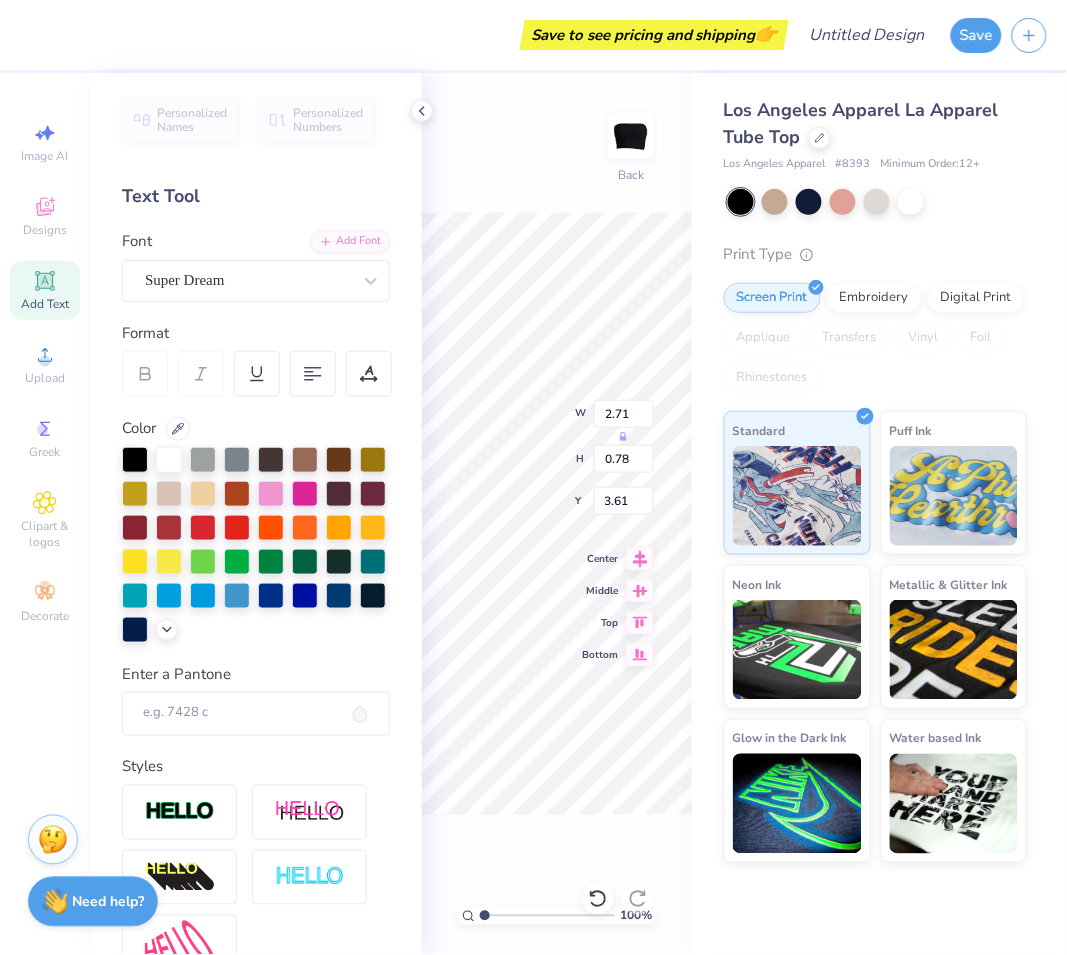 scroll, scrollTop: 17, scrollLeft: 3, axis: both 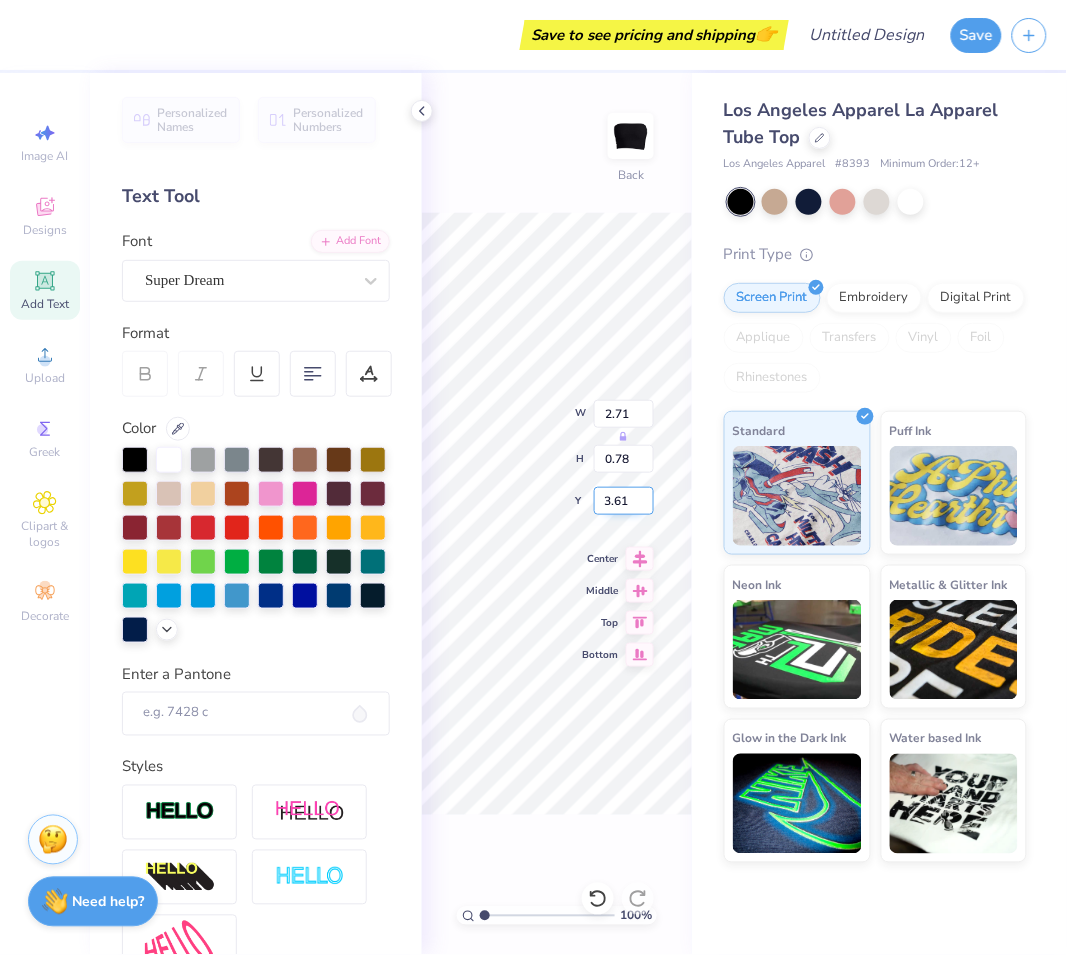 type on "2.01" 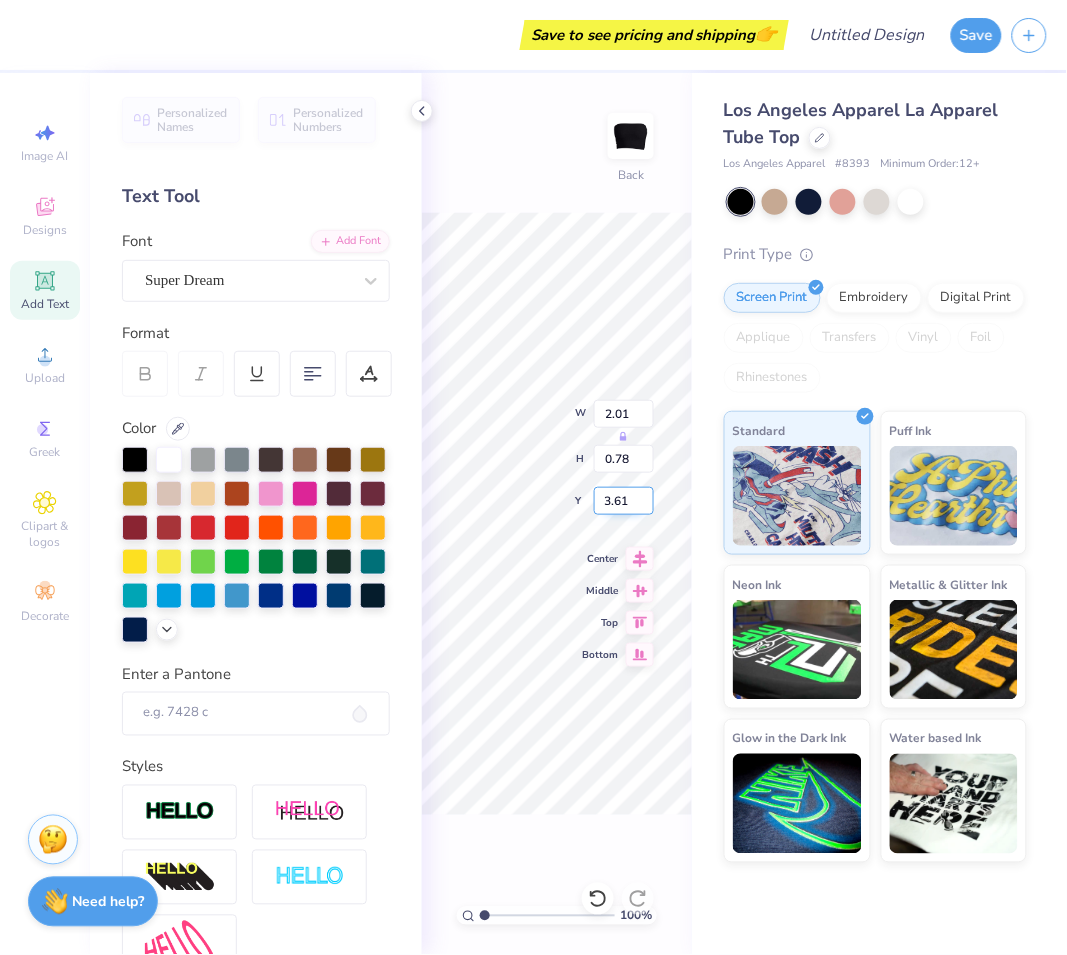 click on "100  % Back W 2.01 H 0.78 Y 3.61 Center Middle Top Bottom" at bounding box center (557, 514) 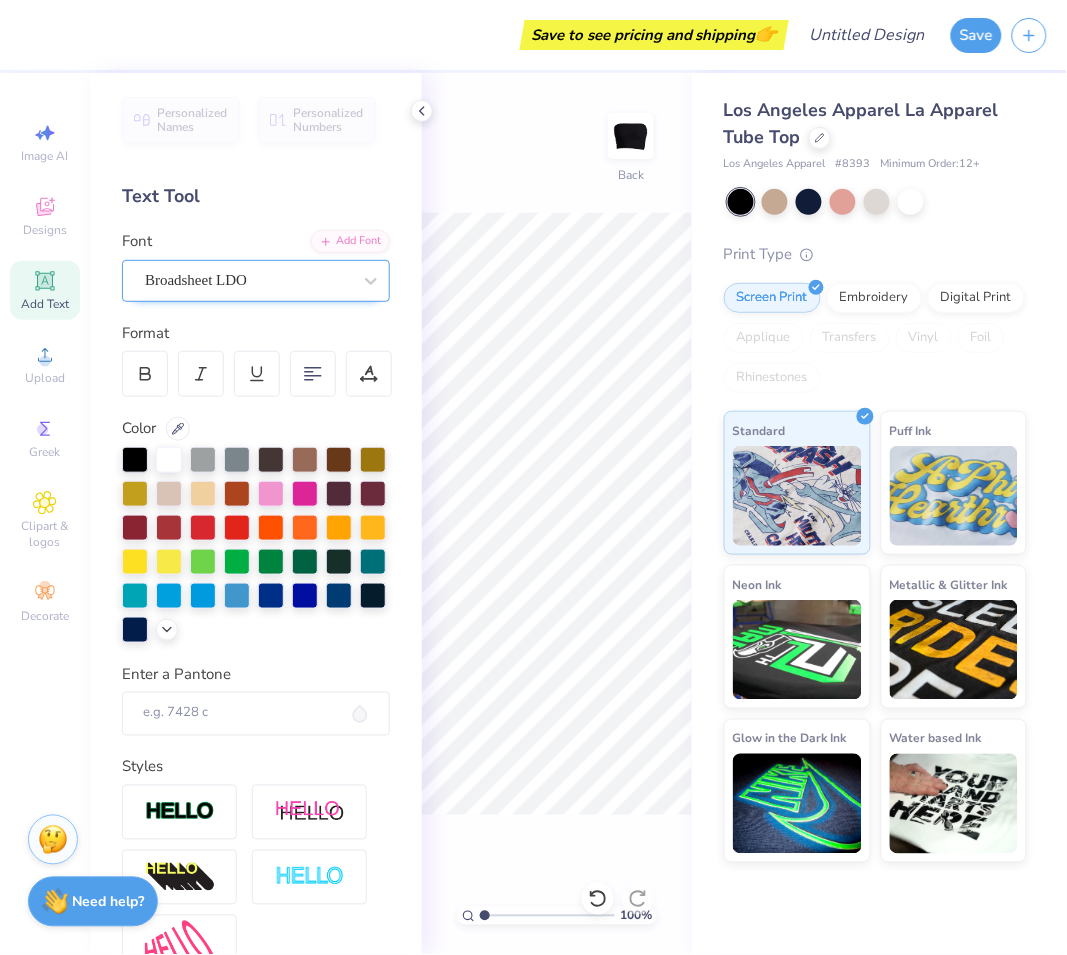 click on "Broadsheet LDO" at bounding box center (248, 280) 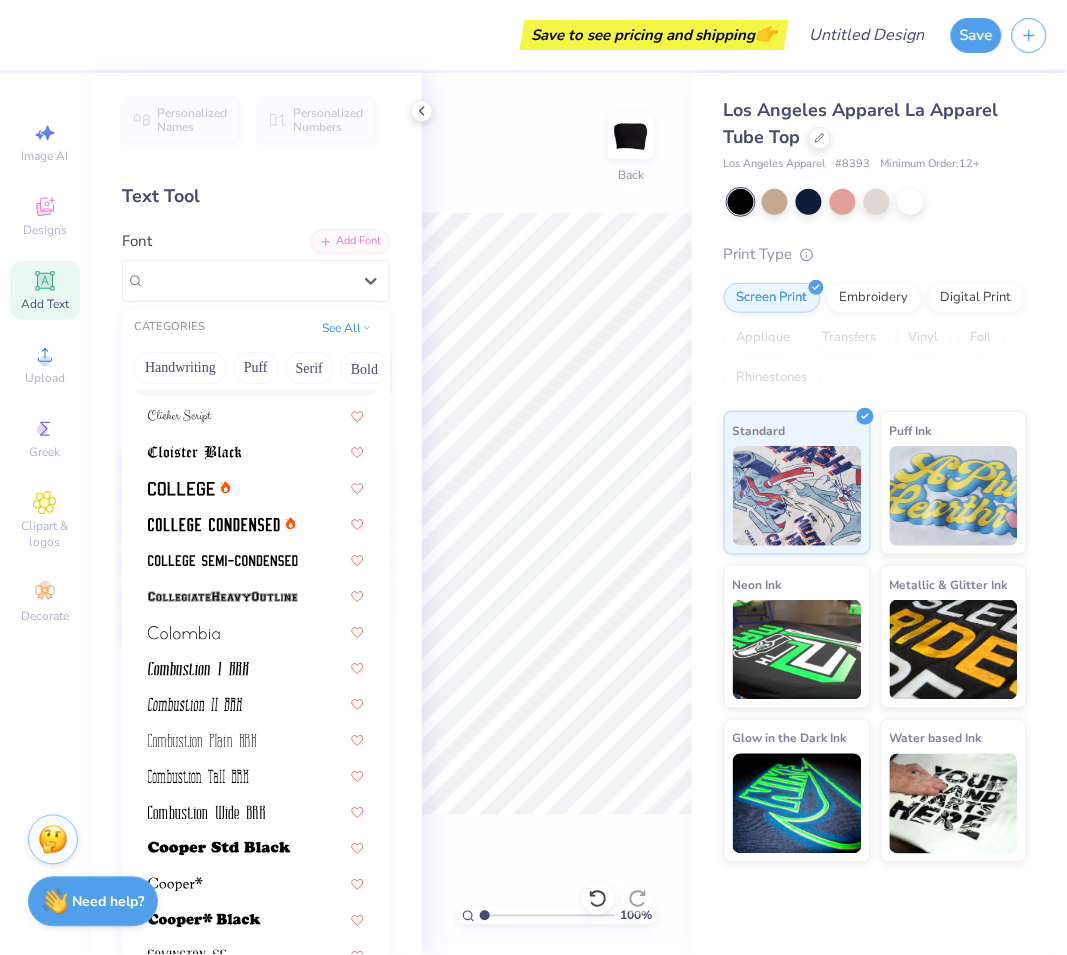 scroll, scrollTop: 1666, scrollLeft: 0, axis: vertical 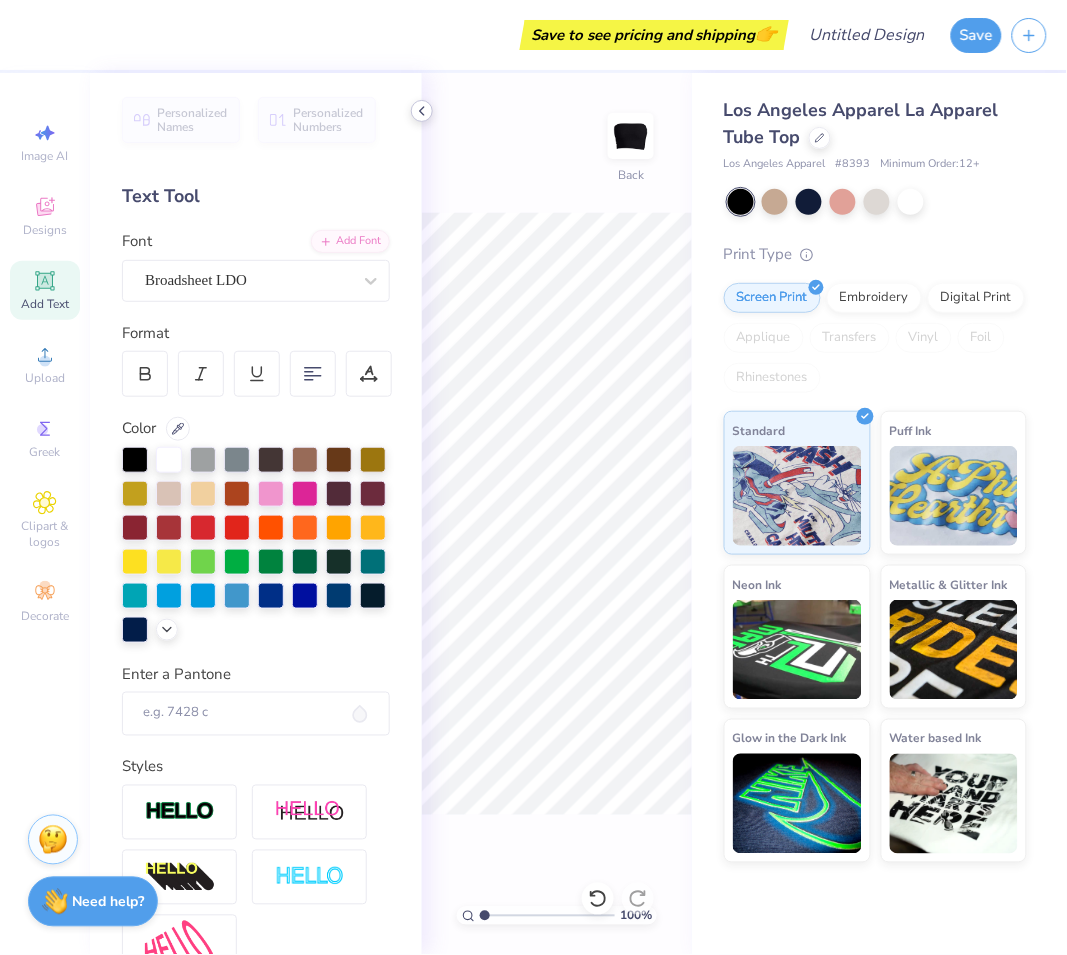 click at bounding box center [422, 111] 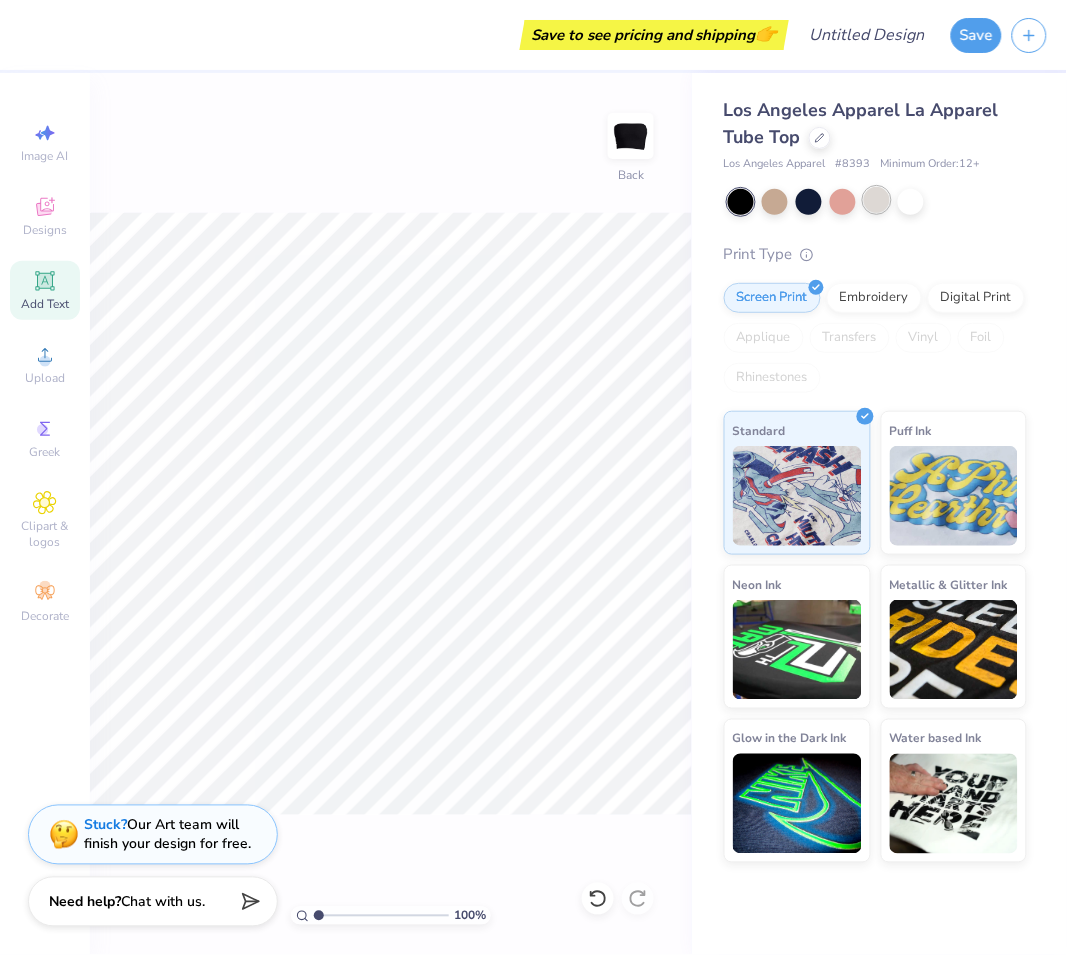 click at bounding box center [877, 200] 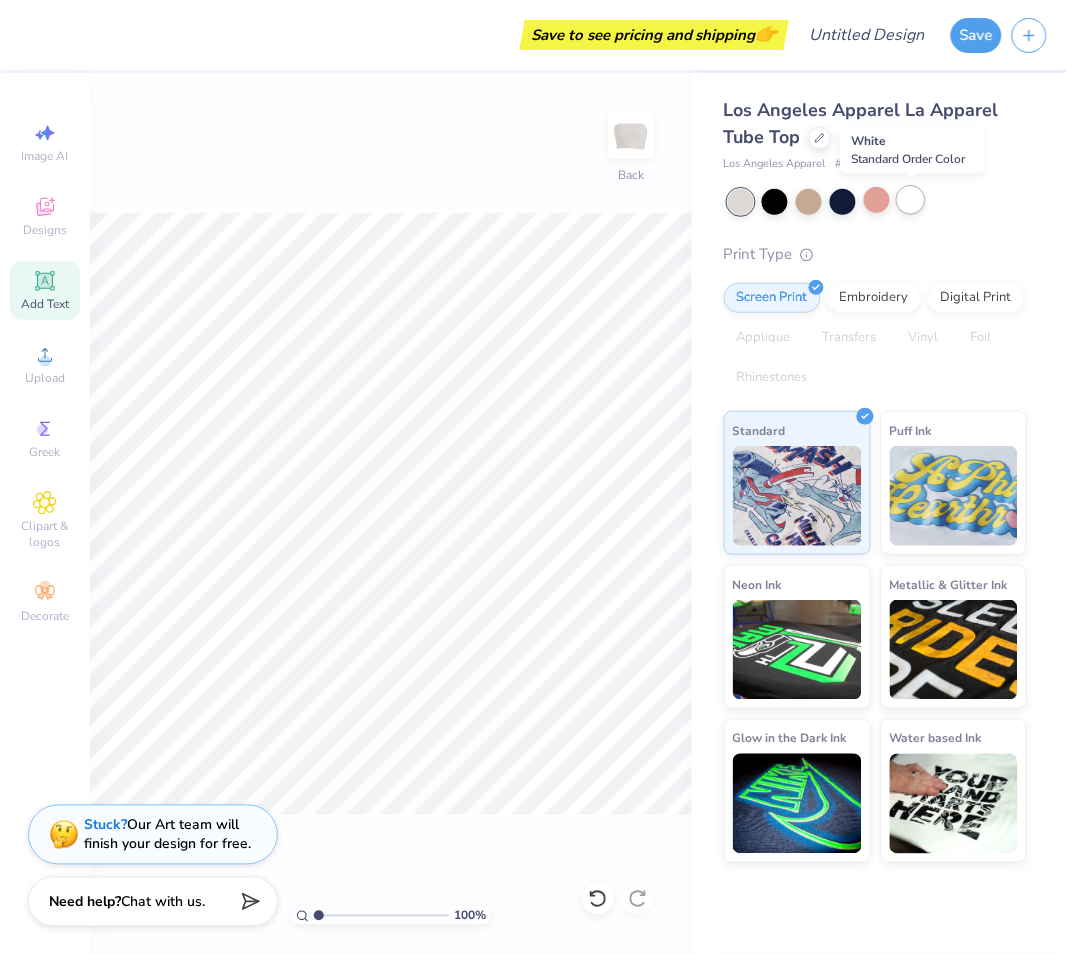 click at bounding box center (911, 200) 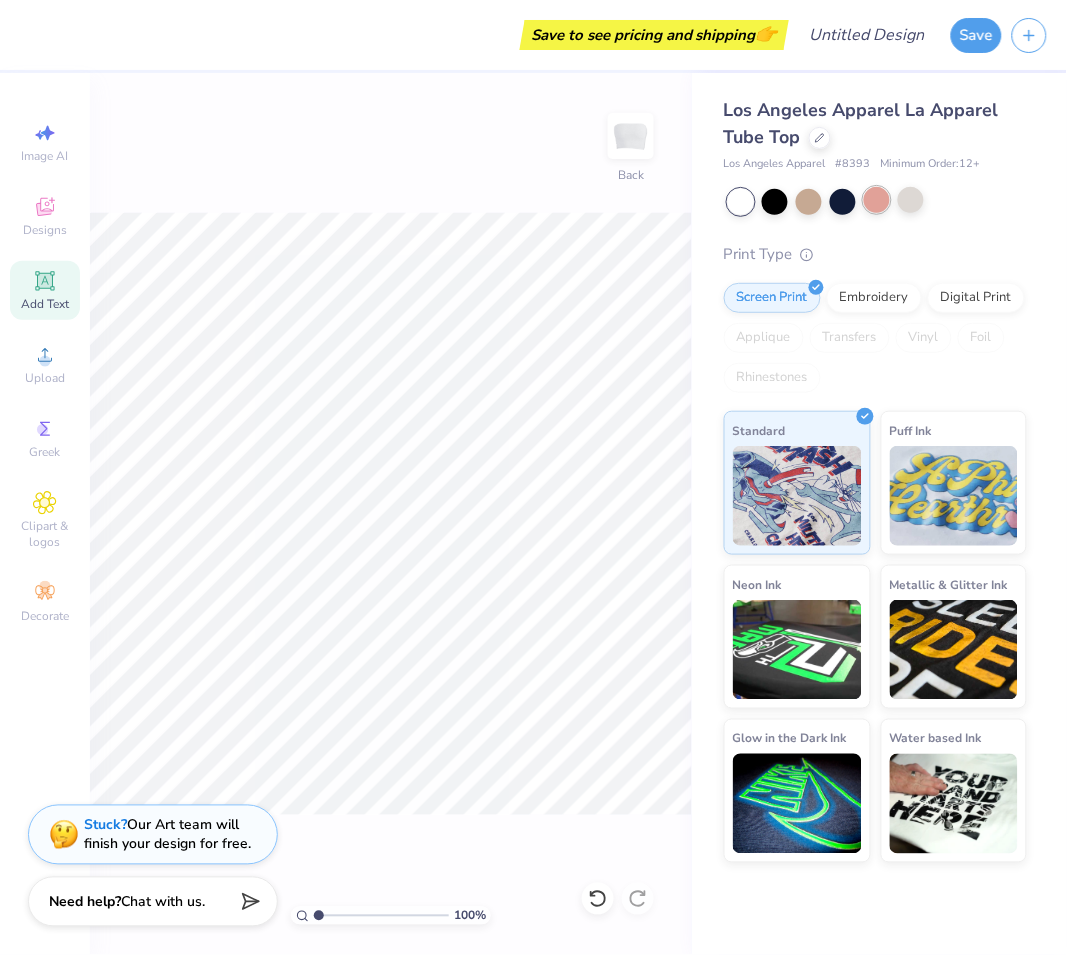 click at bounding box center [877, 200] 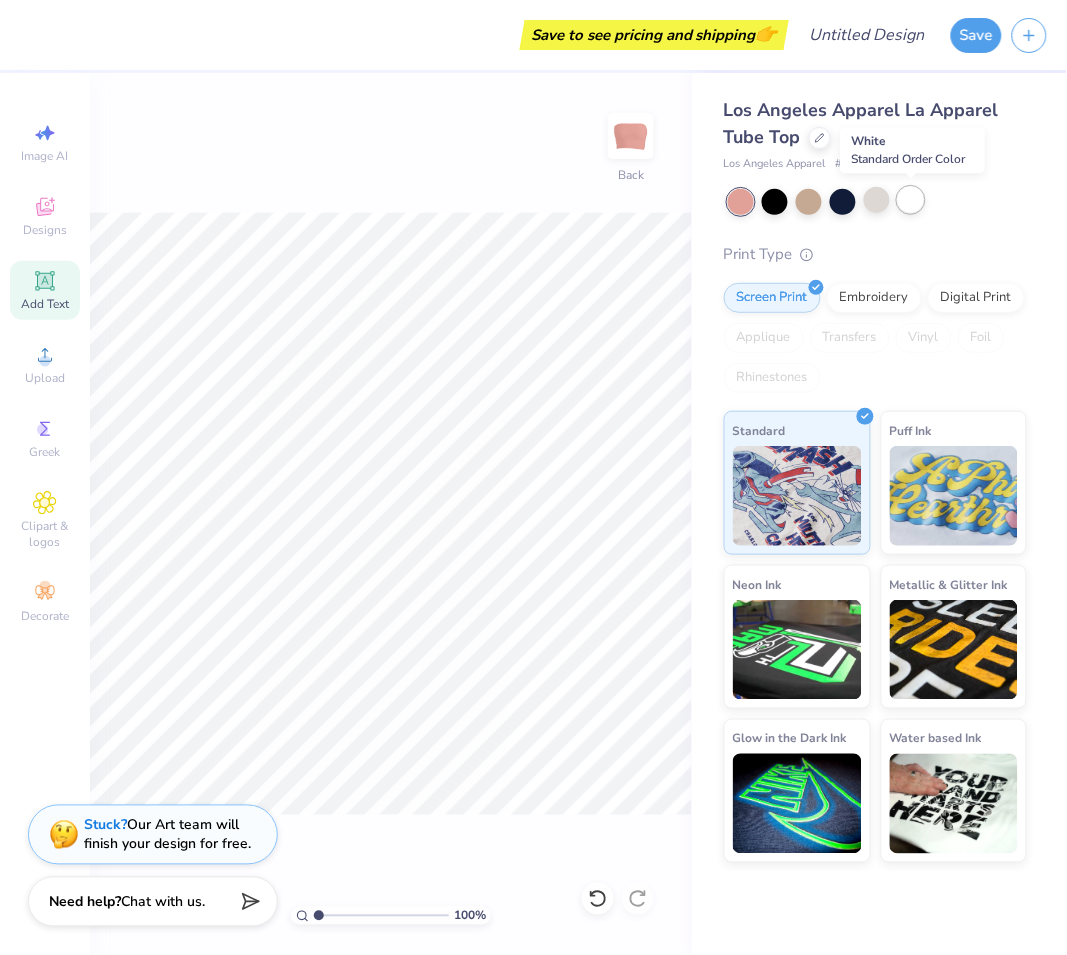 click at bounding box center (911, 200) 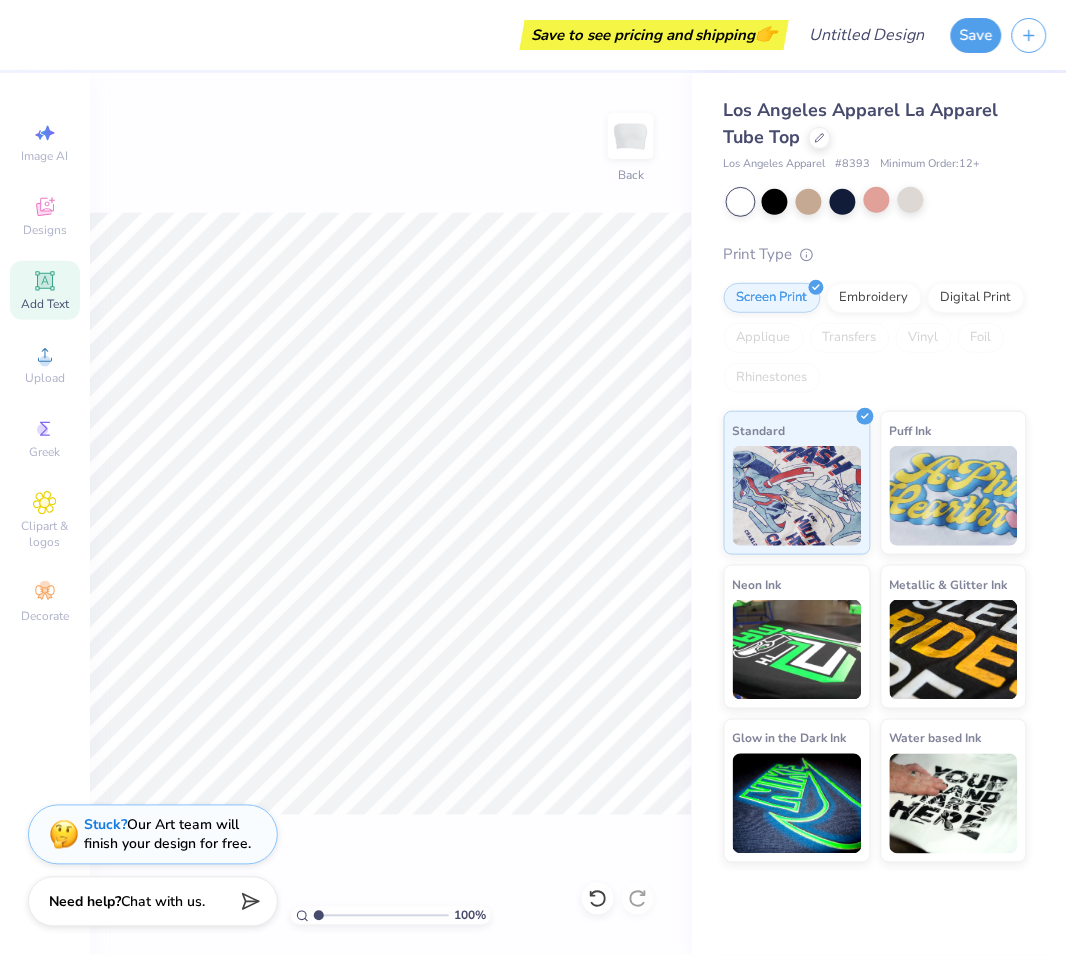 click at bounding box center (911, 200) 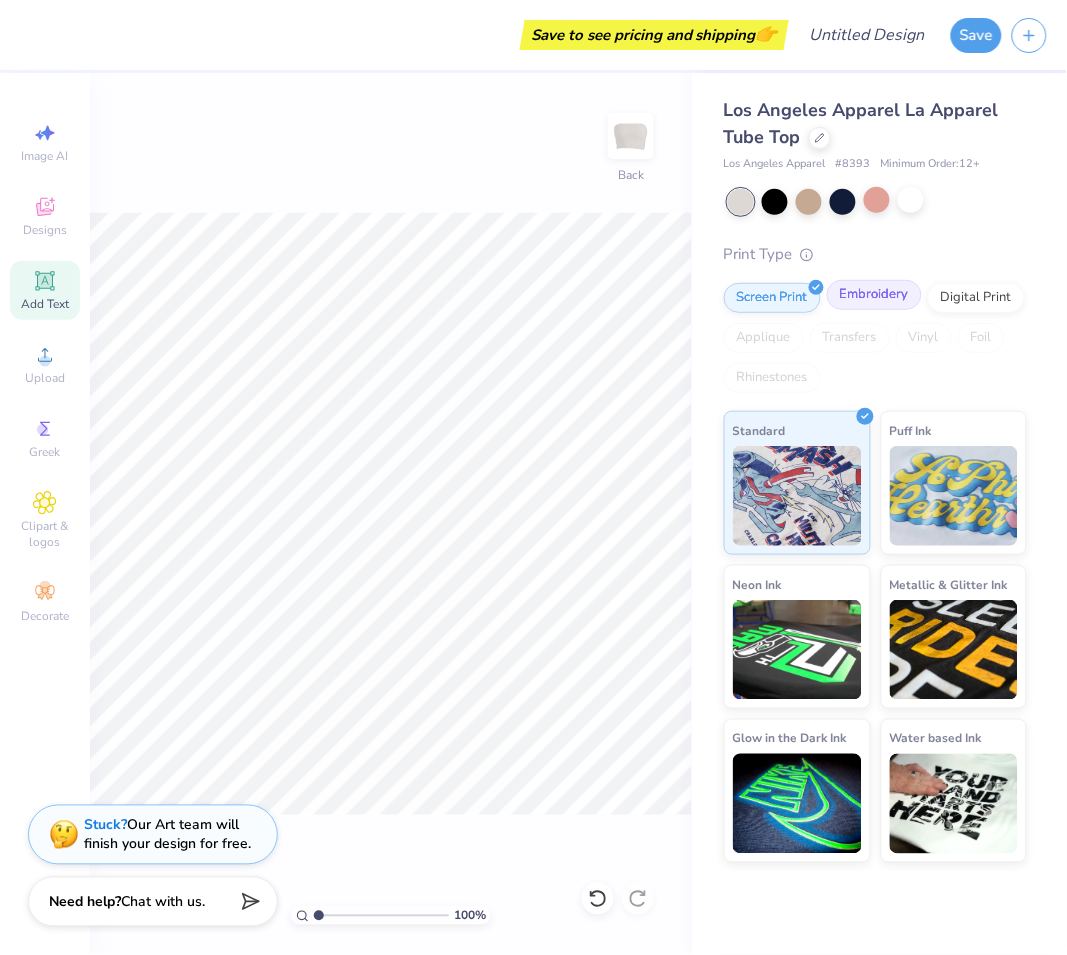 click on "Embroidery" at bounding box center (874, 295) 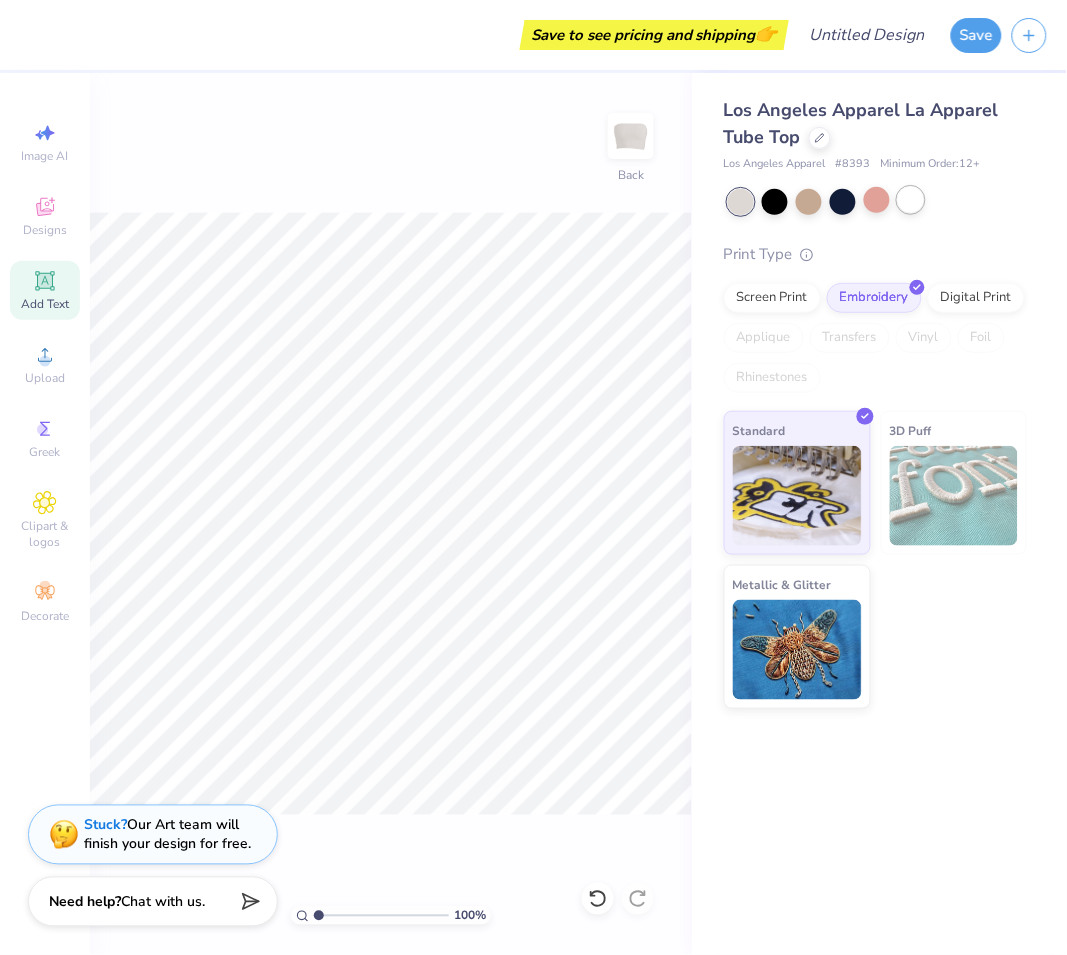 click at bounding box center (911, 200) 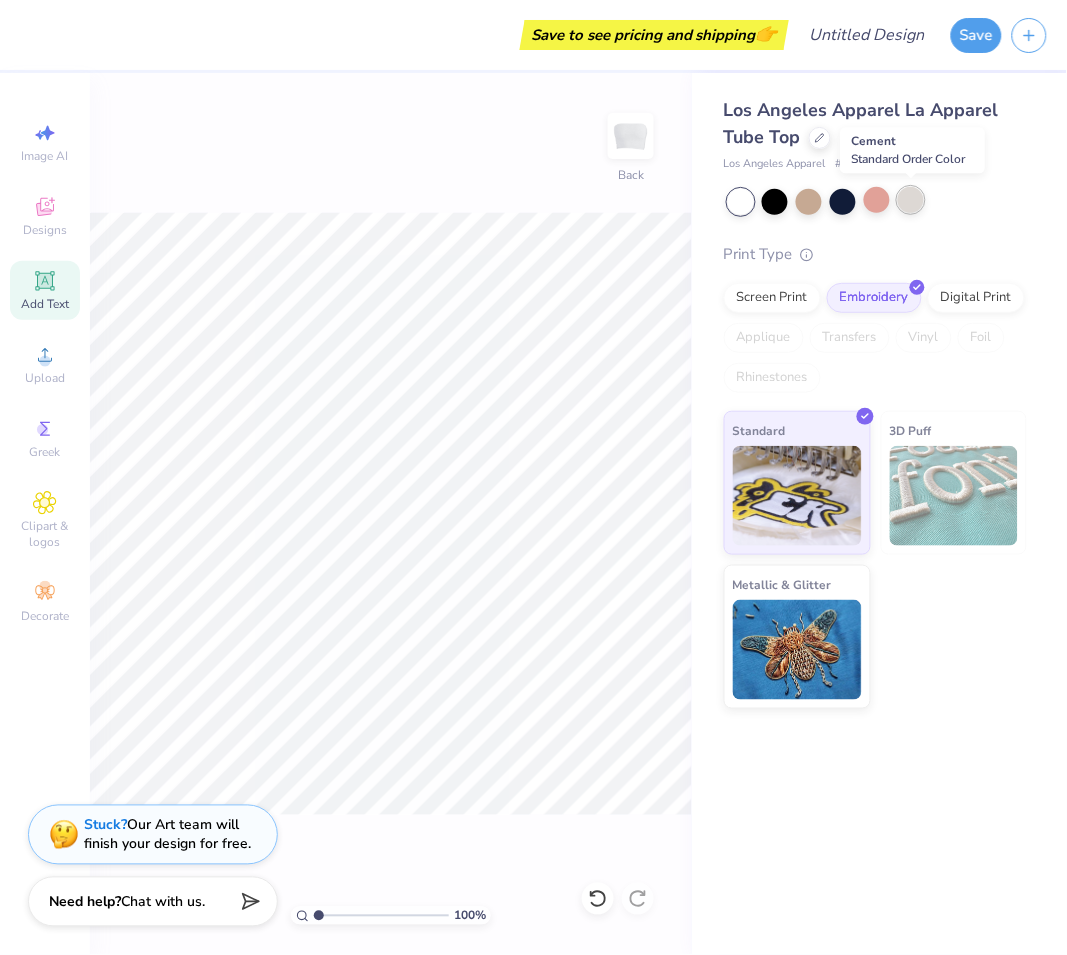 click at bounding box center [911, 200] 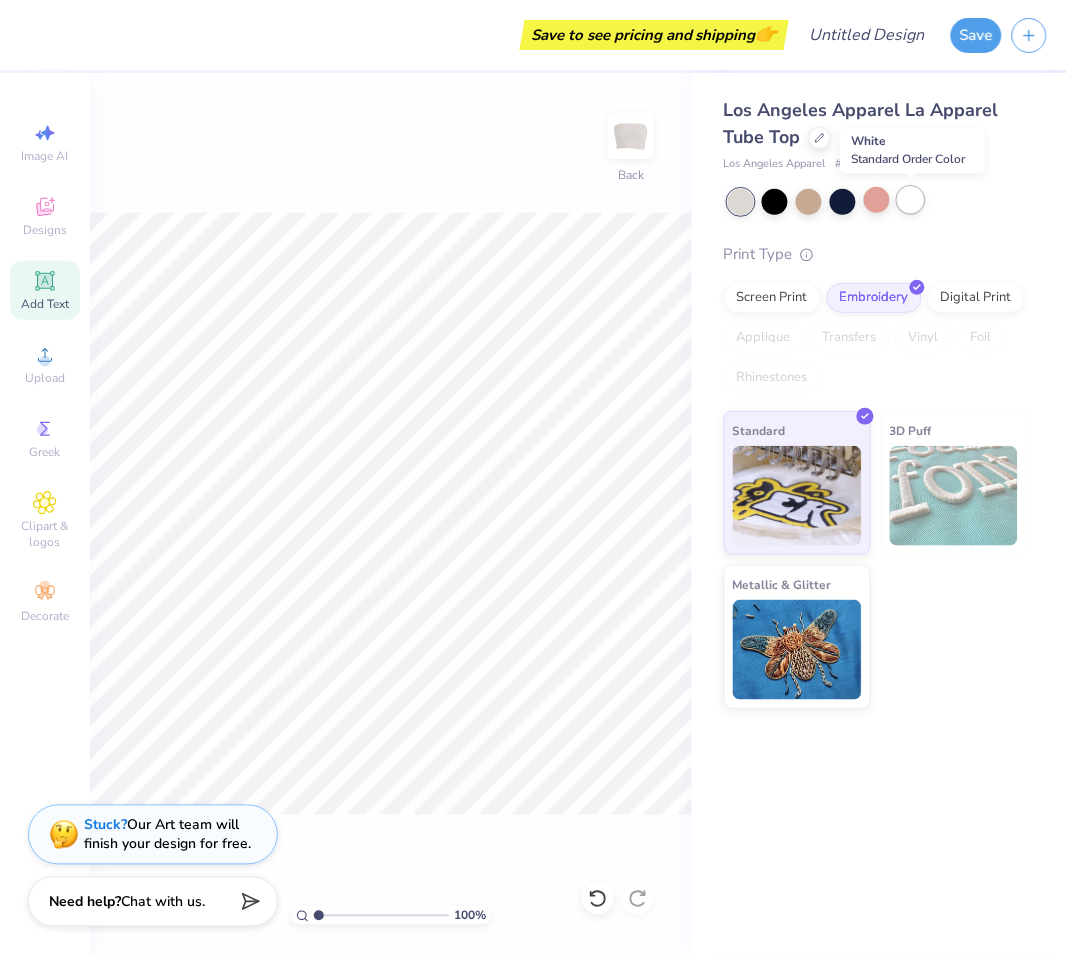 click at bounding box center [911, 200] 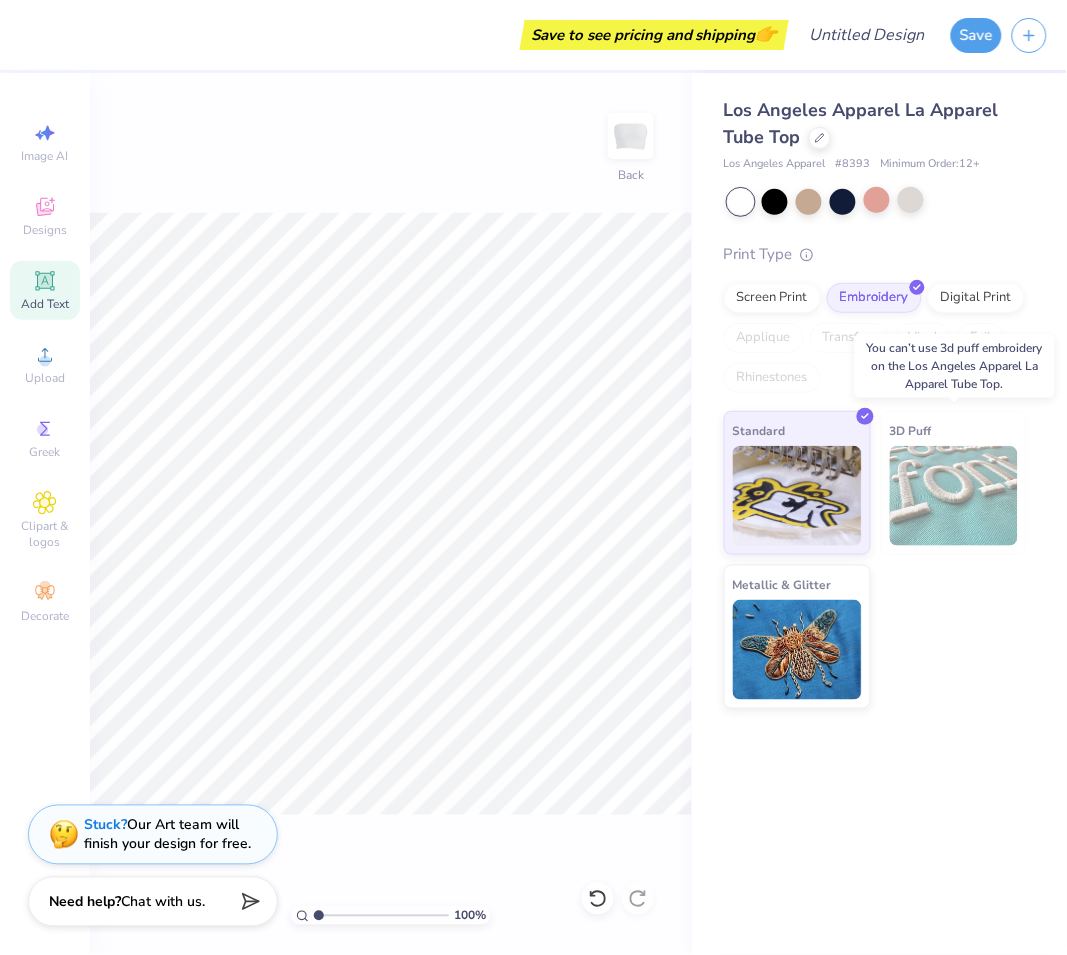 click at bounding box center [954, 496] 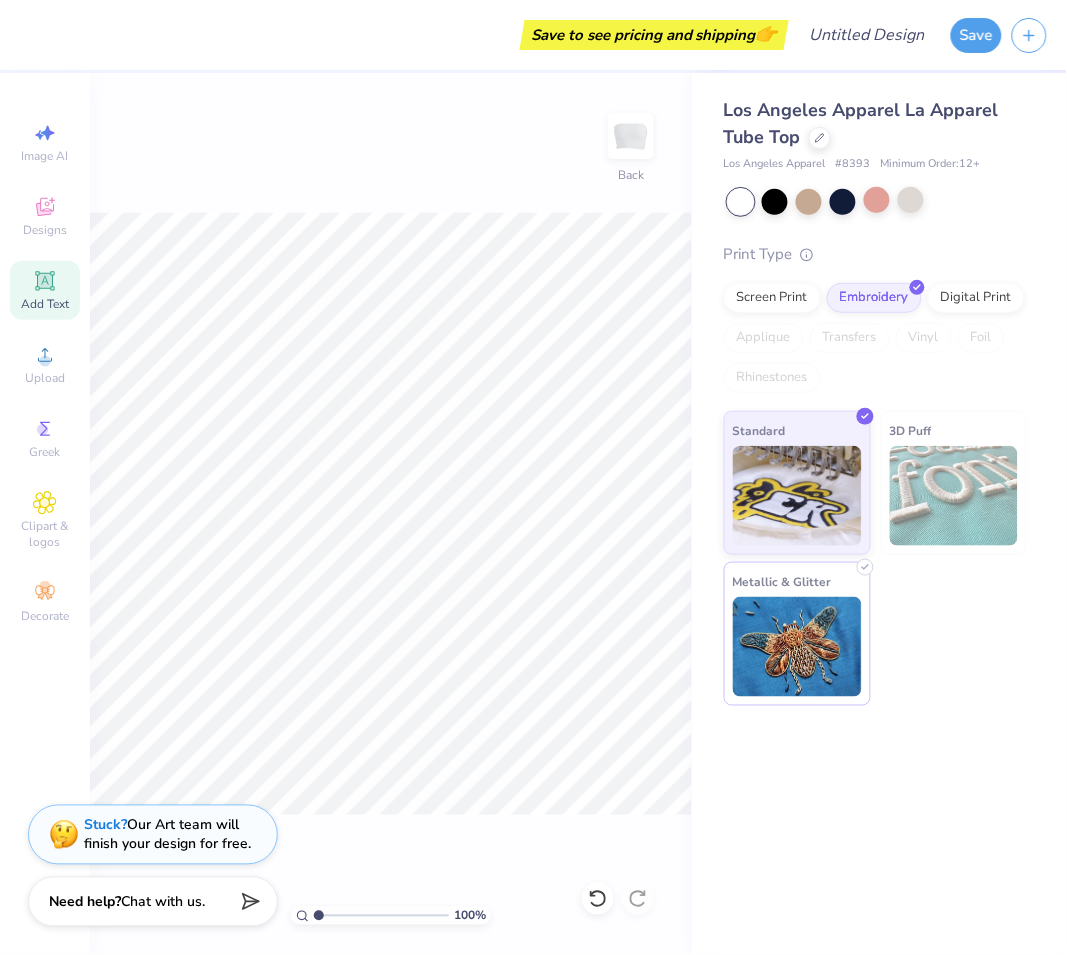 click at bounding box center [797, 647] 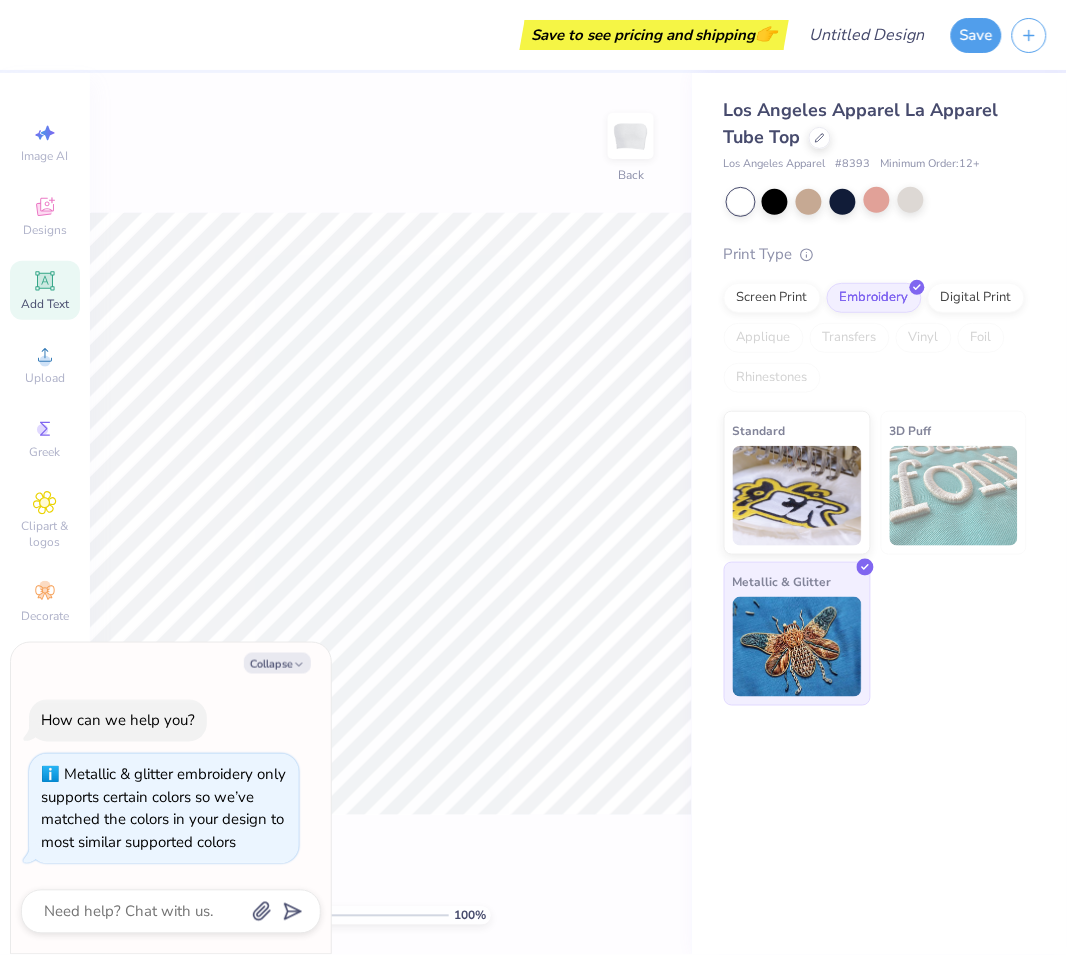 click at bounding box center (797, 647) 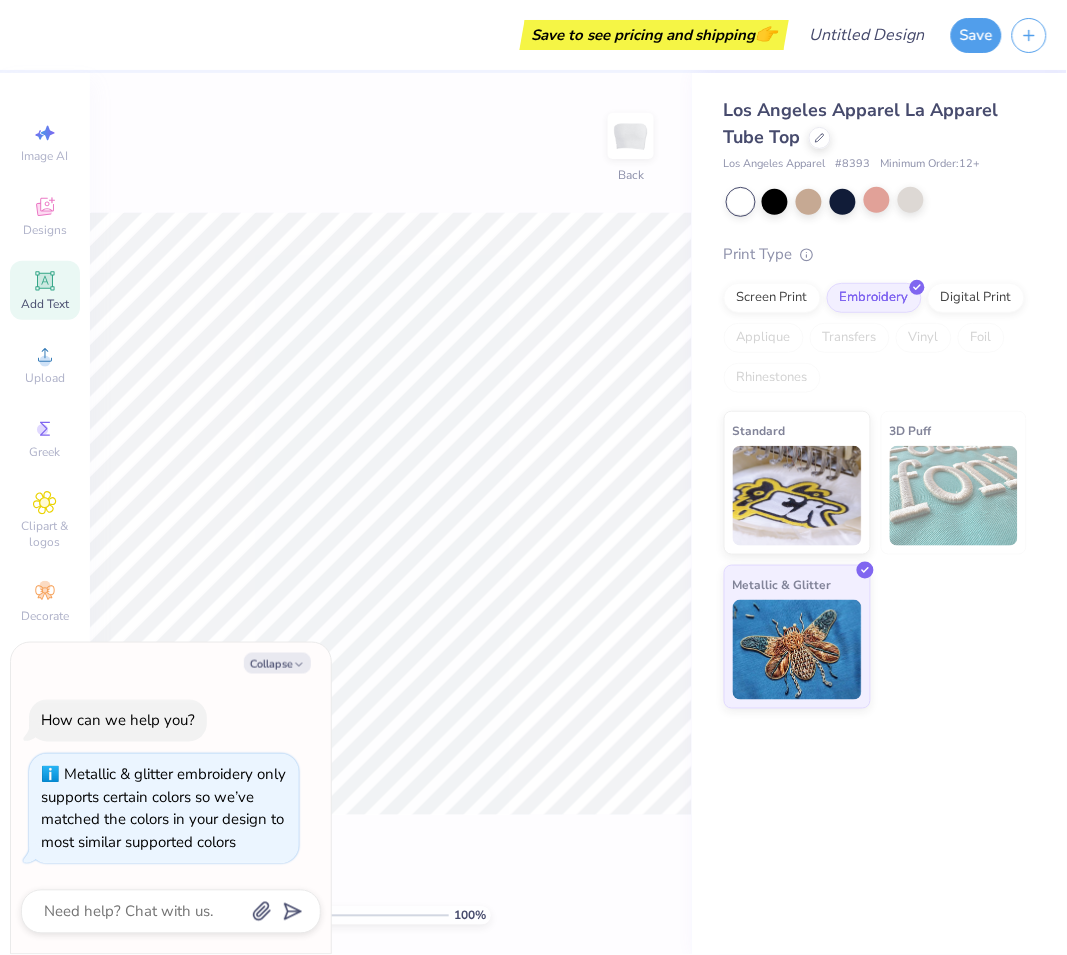 click at bounding box center [954, 496] 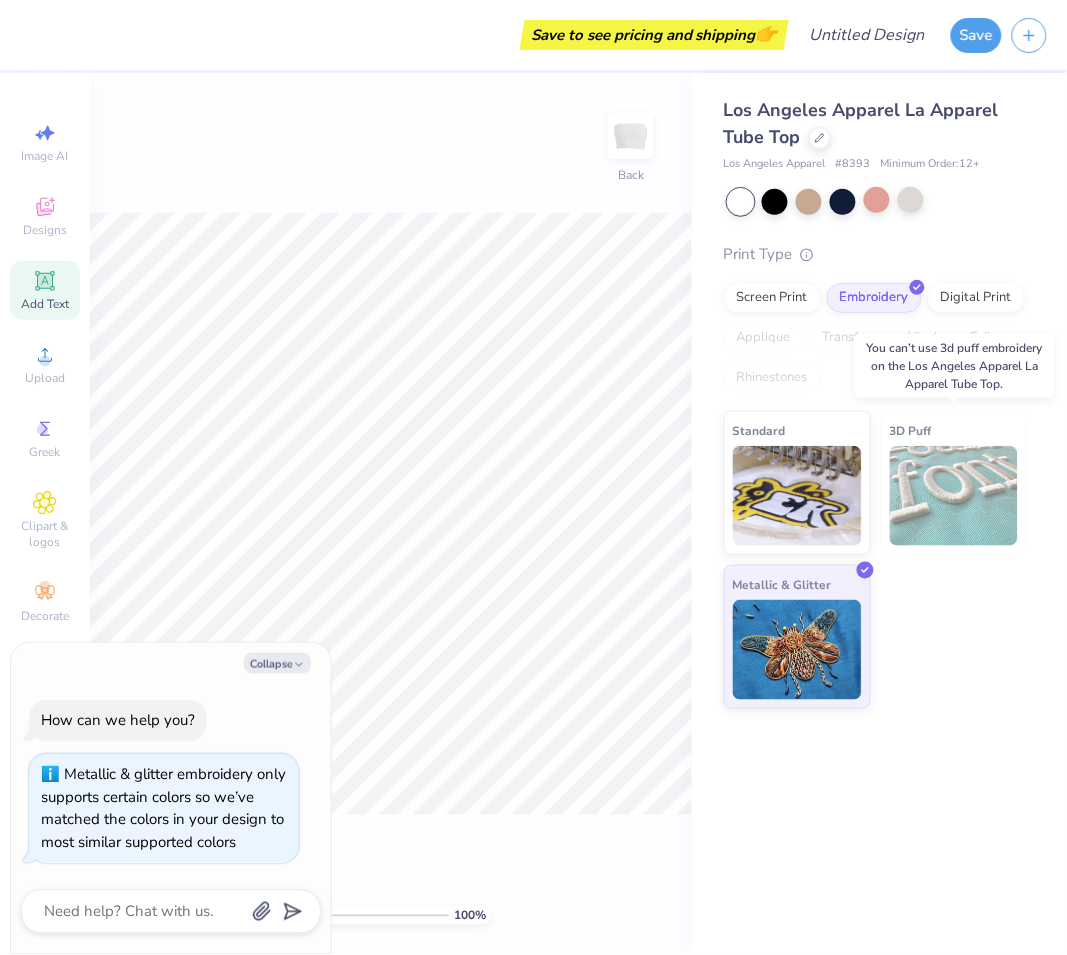 click on "3D Puff" at bounding box center [911, 430] 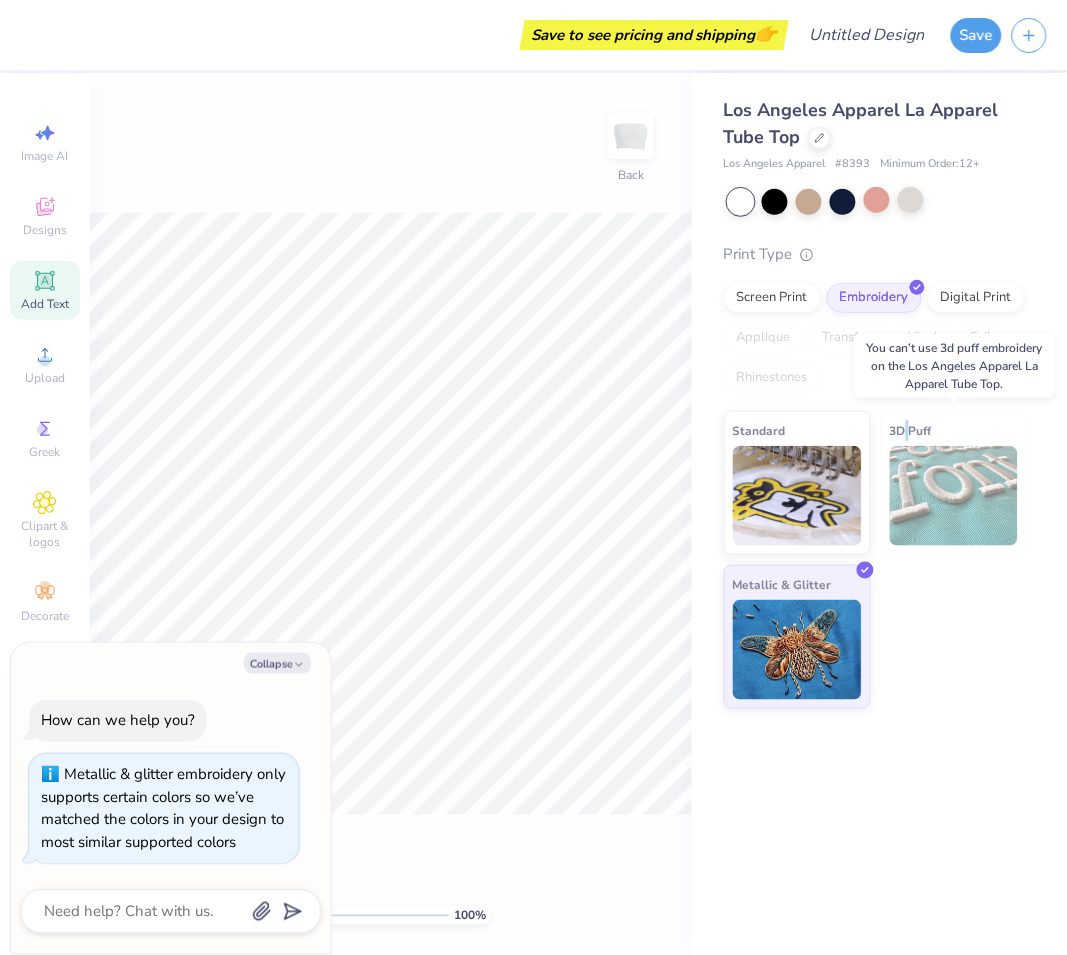 click on "3D Puff" at bounding box center [911, 430] 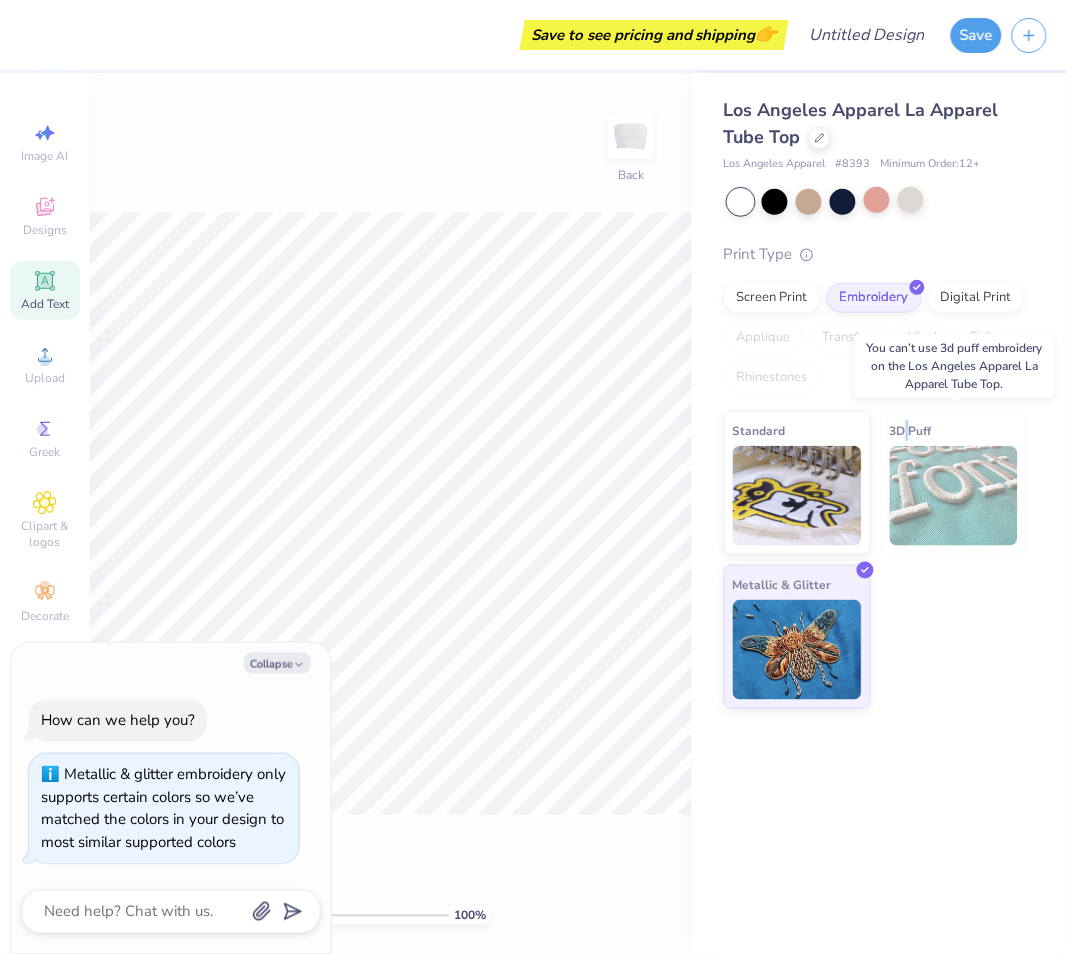 click on "3D Puff" at bounding box center (911, 430) 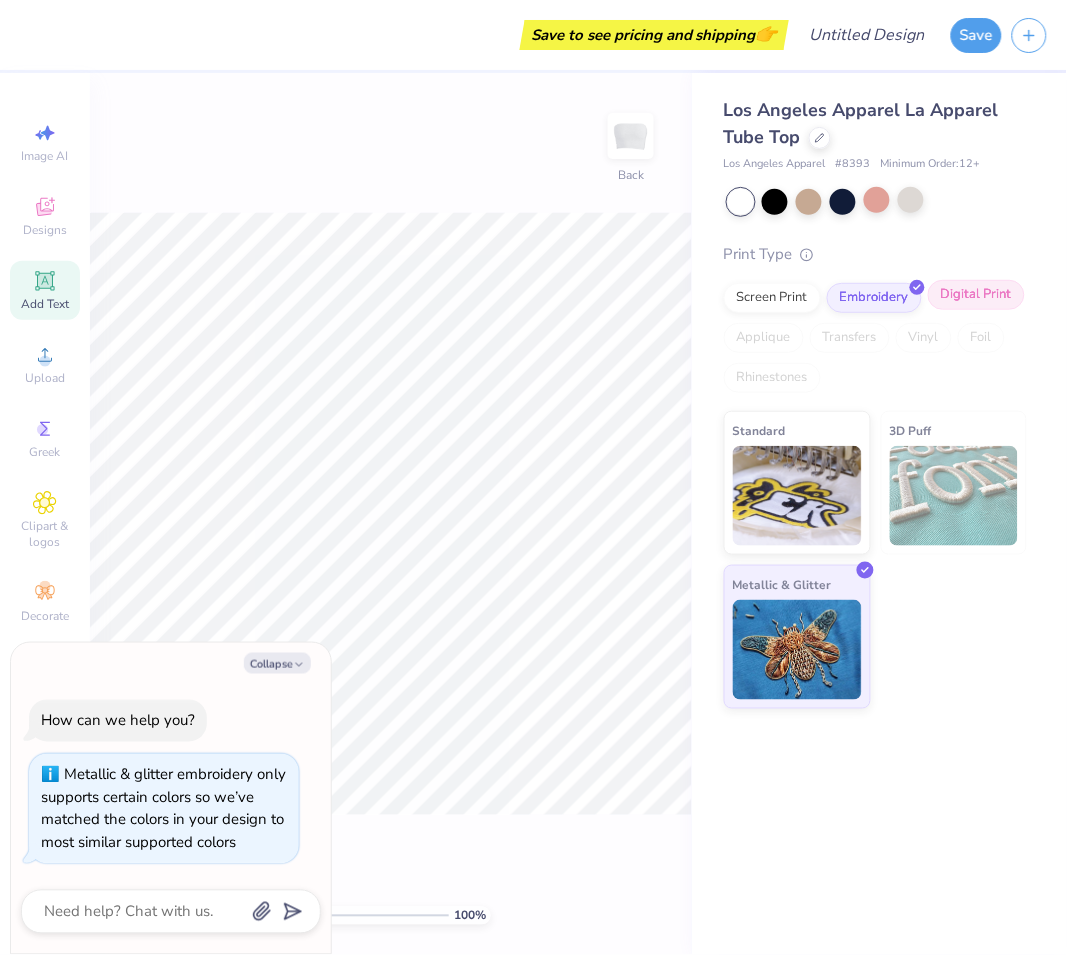 click on "Digital Print" at bounding box center [976, 295] 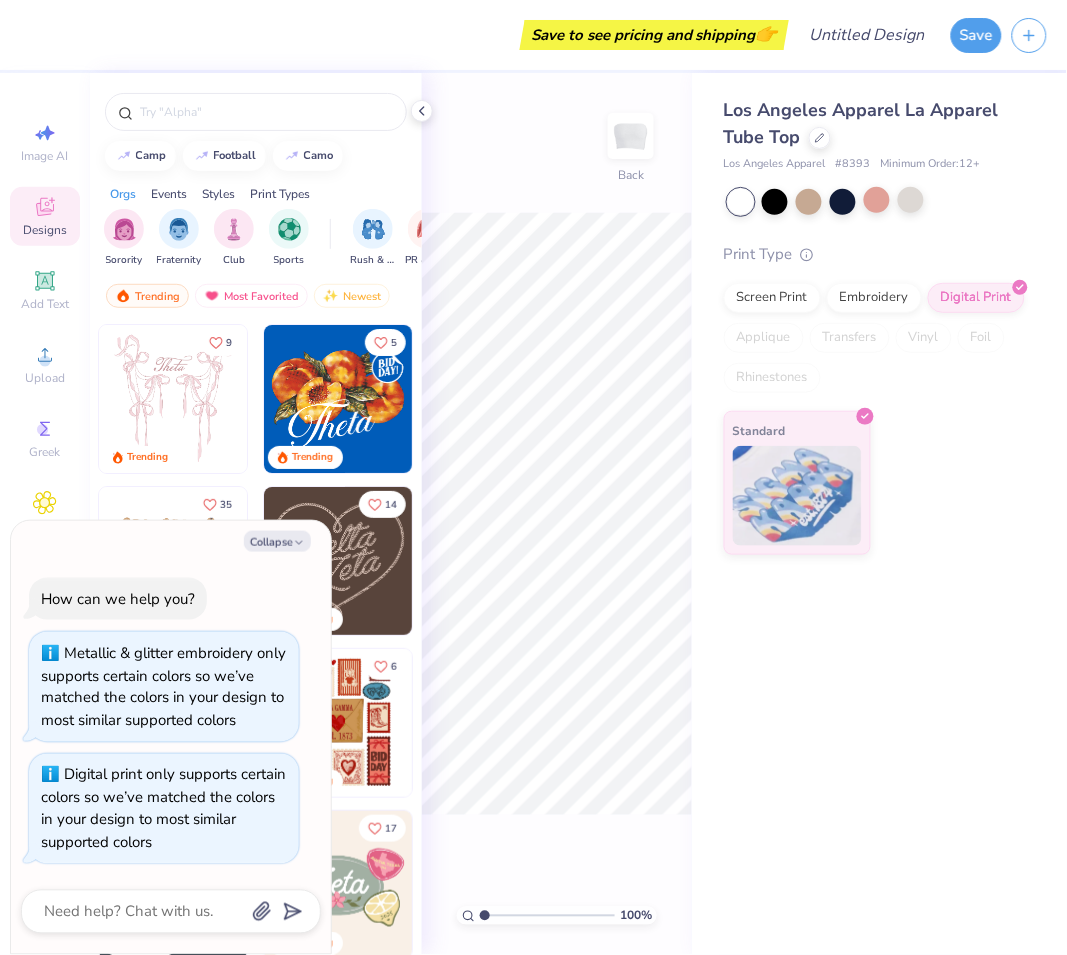 scroll, scrollTop: 222, scrollLeft: 0, axis: vertical 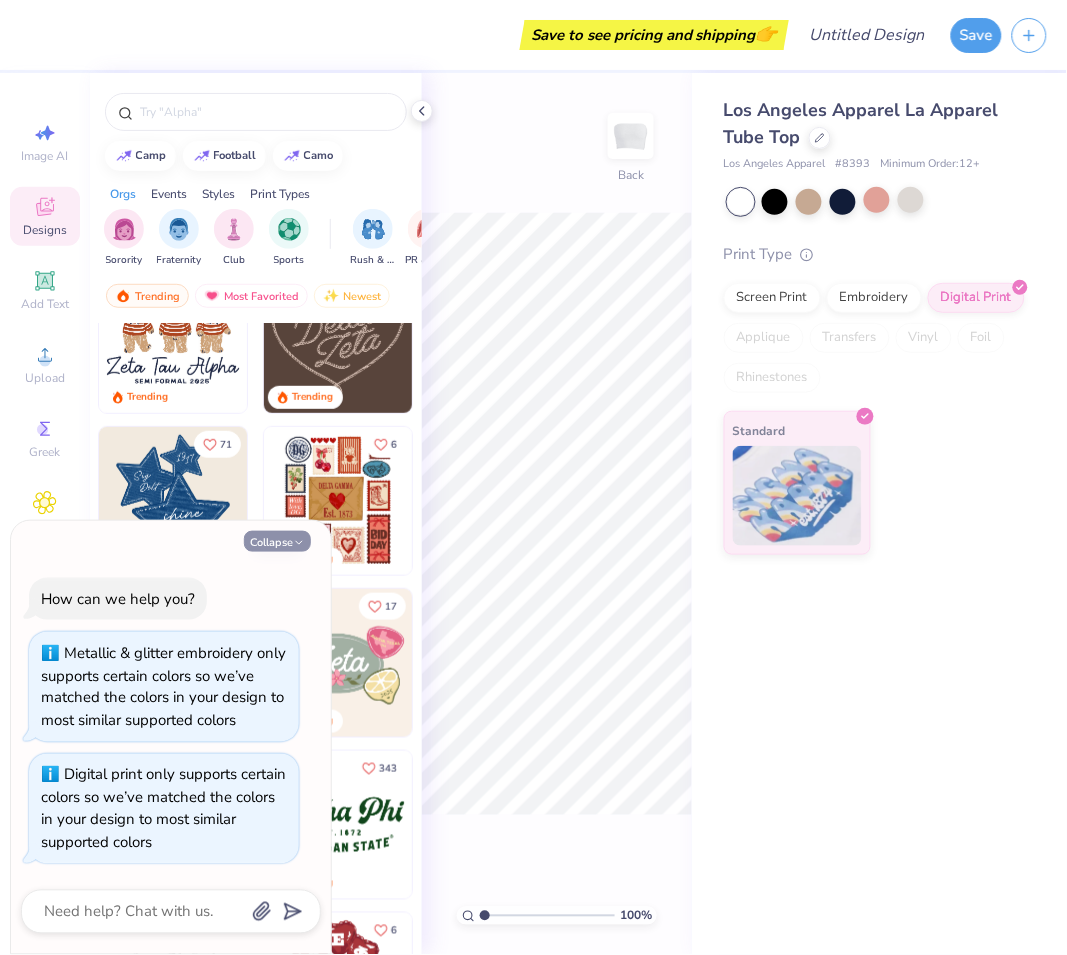 click on "Collapse" at bounding box center (277, 541) 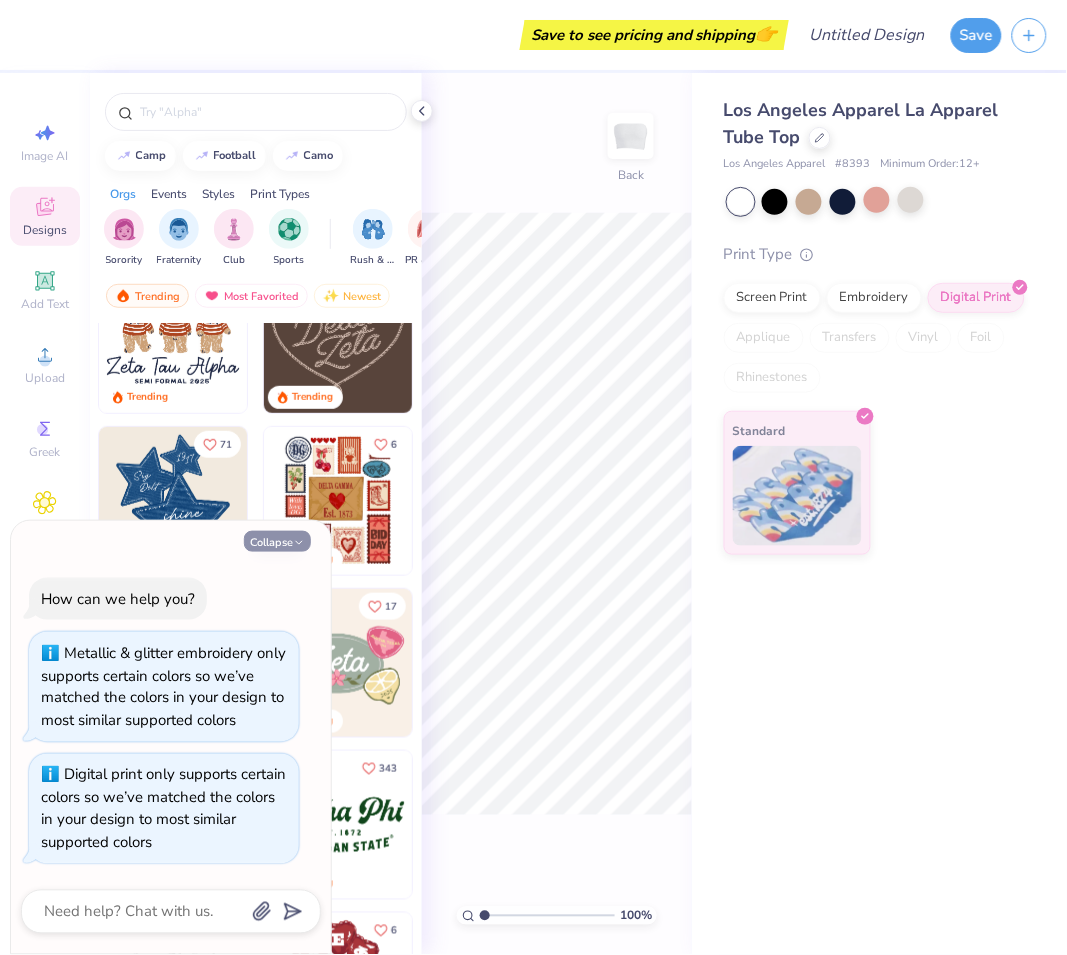 type on "x" 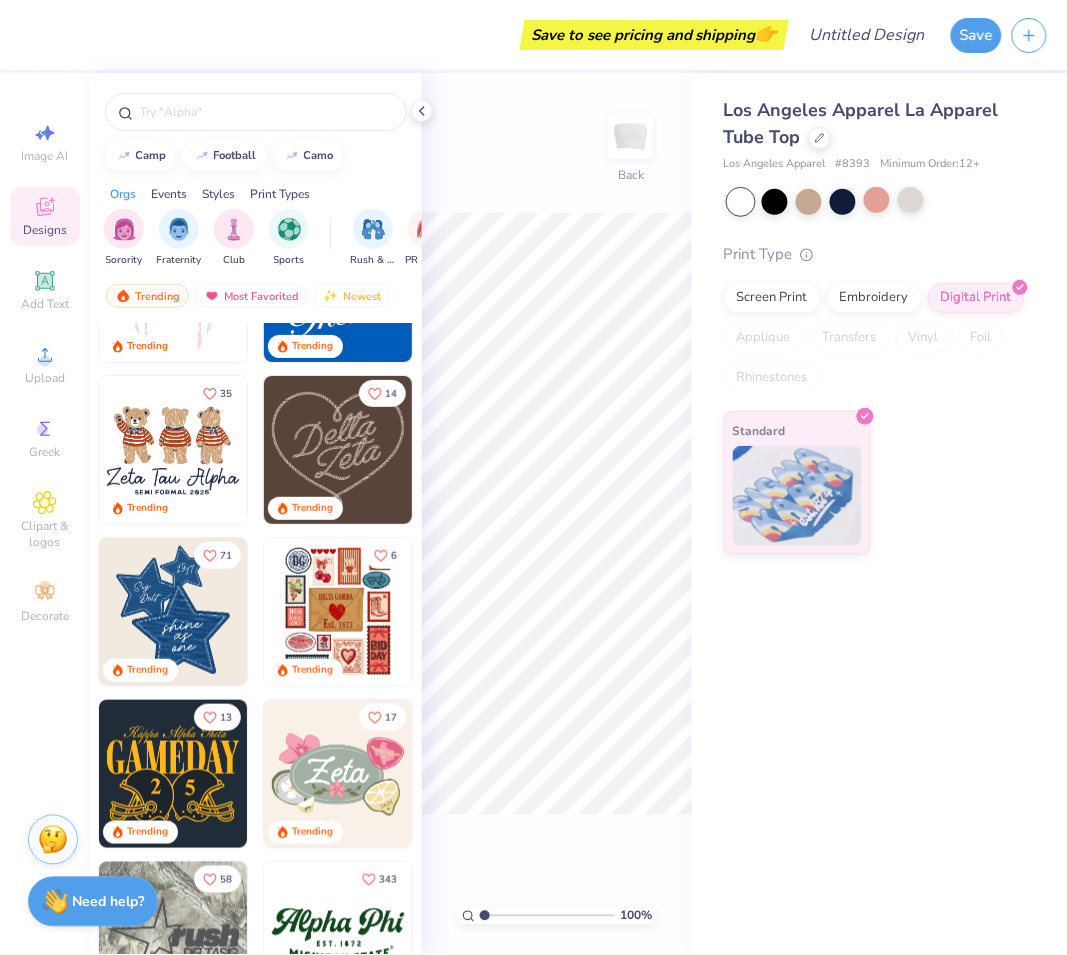 scroll, scrollTop: 0, scrollLeft: 0, axis: both 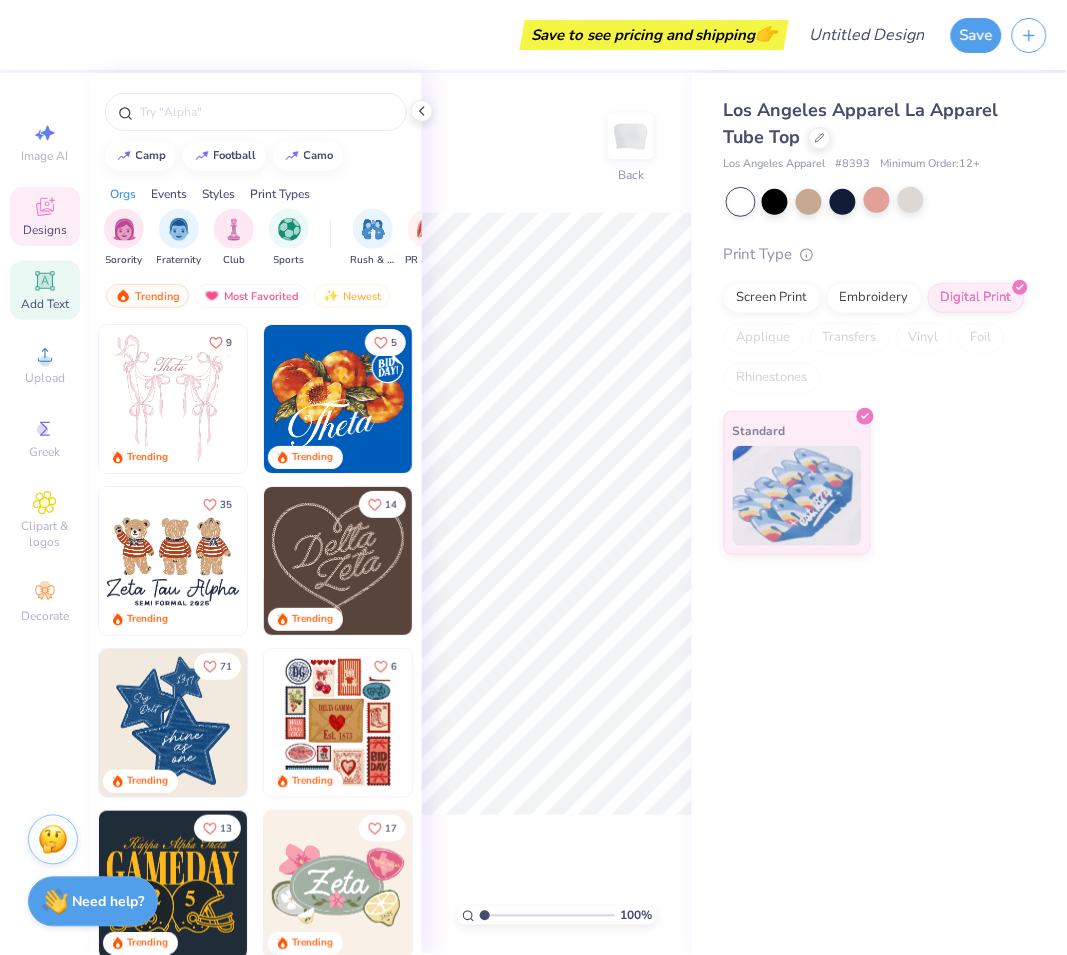 click on "Add Text" at bounding box center (45, 304) 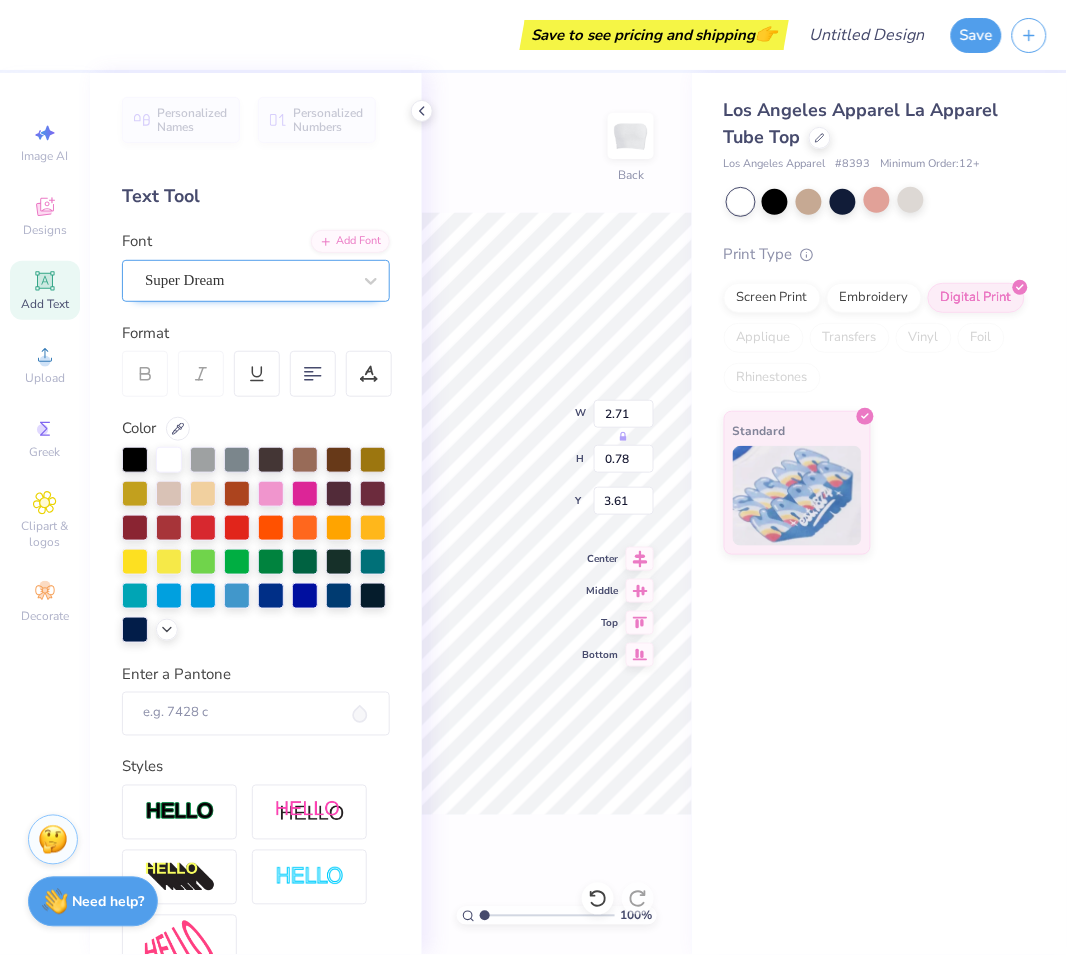 click on "Super Dream" at bounding box center (248, 280) 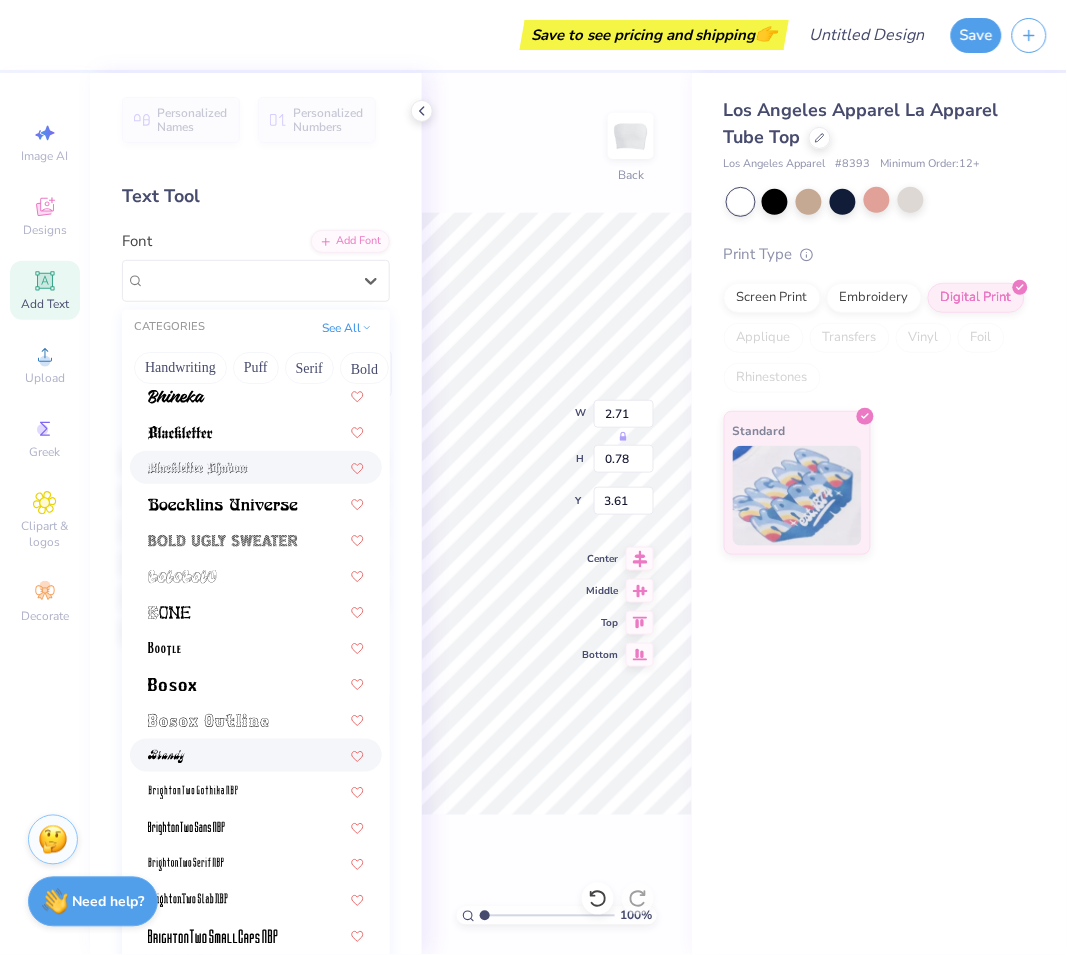 scroll, scrollTop: 666, scrollLeft: 0, axis: vertical 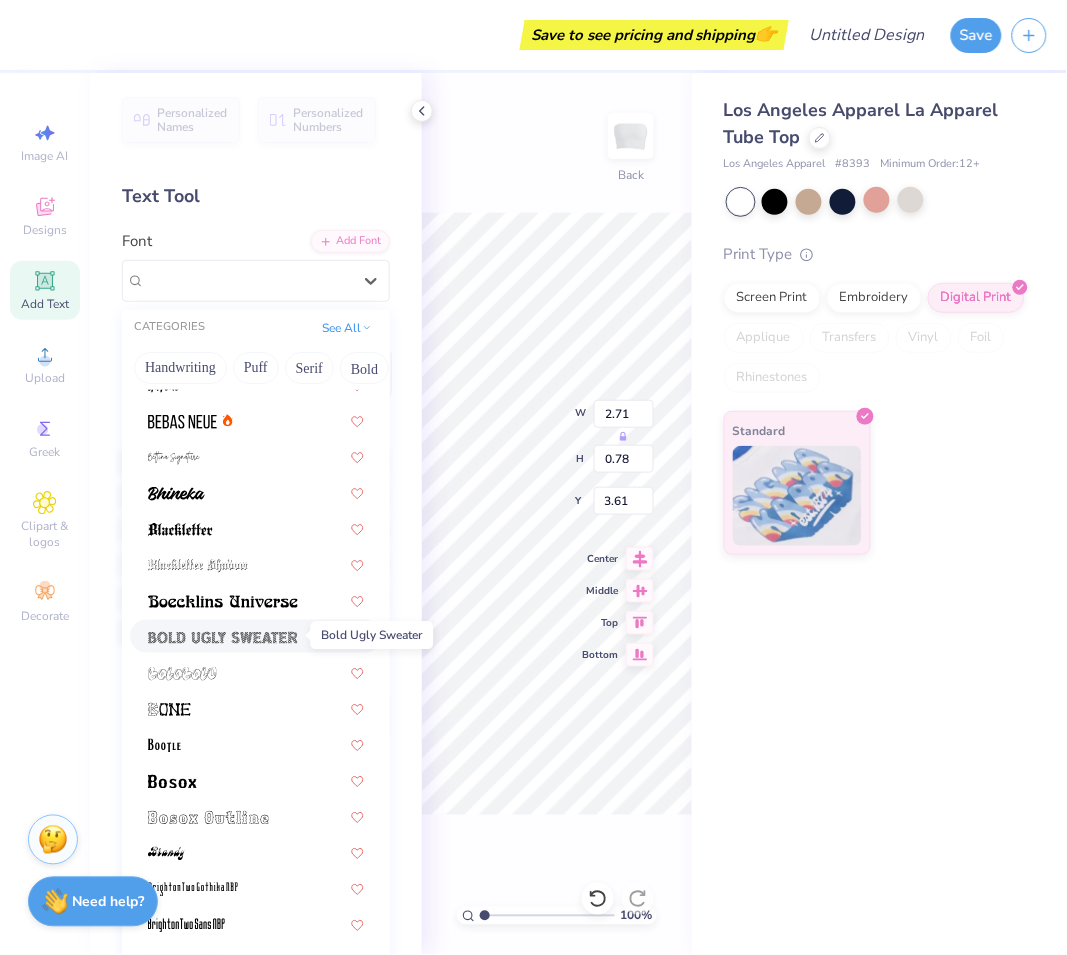 click at bounding box center [223, 638] 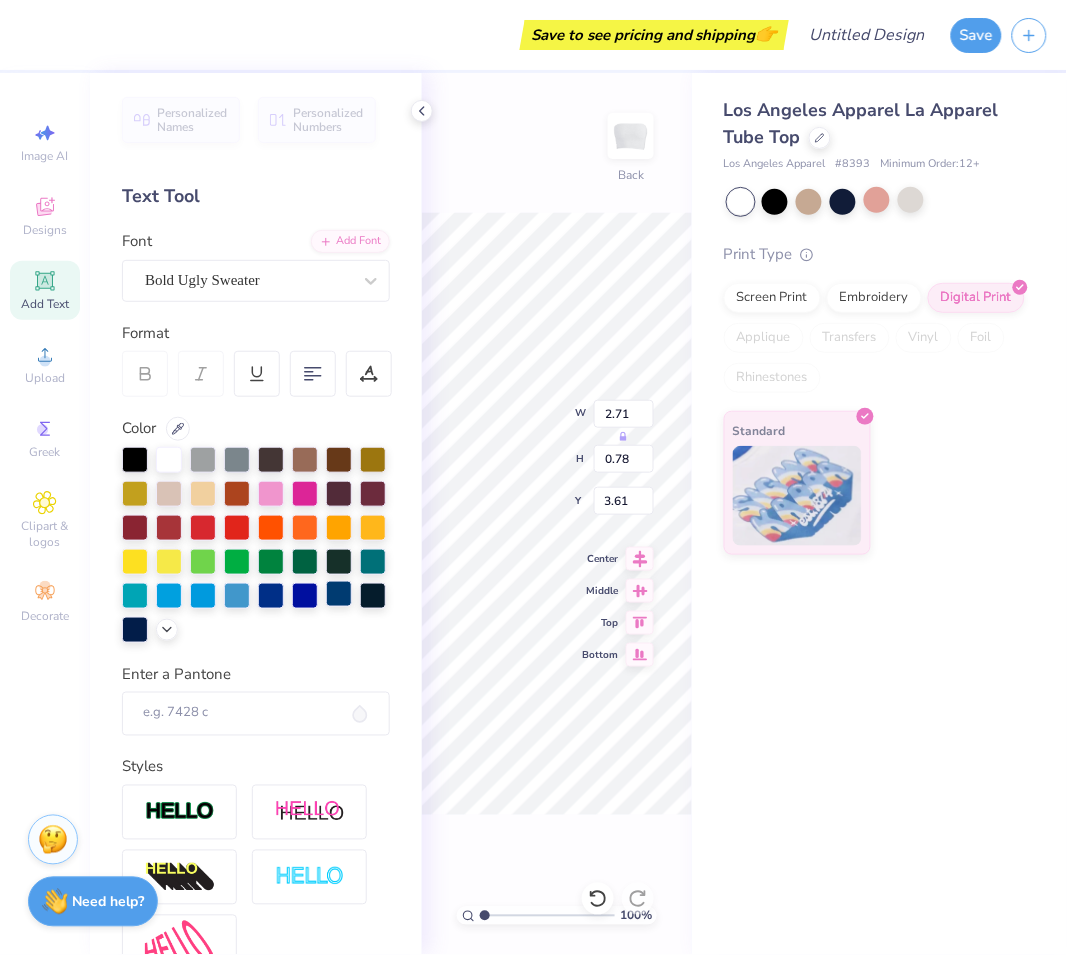 type on "2.31" 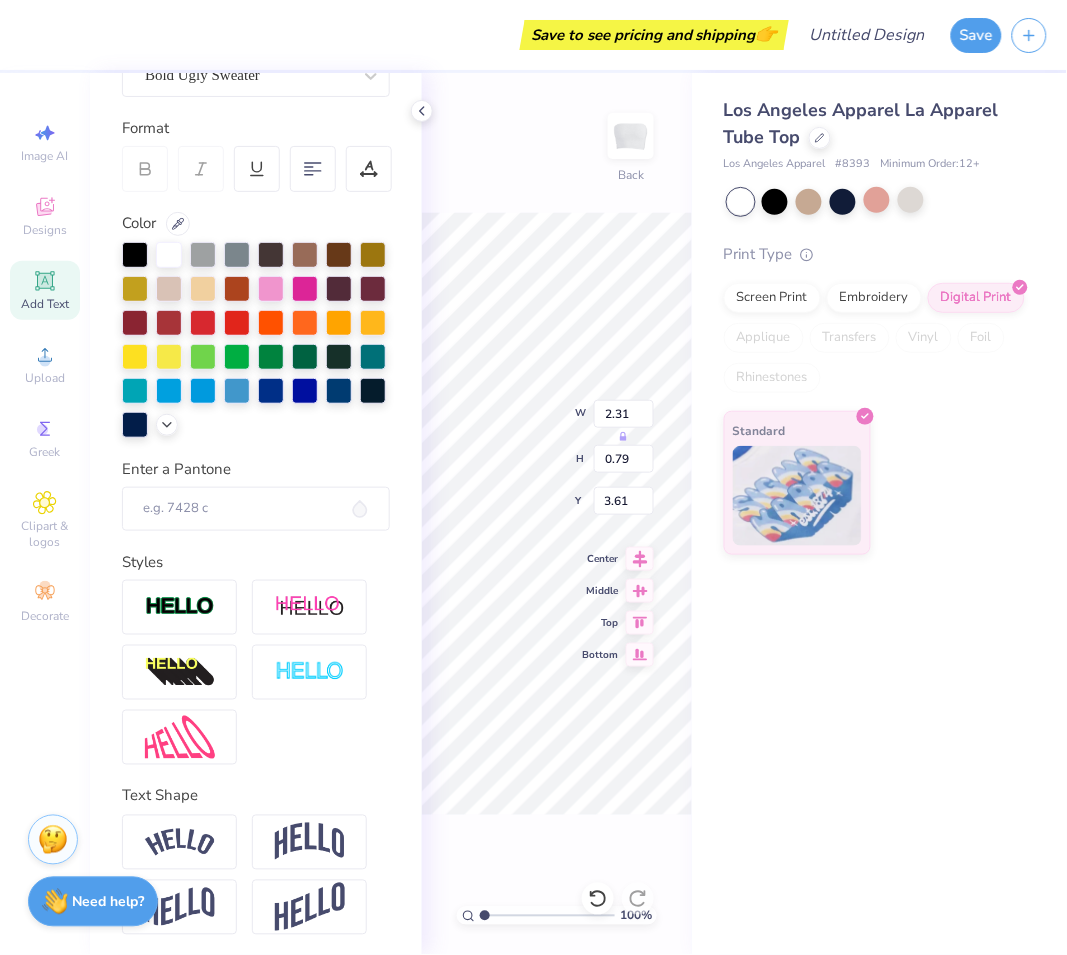 scroll, scrollTop: 207, scrollLeft: 0, axis: vertical 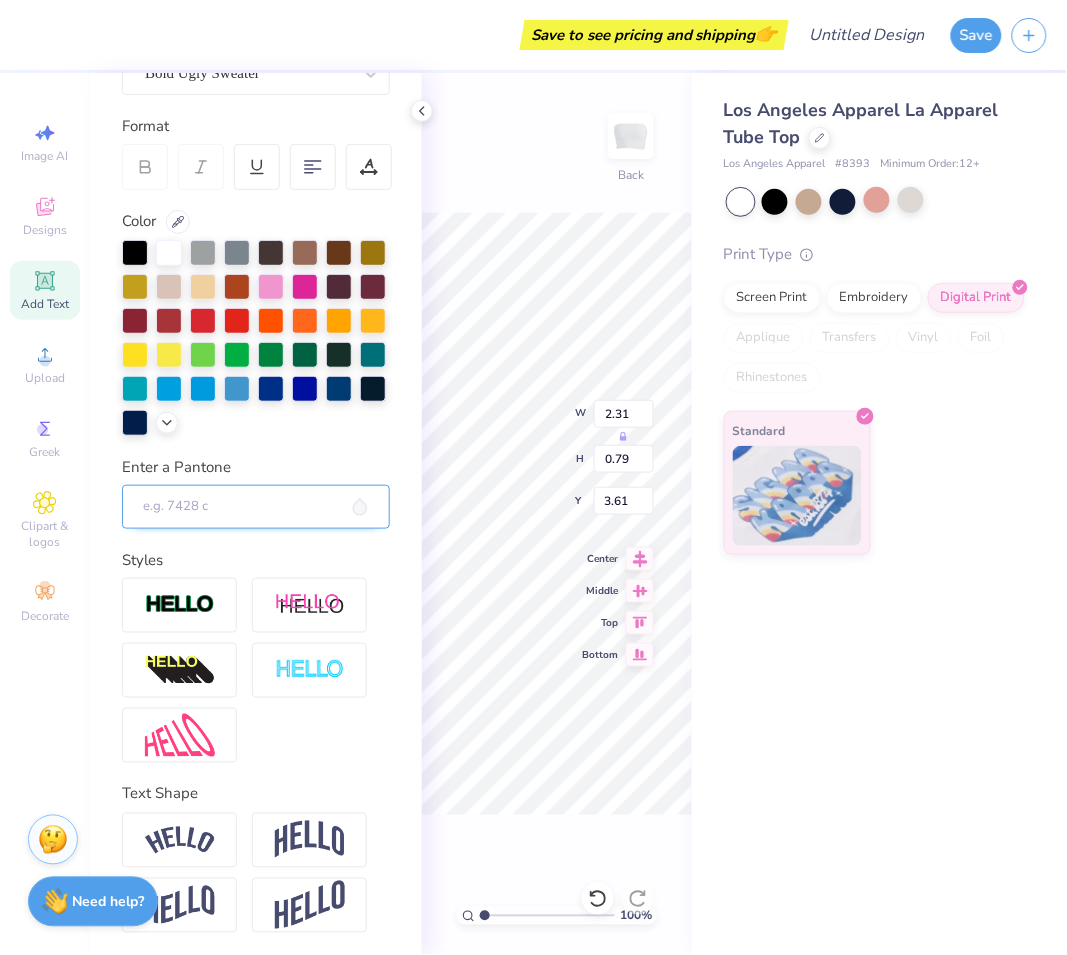 click on "Enter a Pantone" at bounding box center [256, 507] 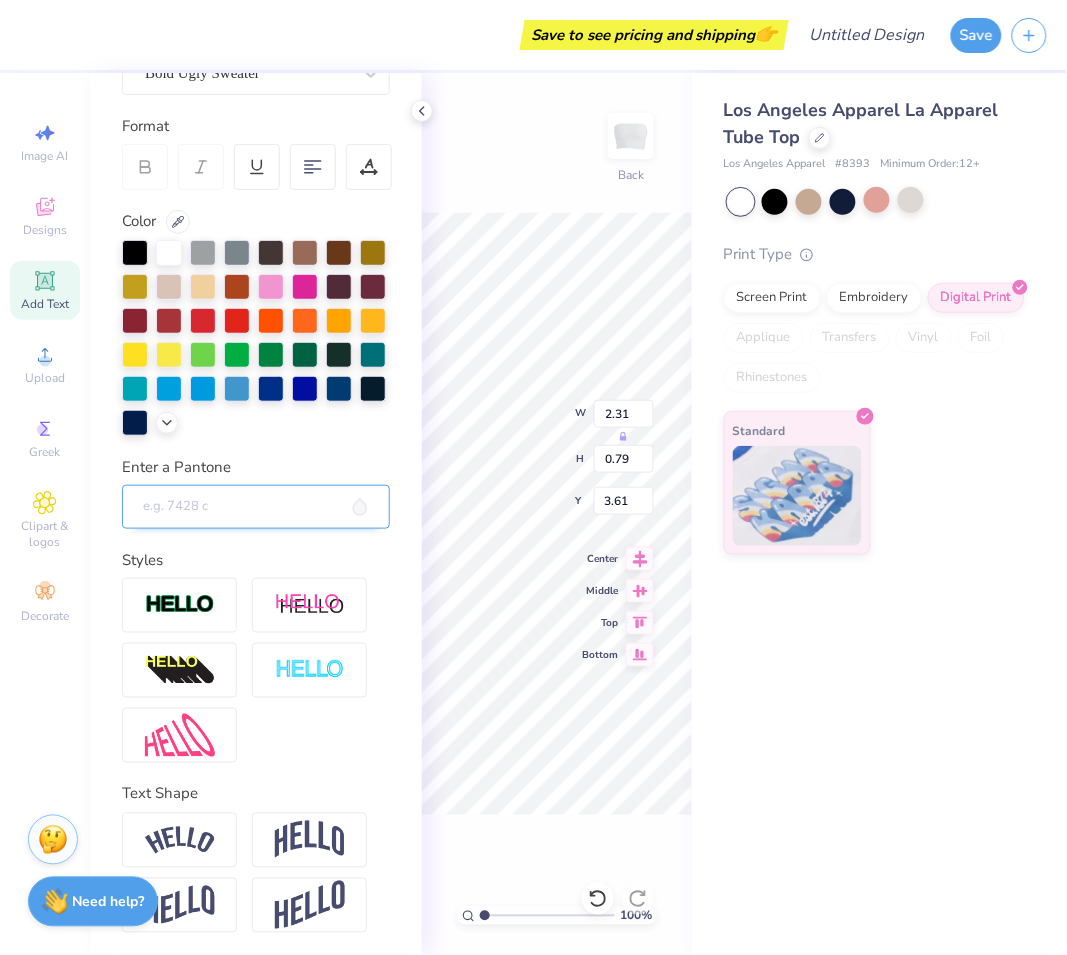 paste on "Está wileá y ya cumplió los 30" 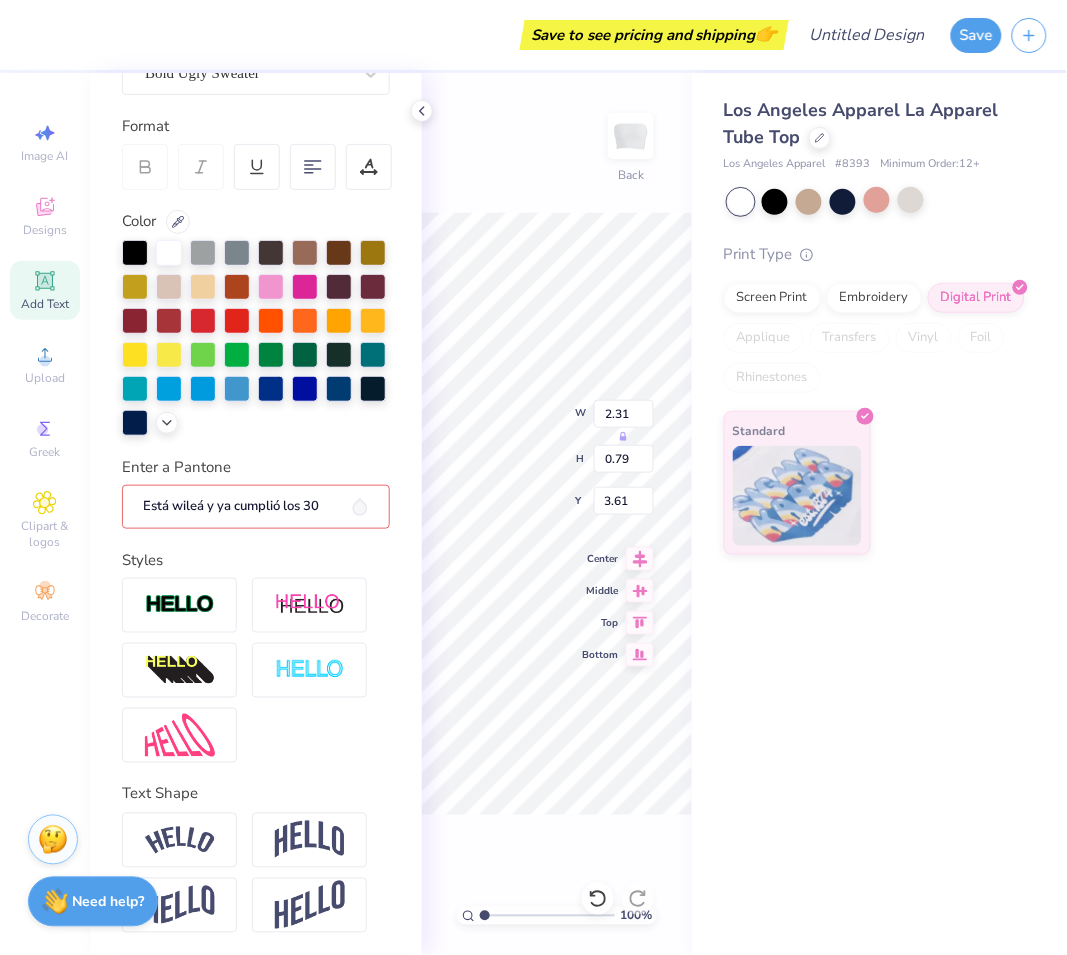 type on "Está wileá y ya cumplió los 30" 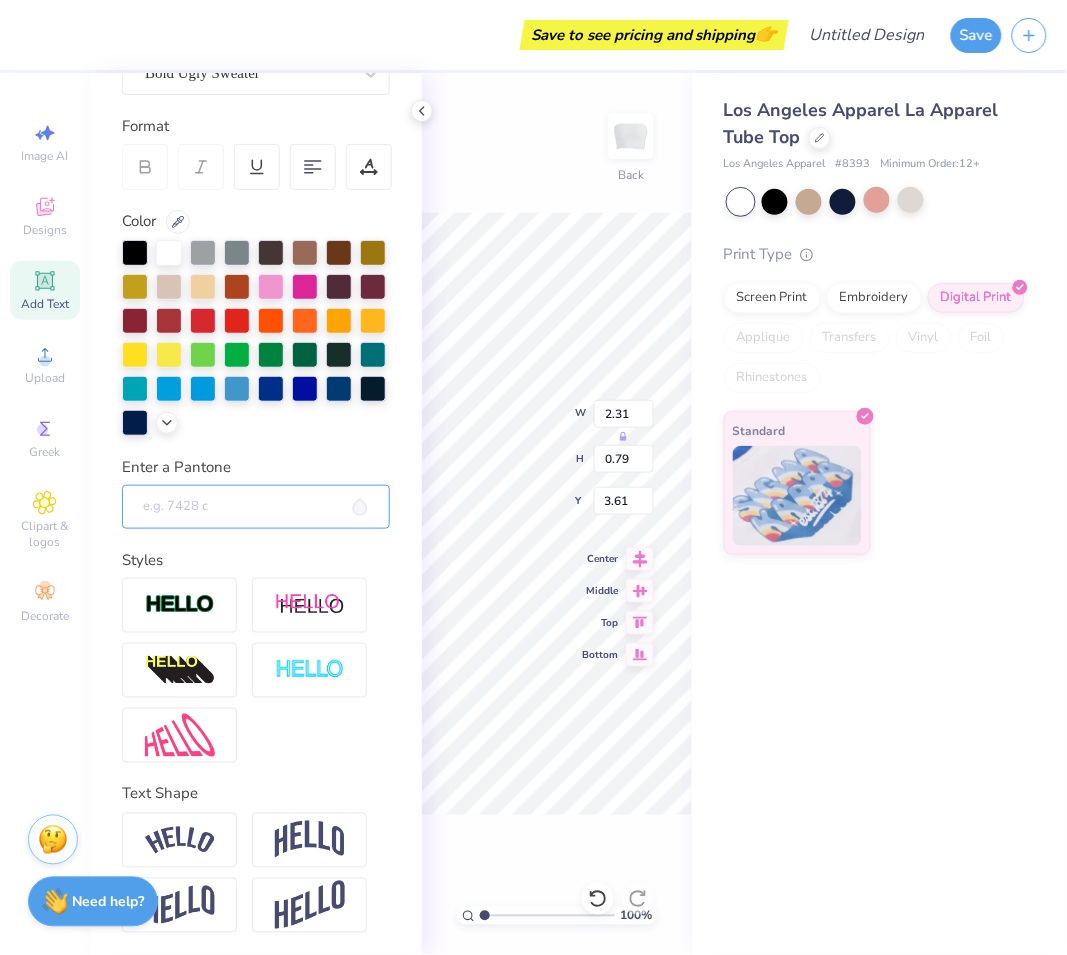 type 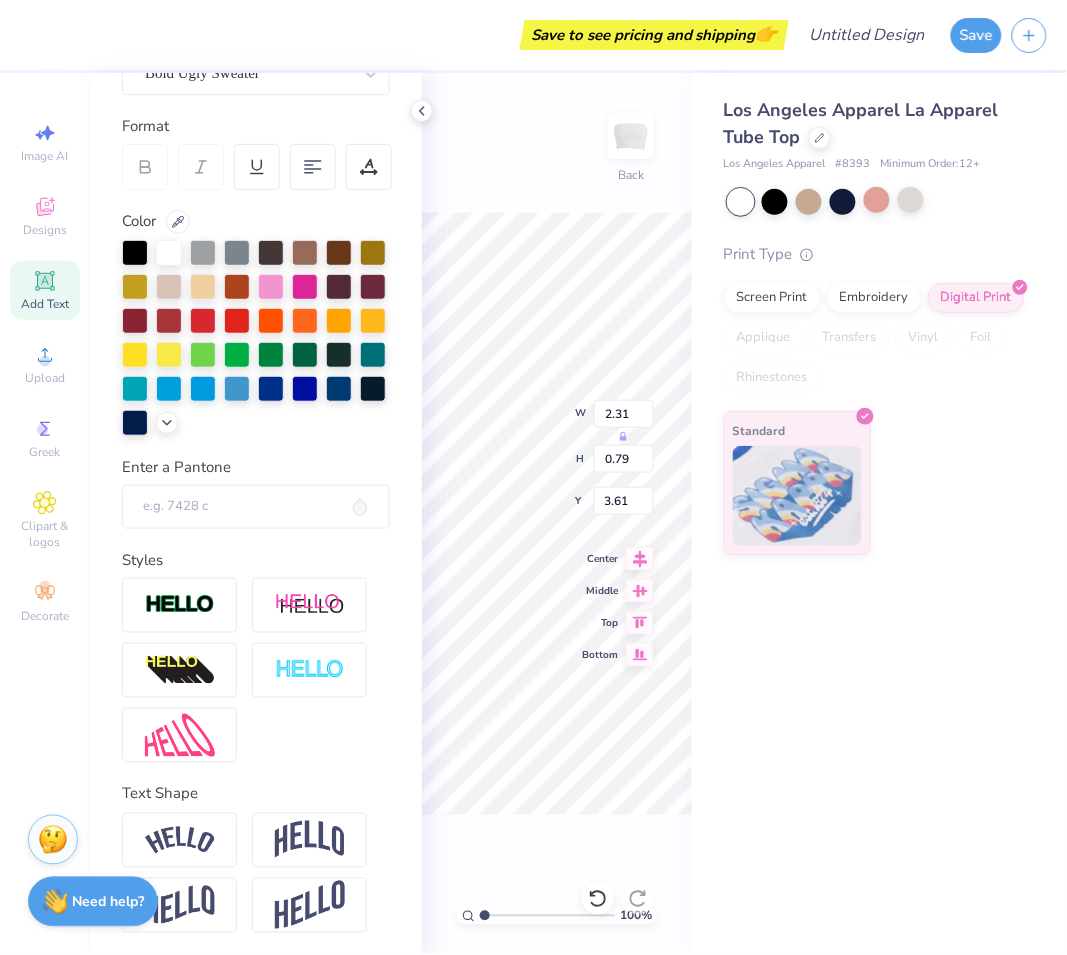 scroll, scrollTop: 17, scrollLeft: 3, axis: both 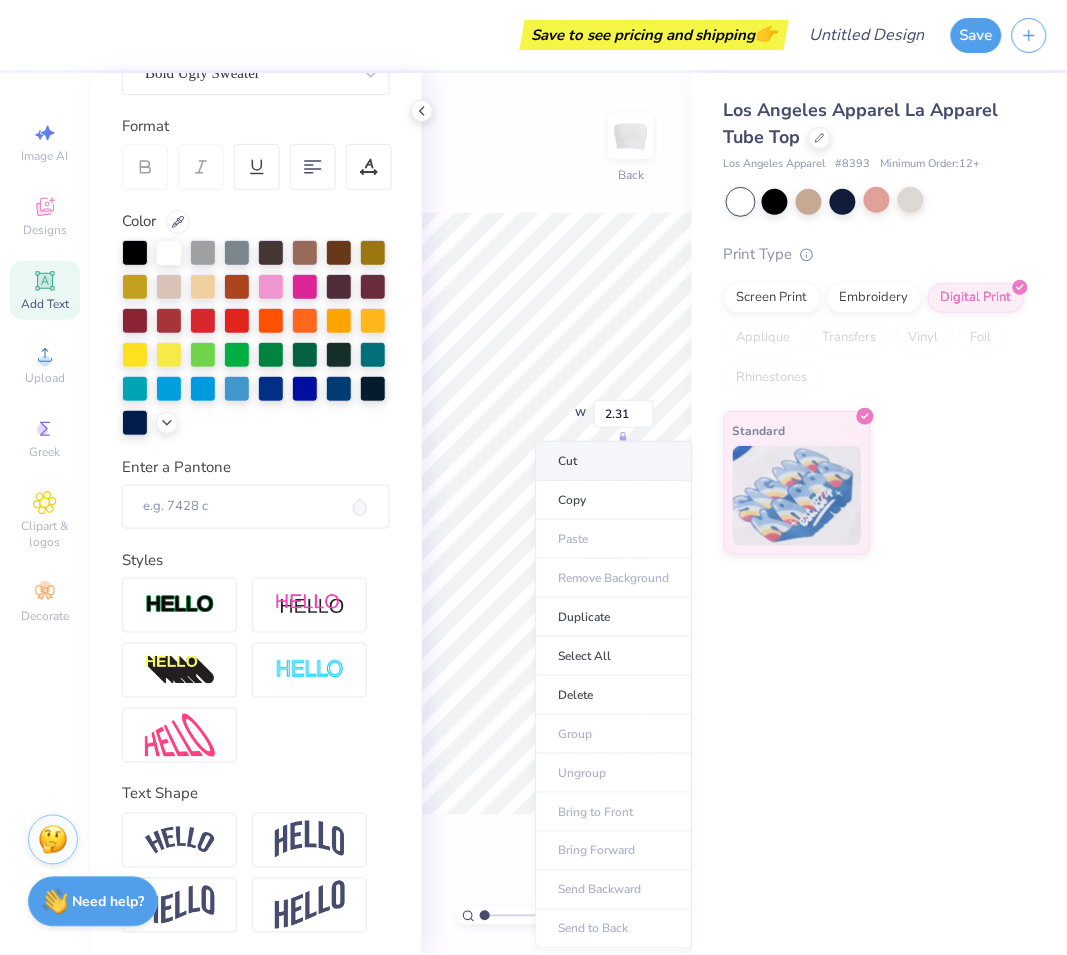 click on "Cut" at bounding box center [614, 461] 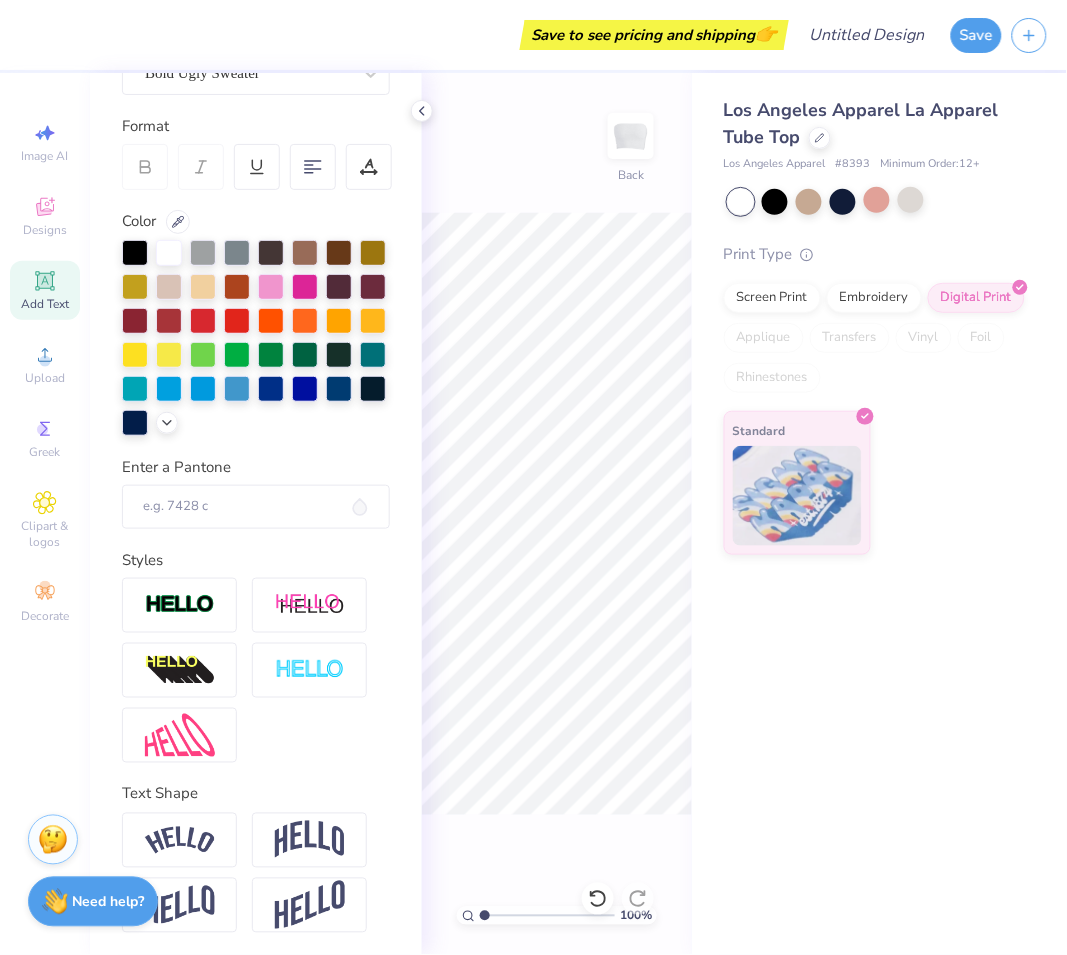 drag, startPoint x: 14, startPoint y: 296, endPoint x: 365, endPoint y: 374, distance: 359.56223 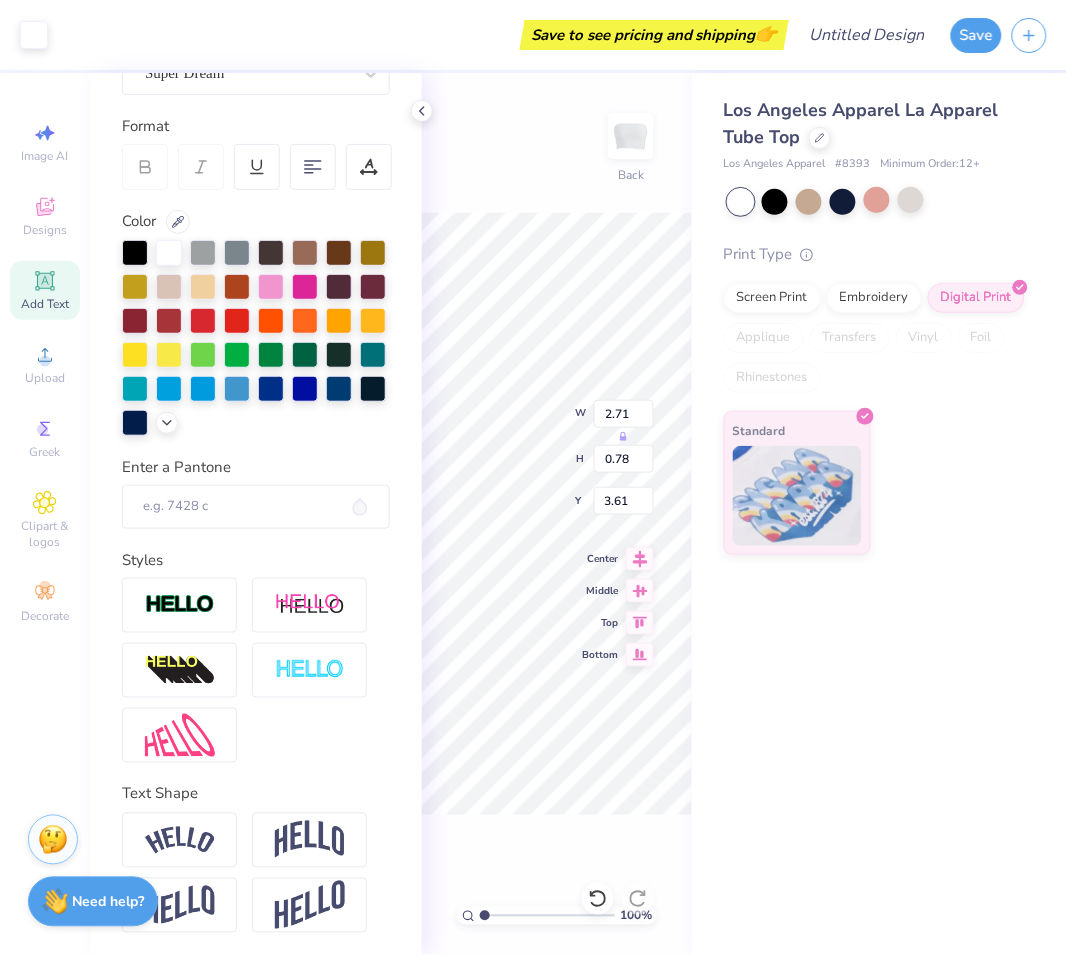 scroll, scrollTop: 205, scrollLeft: 0, axis: vertical 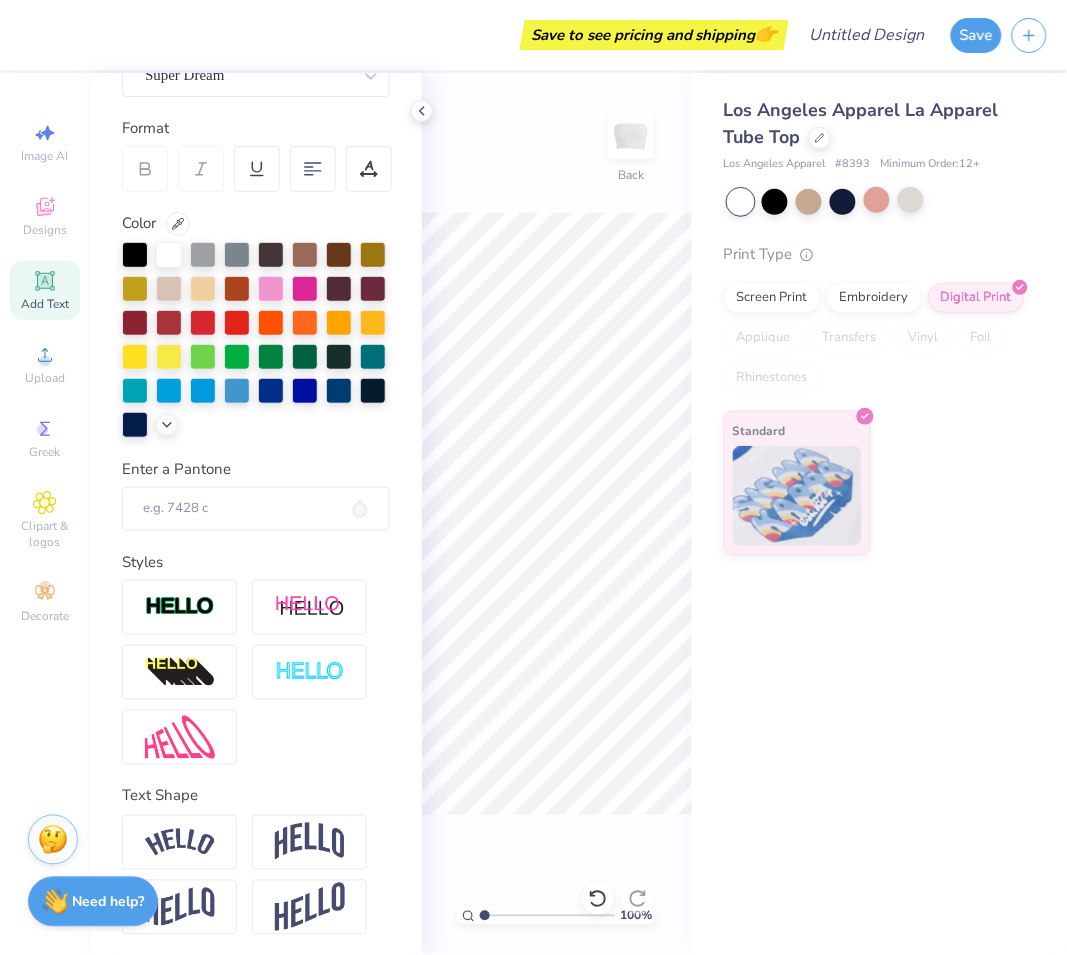 click 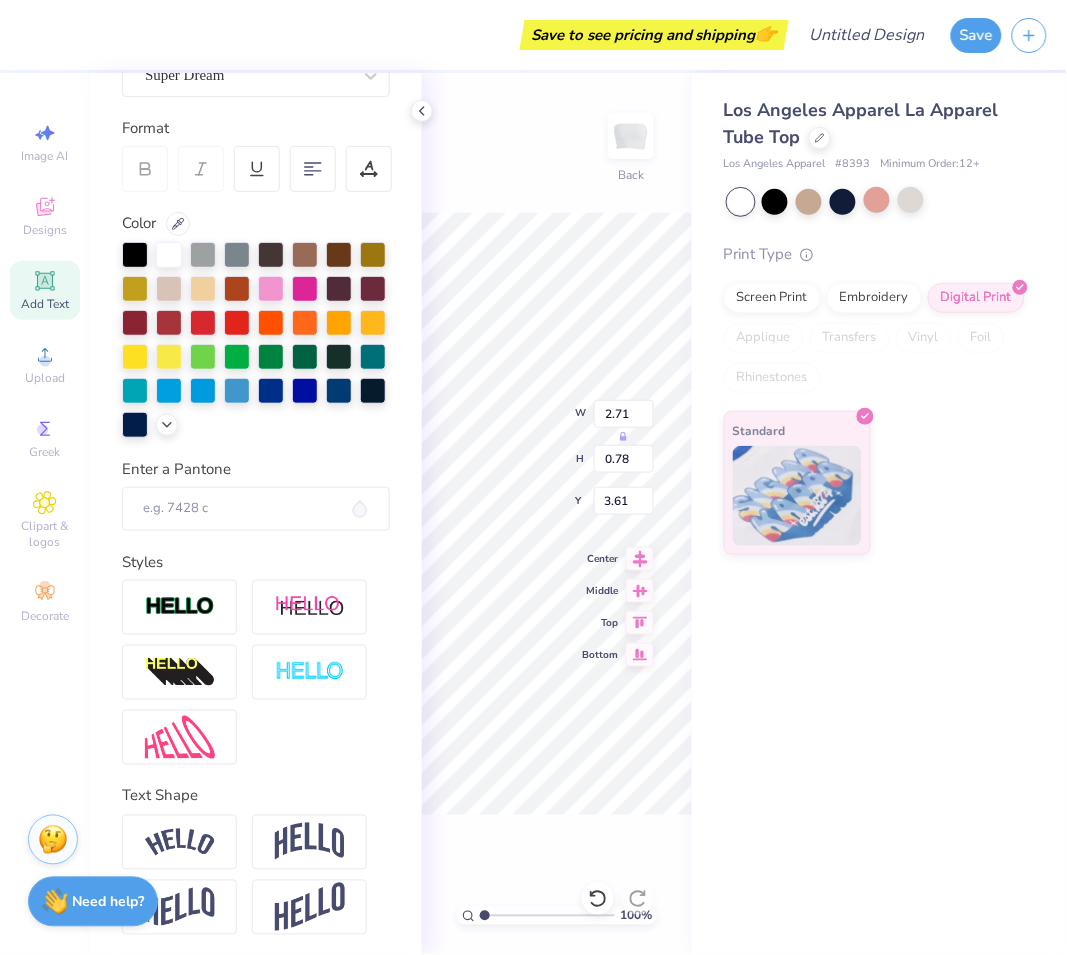 scroll, scrollTop: 17, scrollLeft: 3, axis: both 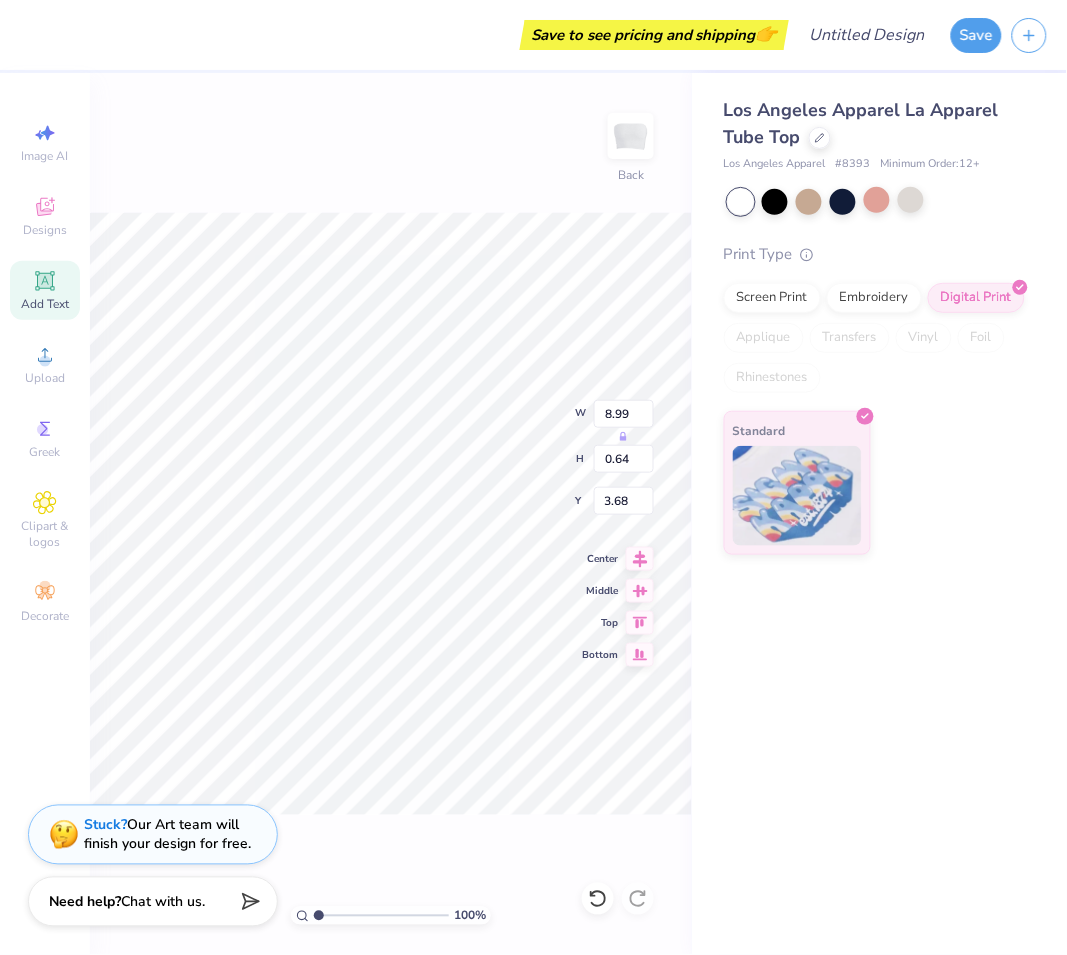 type on "8.99" 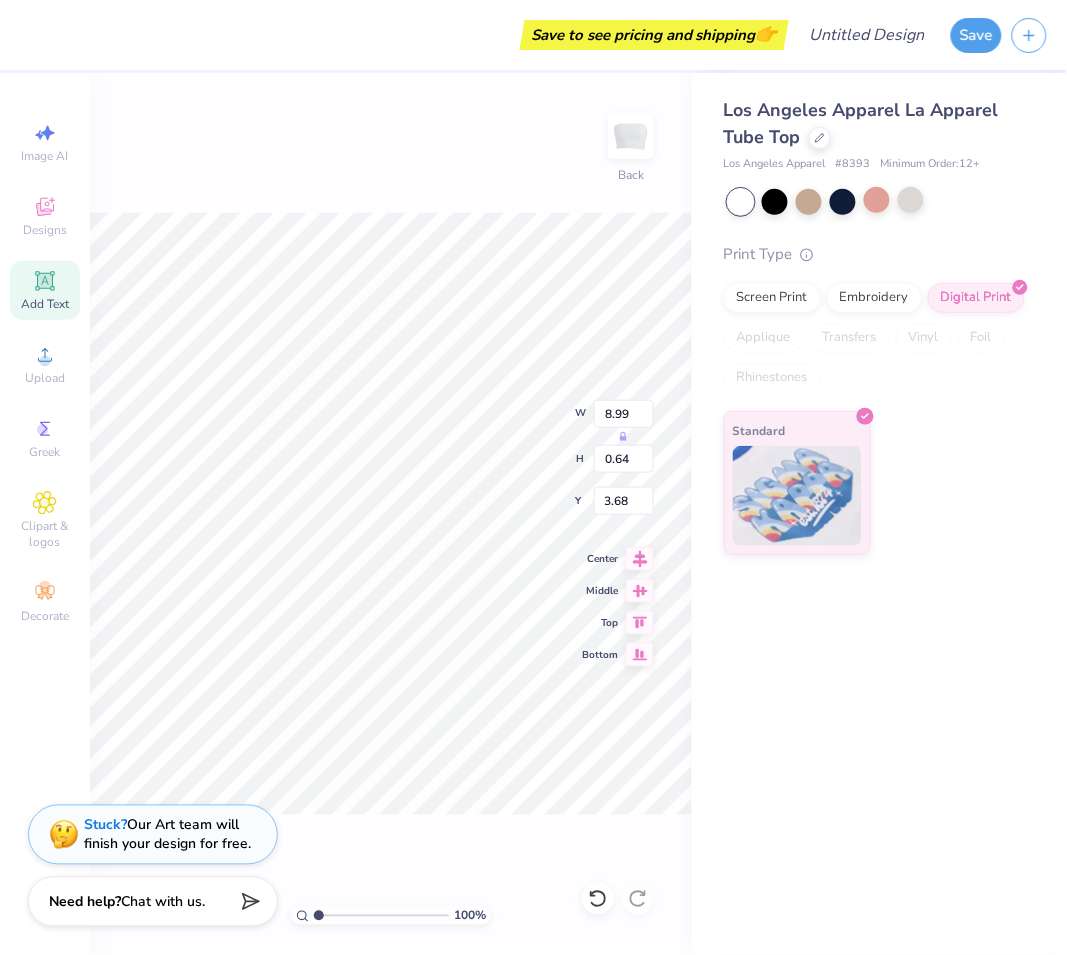 type on "2.24" 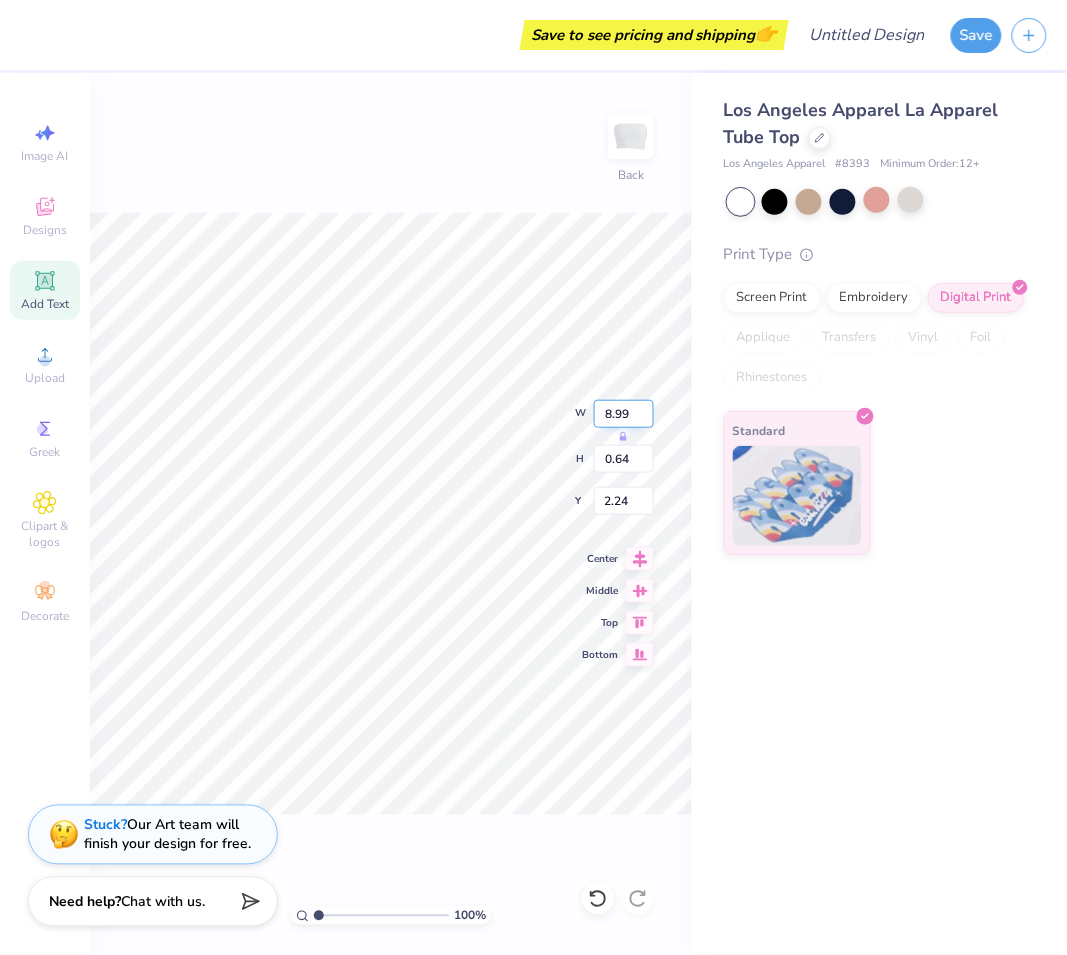 click on "8.99" at bounding box center [624, 414] 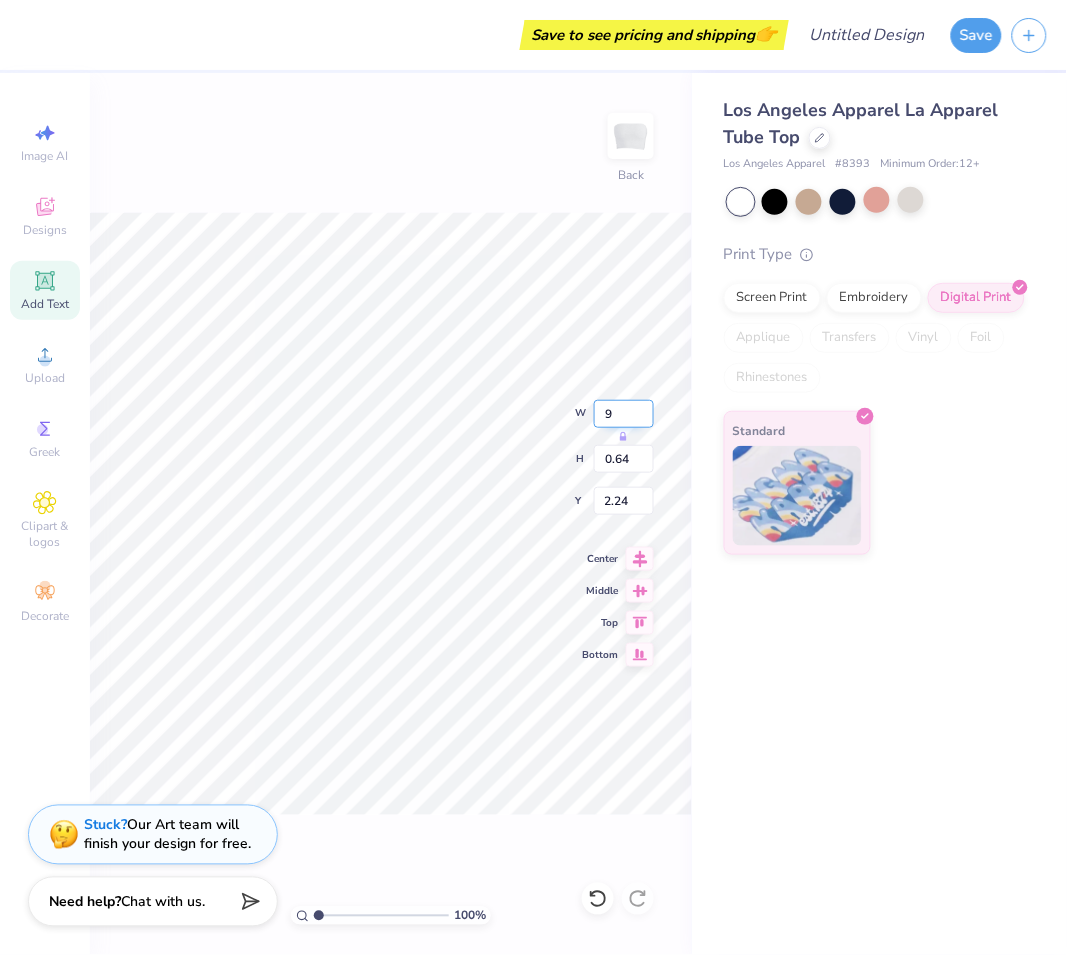 click on "9" at bounding box center [624, 414] 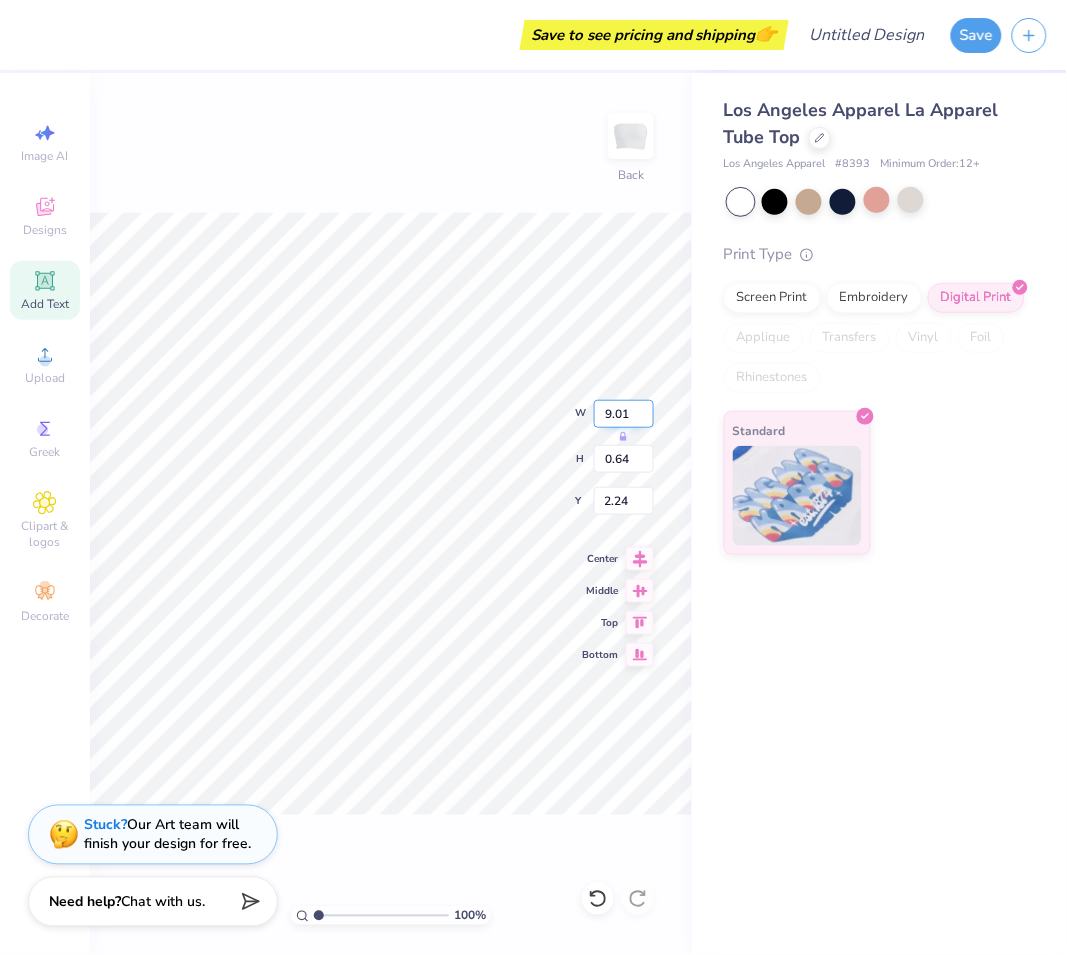 click on "9.01" at bounding box center [624, 414] 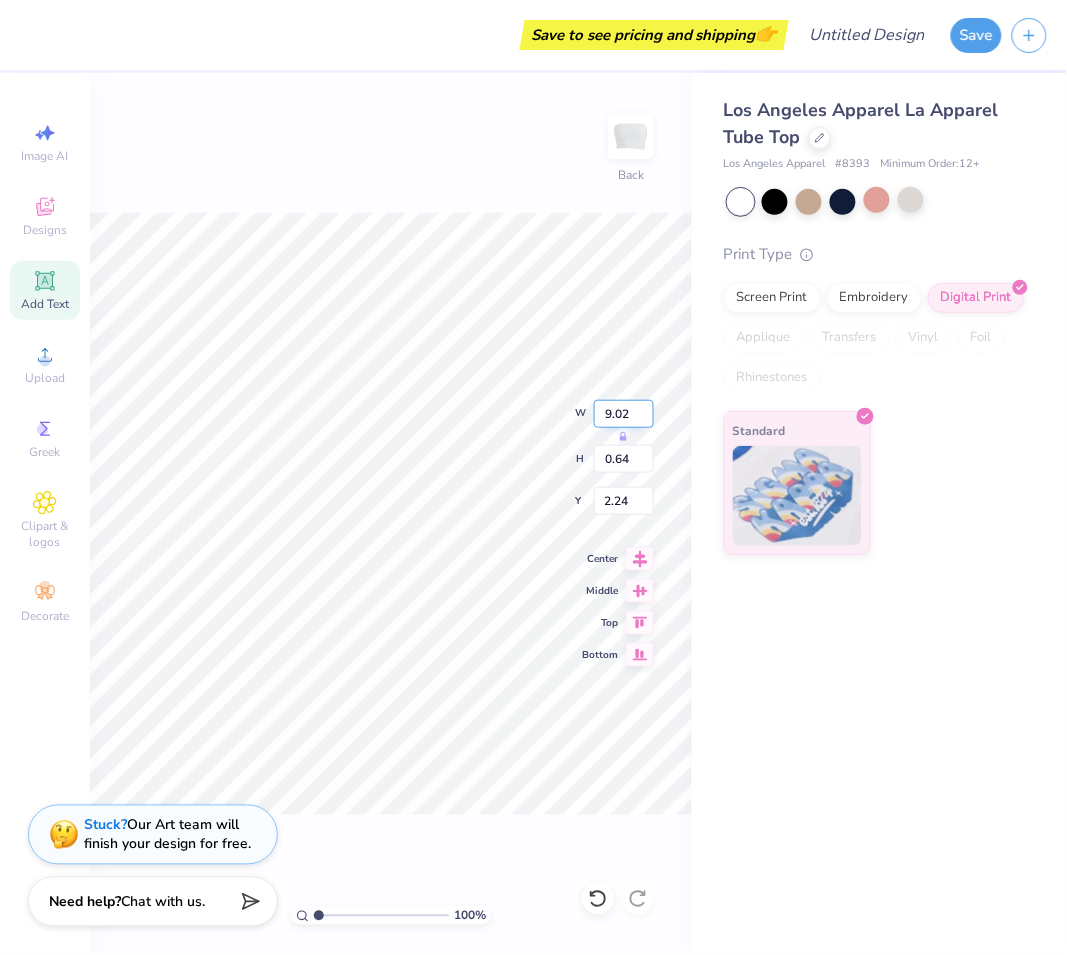 type on "9.02" 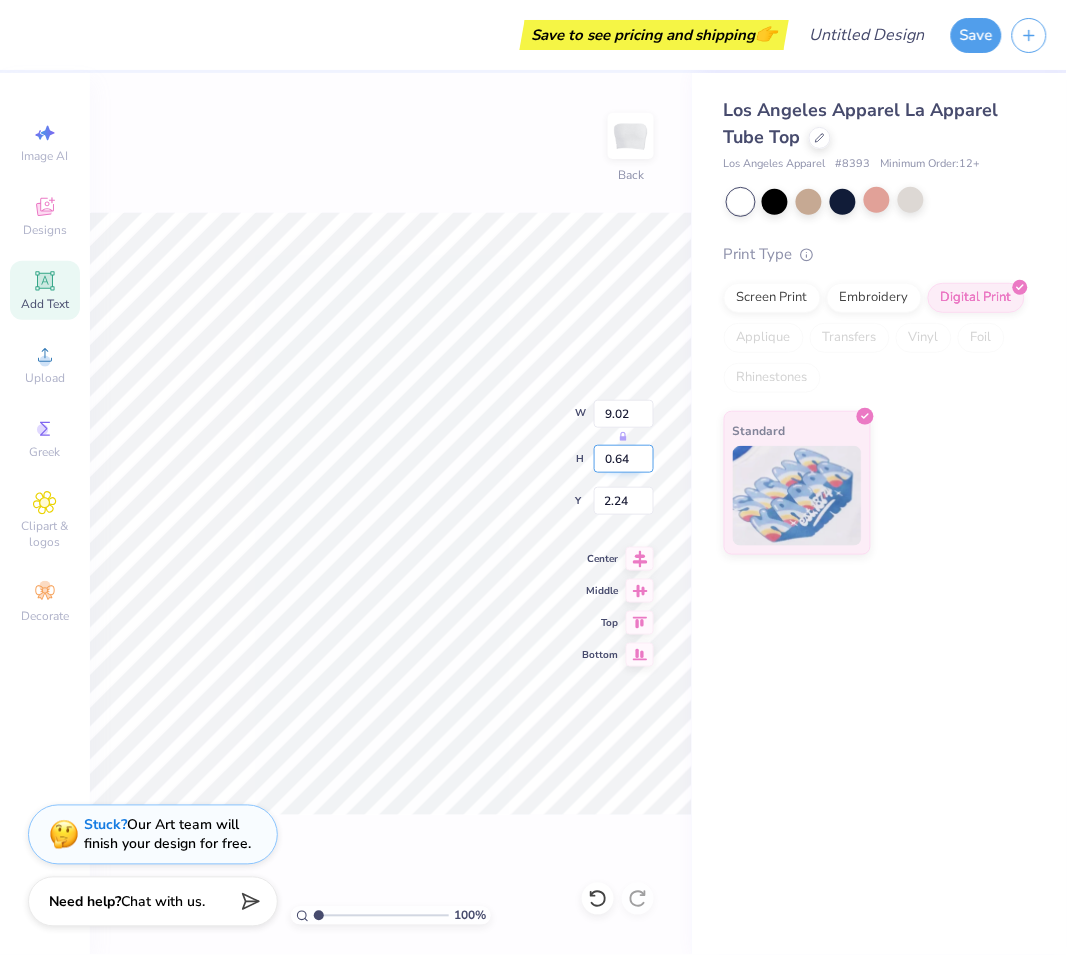 click on "0.64" at bounding box center [624, 459] 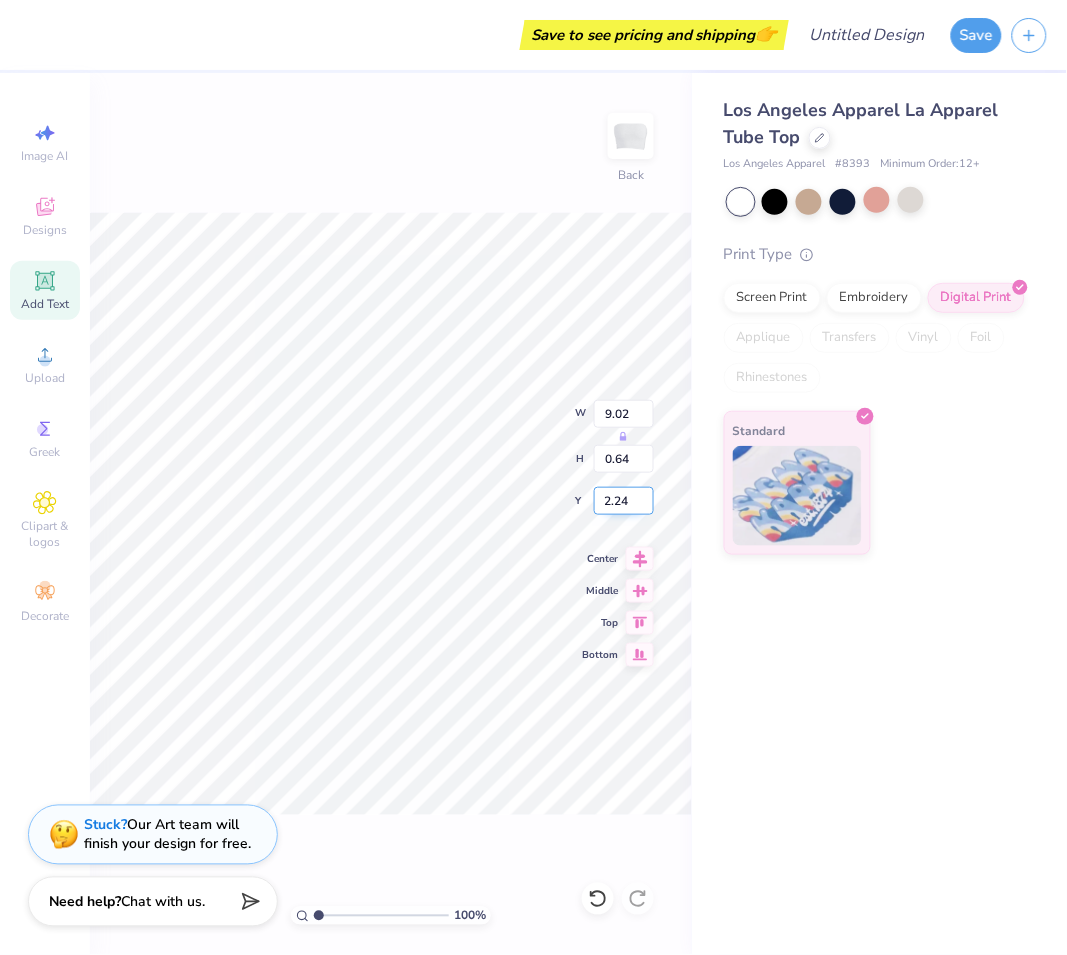 click on "2.24" at bounding box center (624, 501) 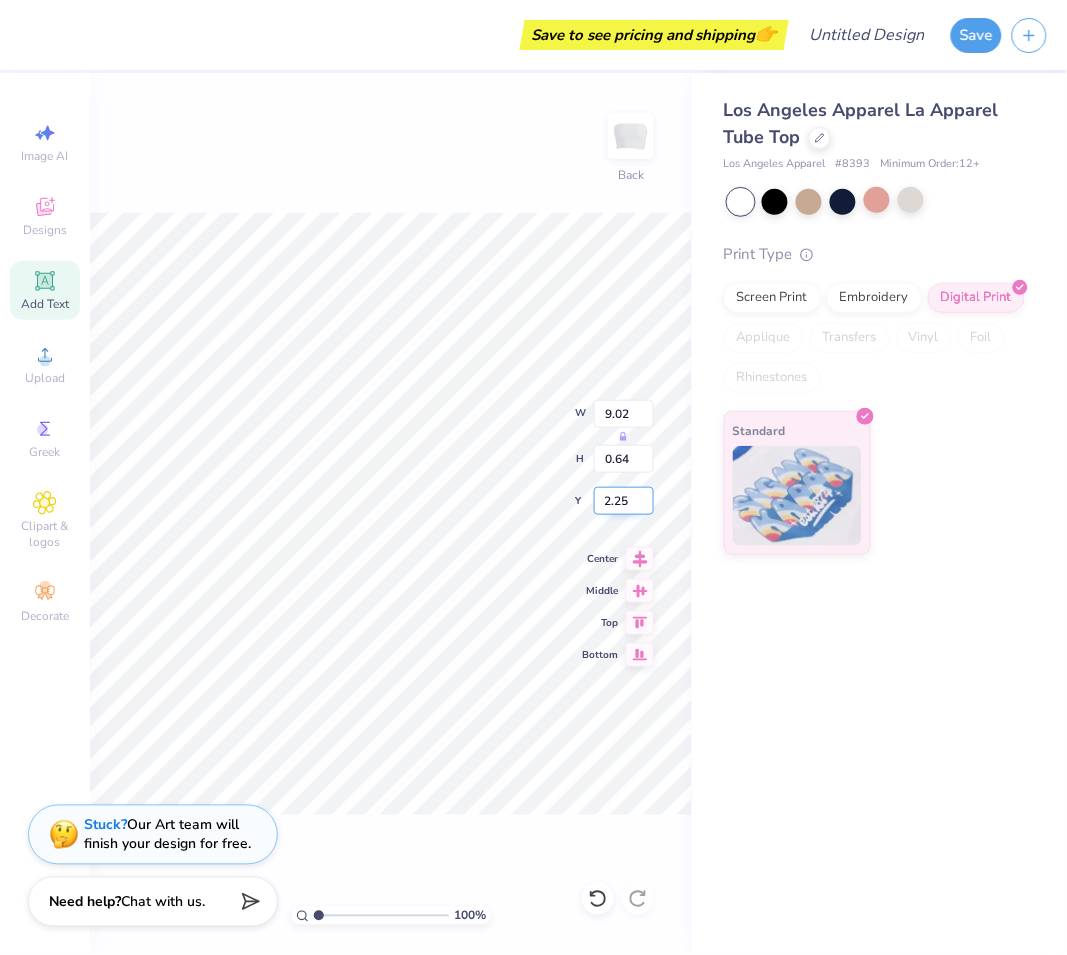 click on "2.25" at bounding box center [624, 501] 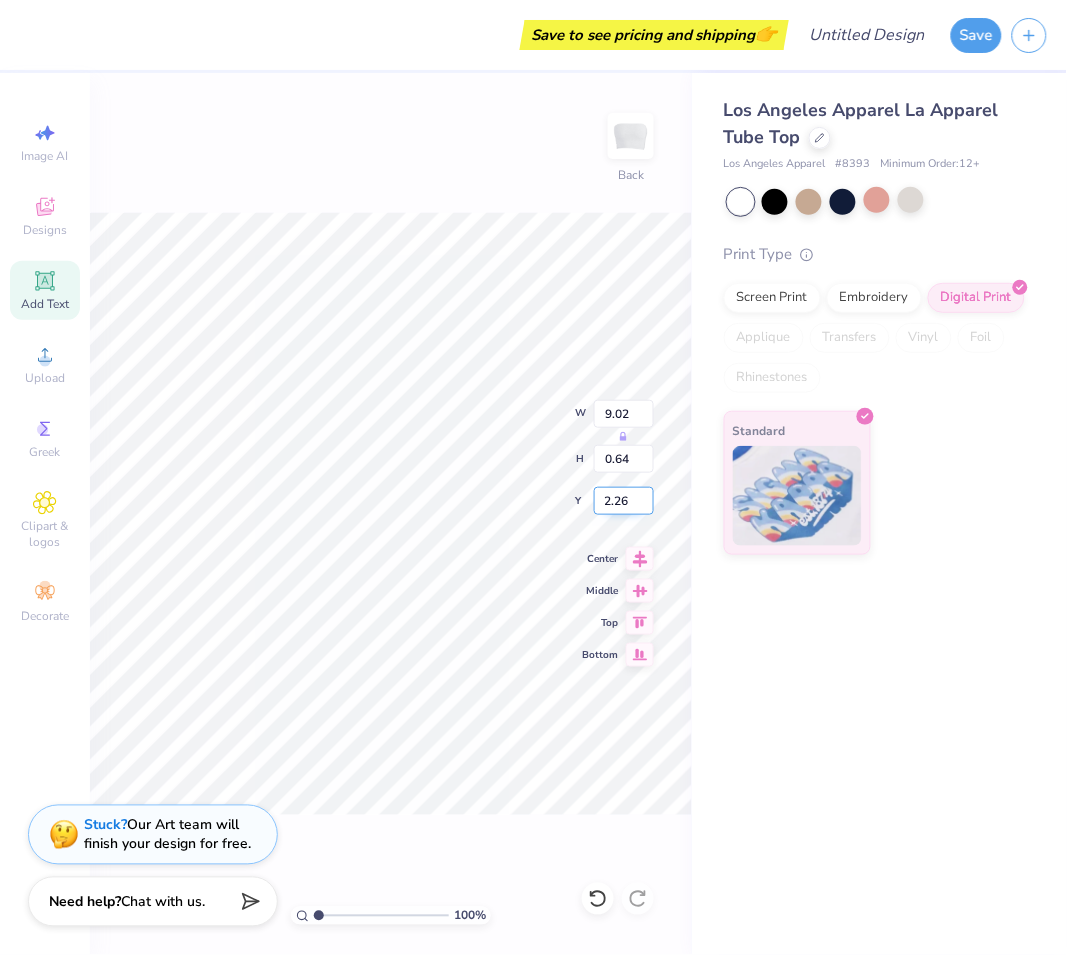 click on "2.26" at bounding box center [624, 501] 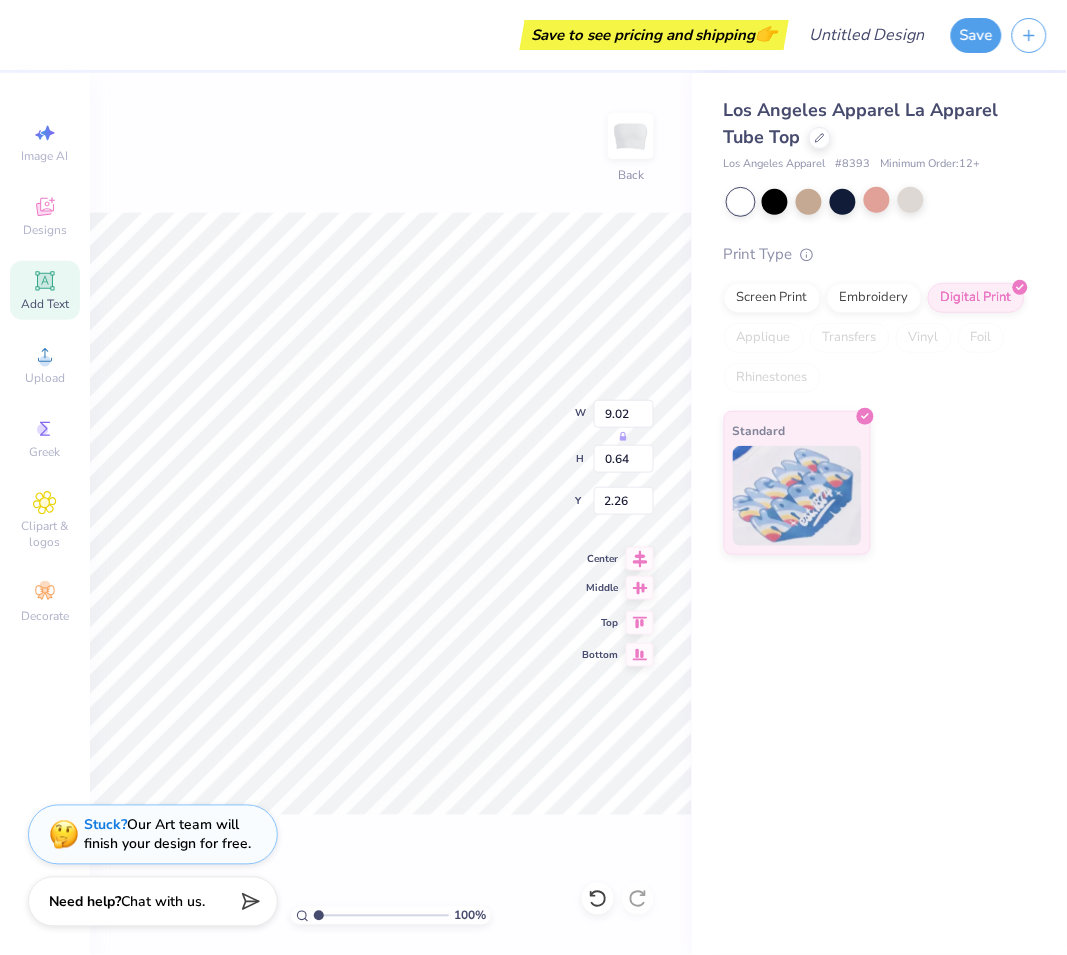 click at bounding box center [640, 588] 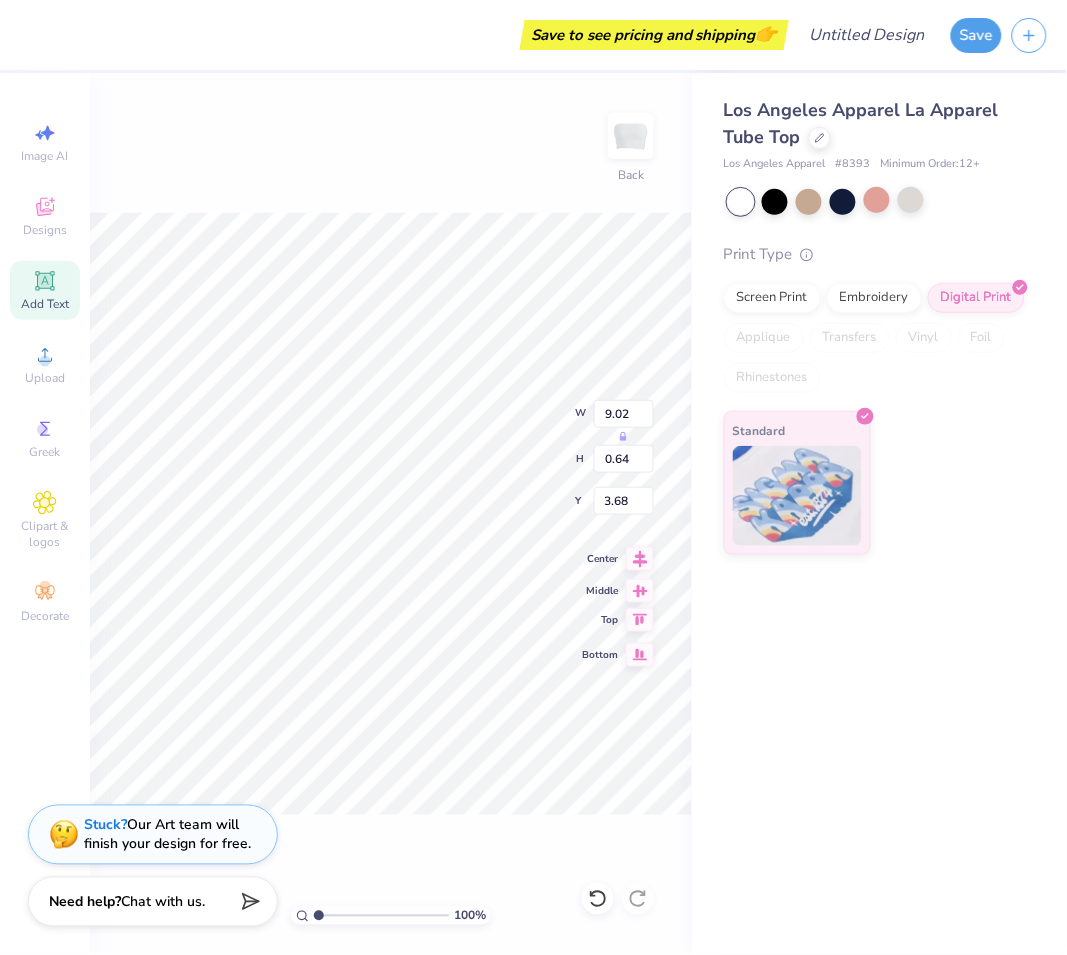 click 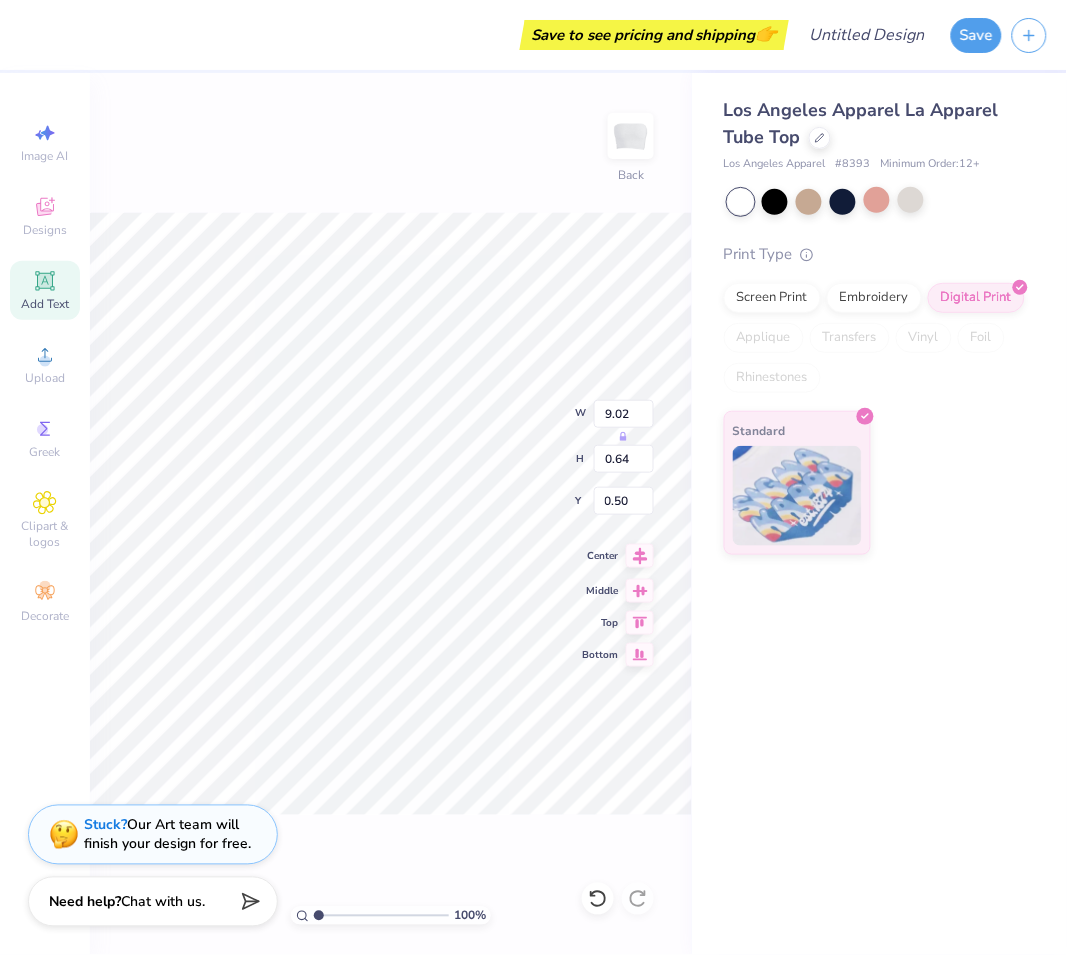 click 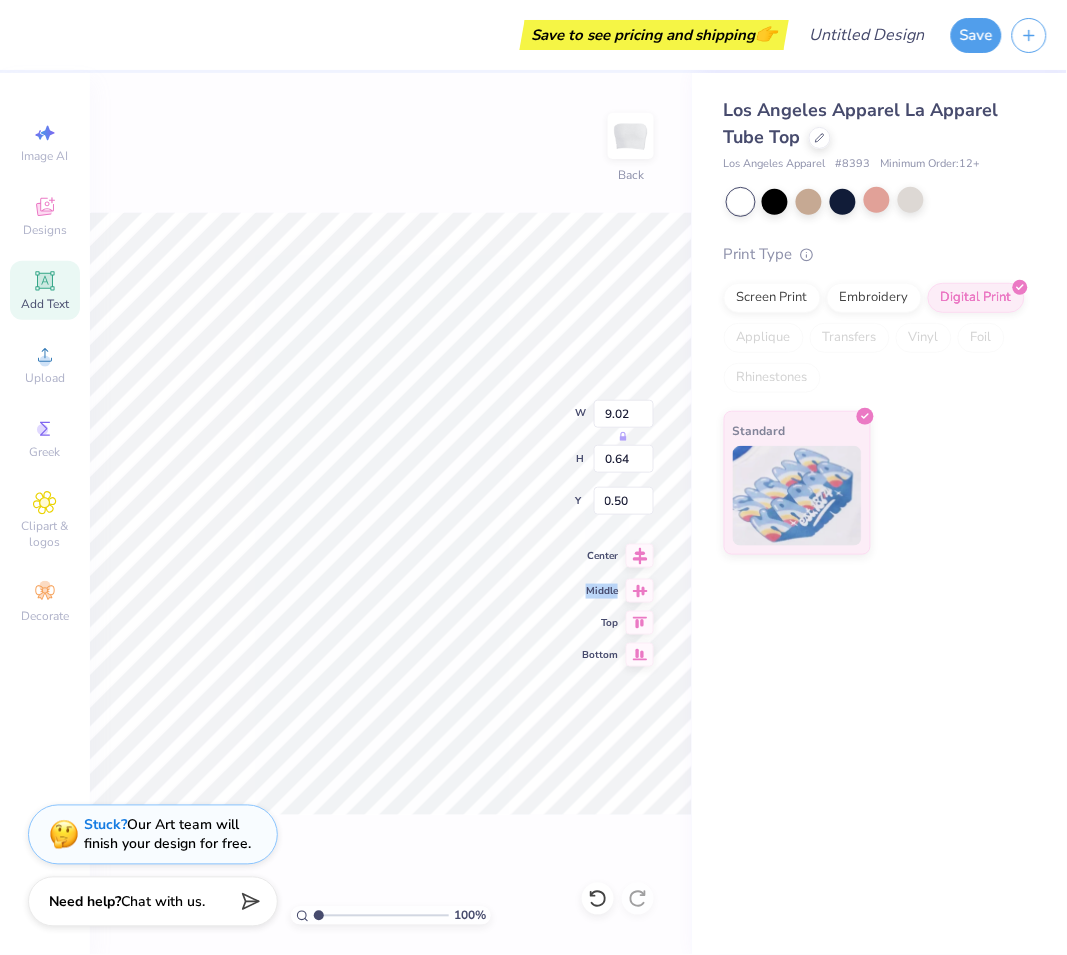 click 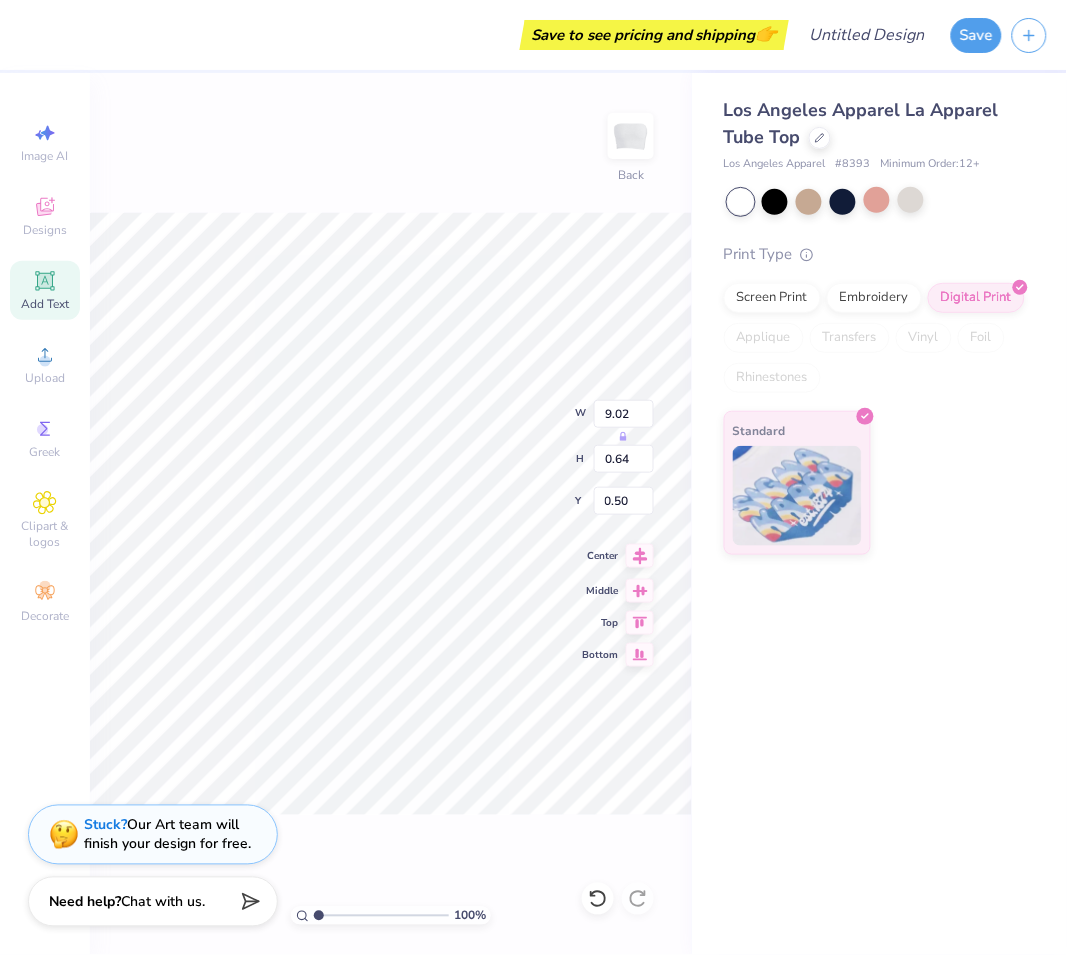 click 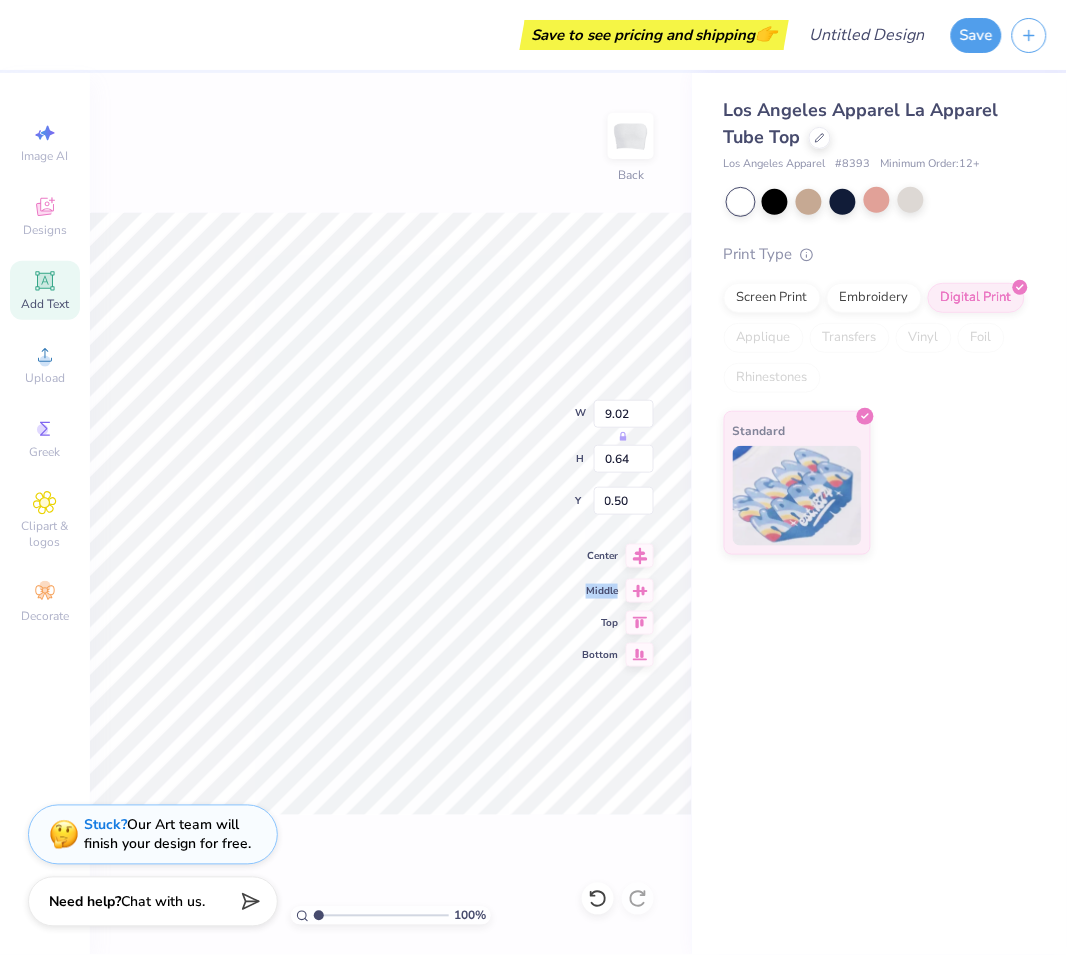 click 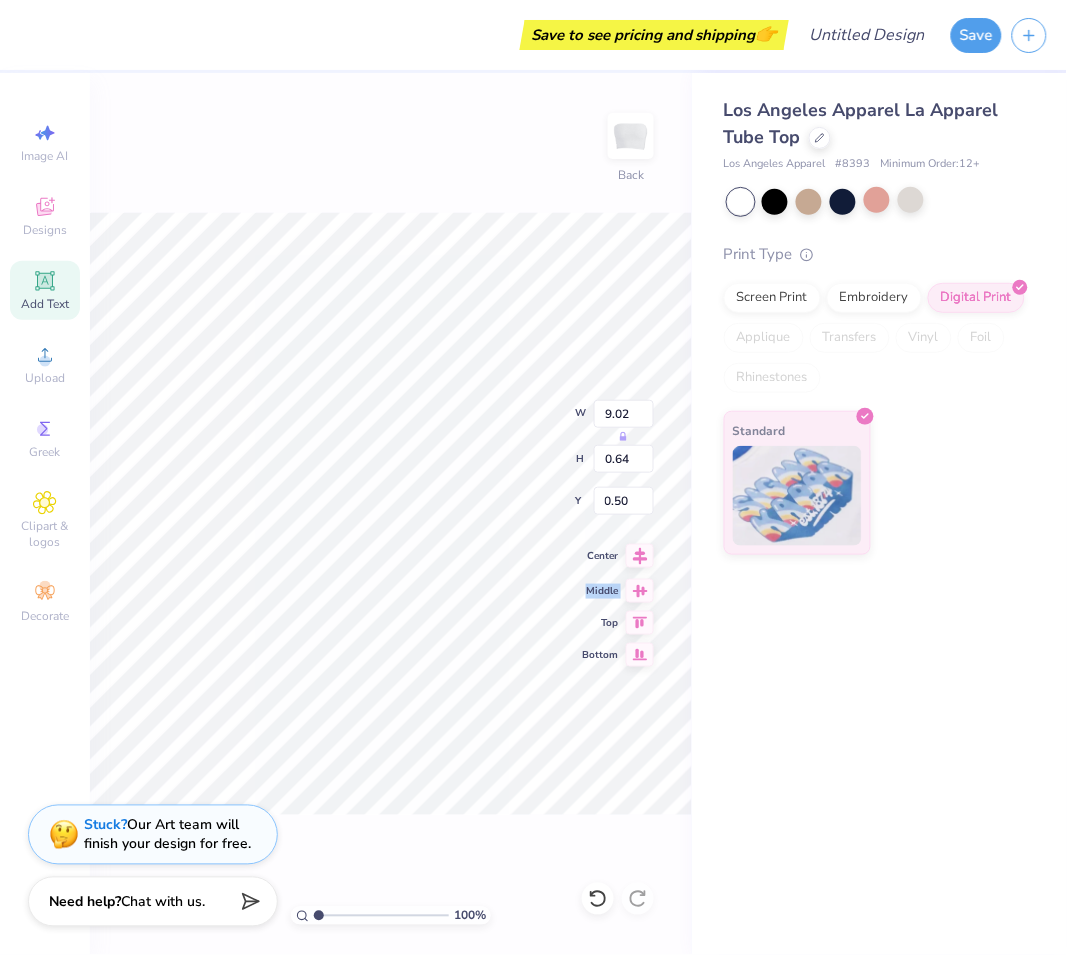 click 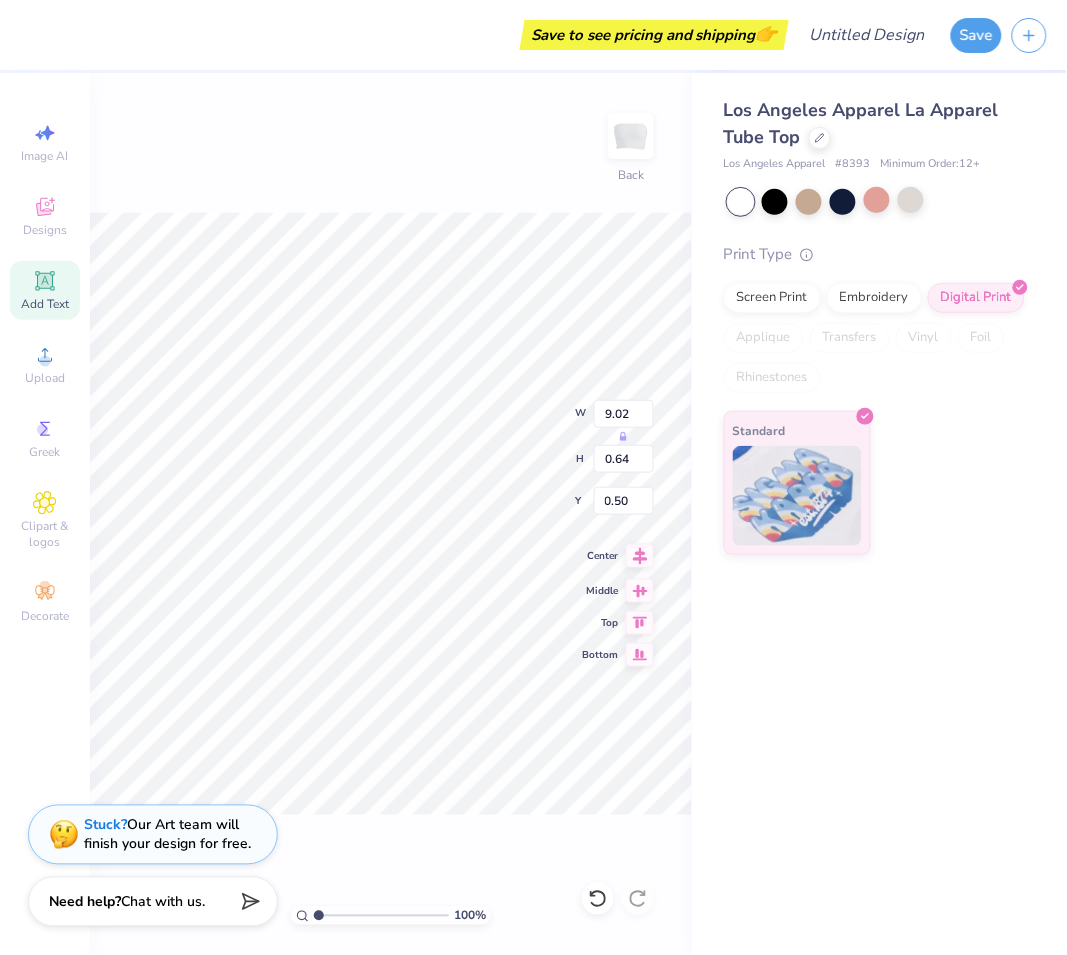click on "Center" at bounding box center [602, 556] 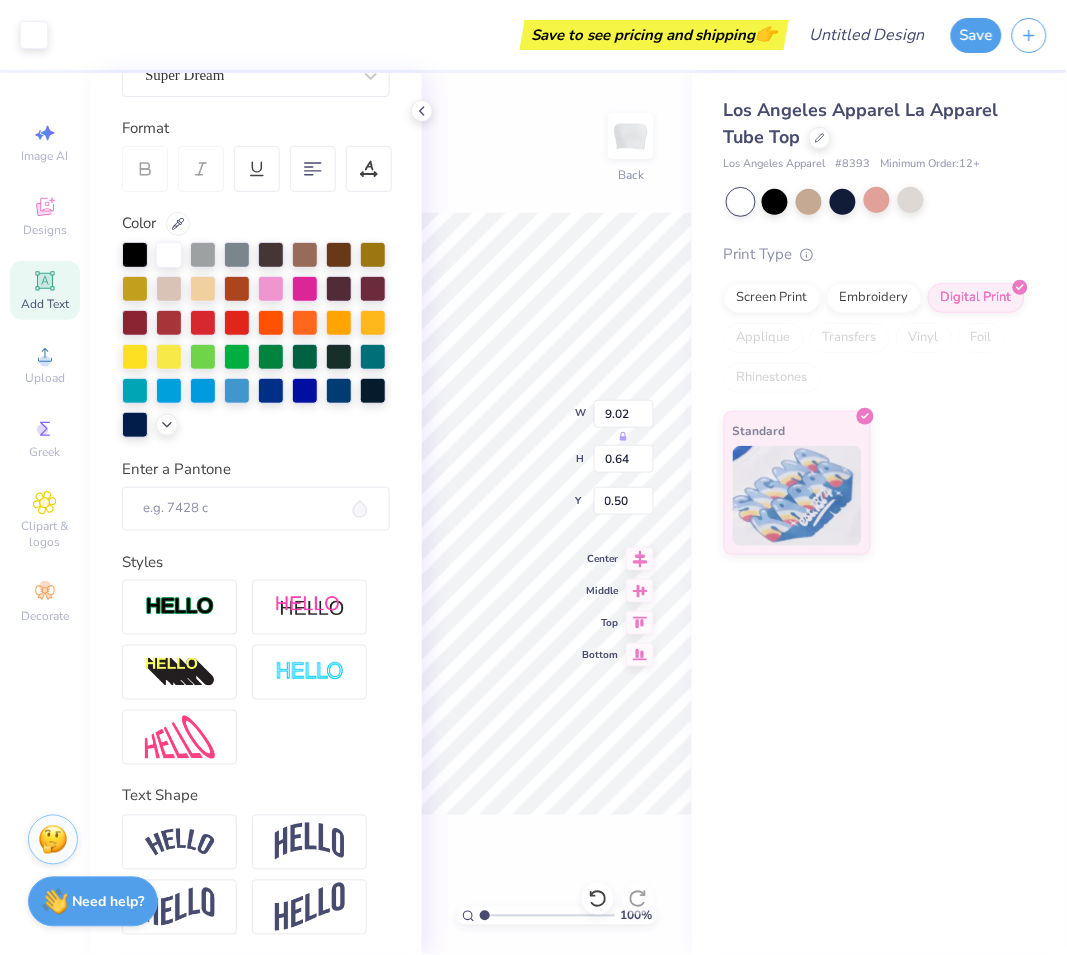 scroll, scrollTop: 17, scrollLeft: 2, axis: both 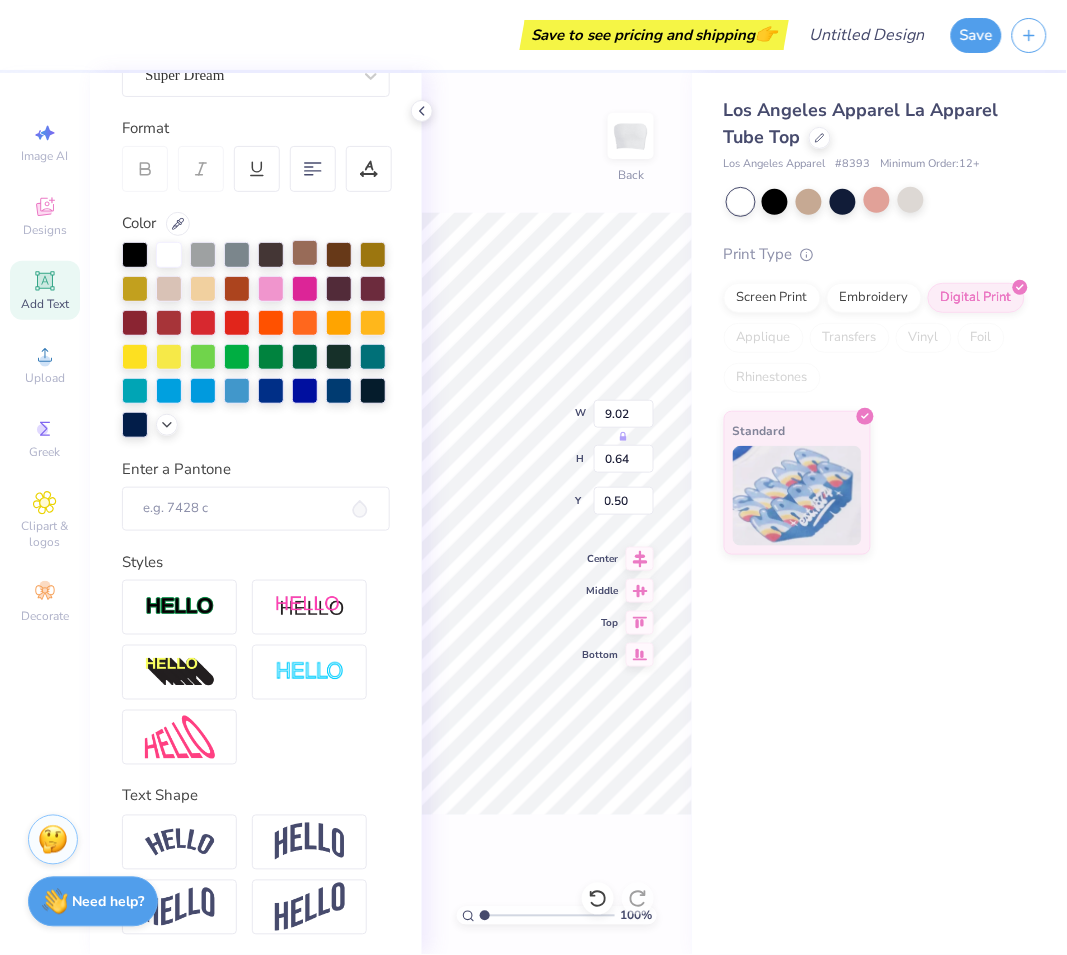 click at bounding box center [305, 253] 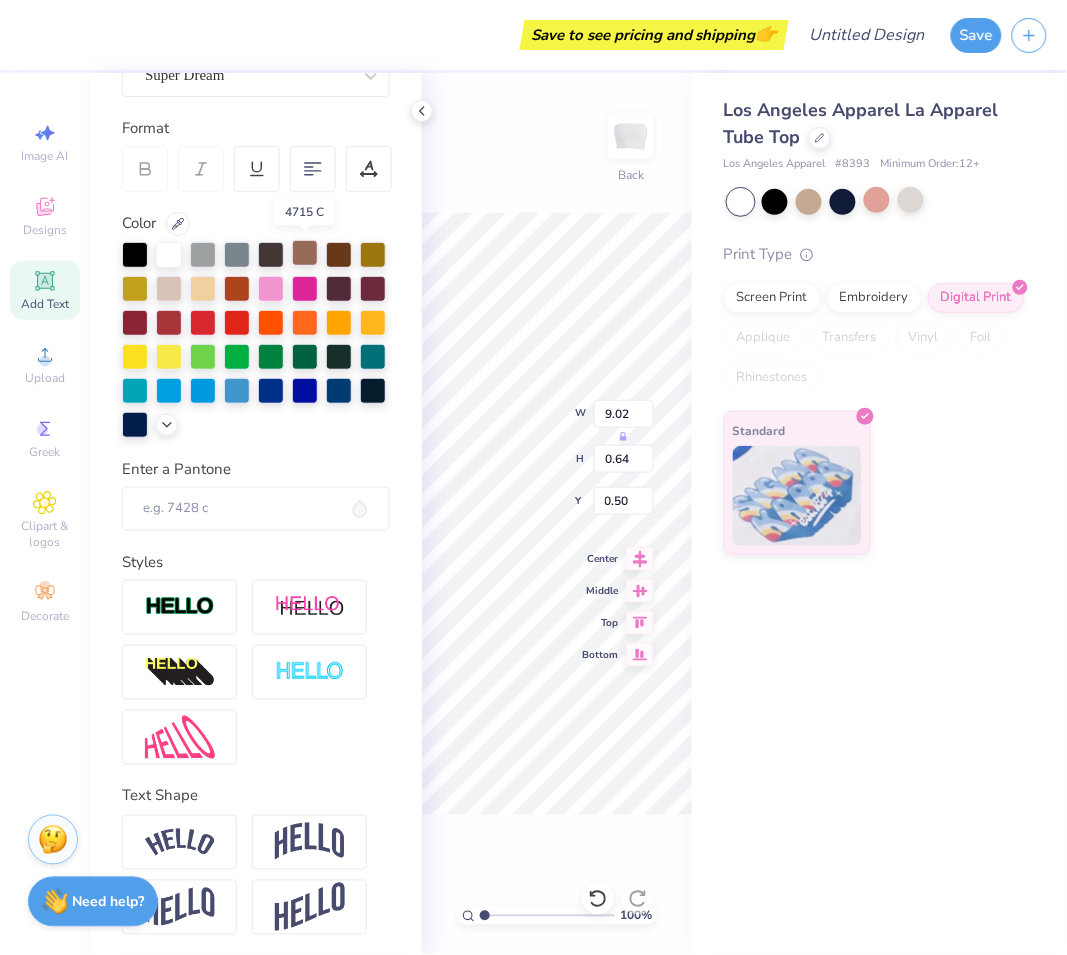 scroll, scrollTop: 17, scrollLeft: 10, axis: both 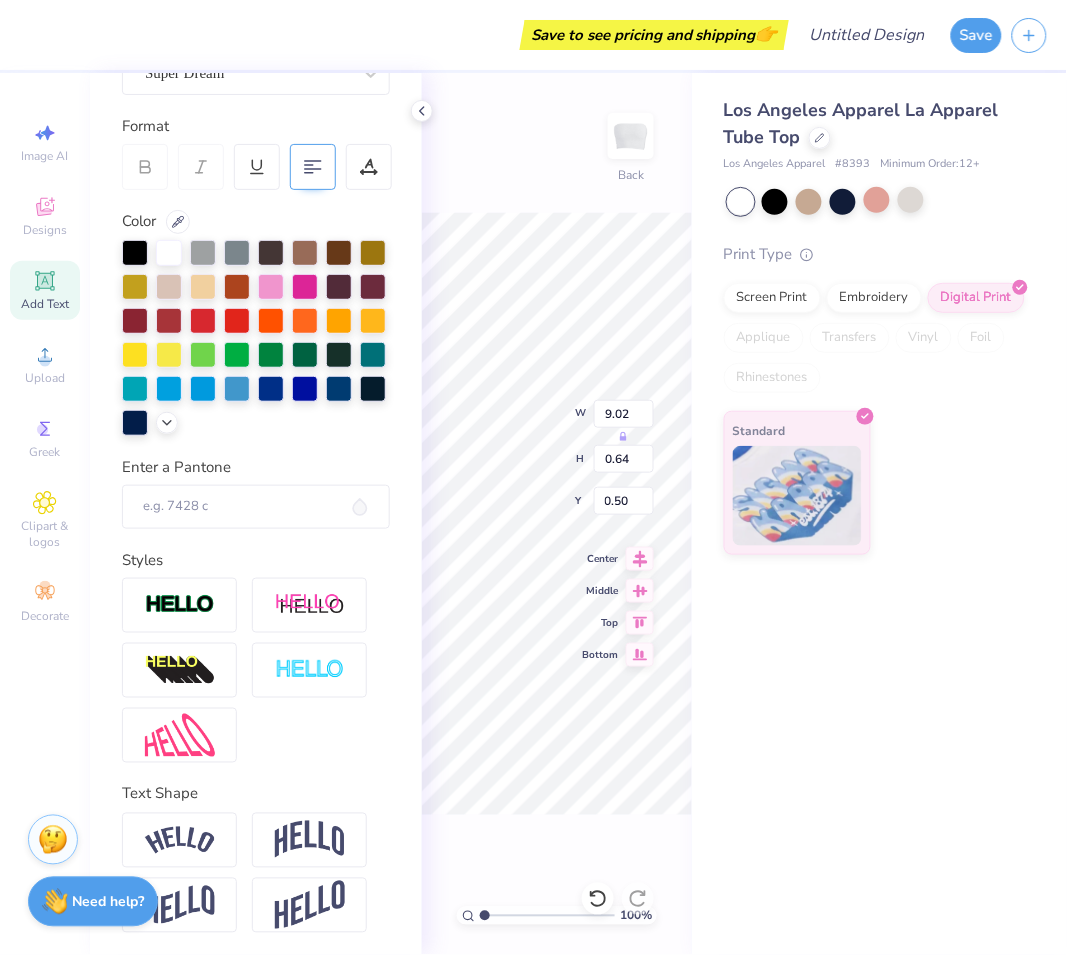 click 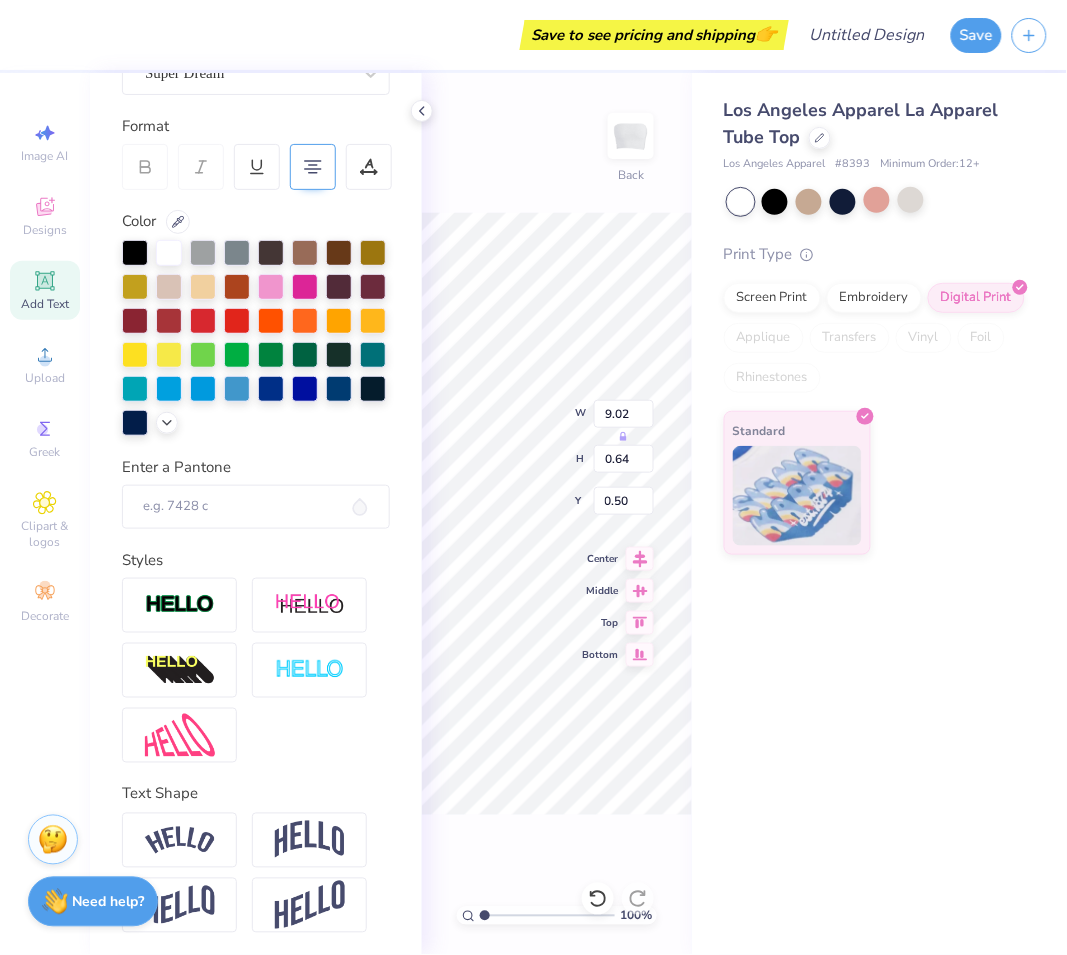 scroll, scrollTop: 17, scrollLeft: 6, axis: both 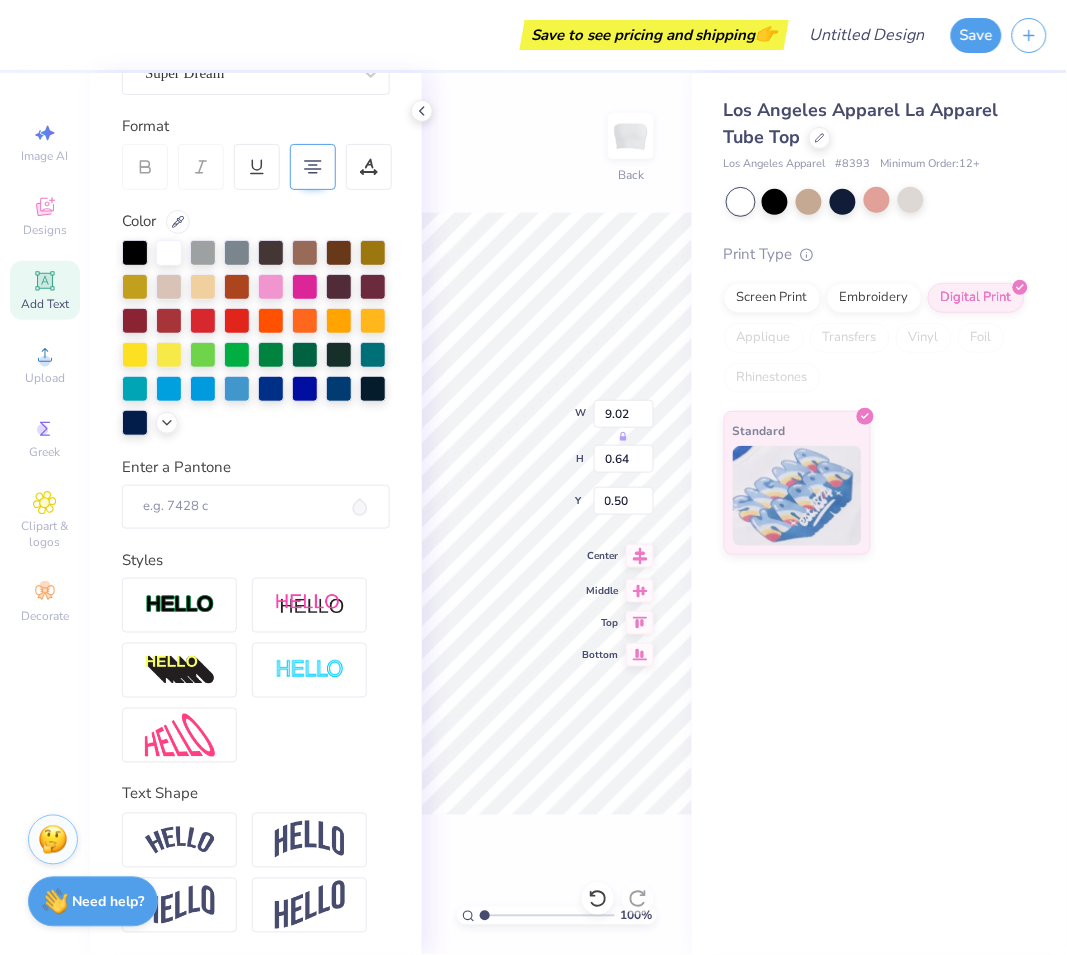 click on "100  % Back W 9.02 H 0.64 Y 0.50 Center Middle Top Bottom" at bounding box center (557, 514) 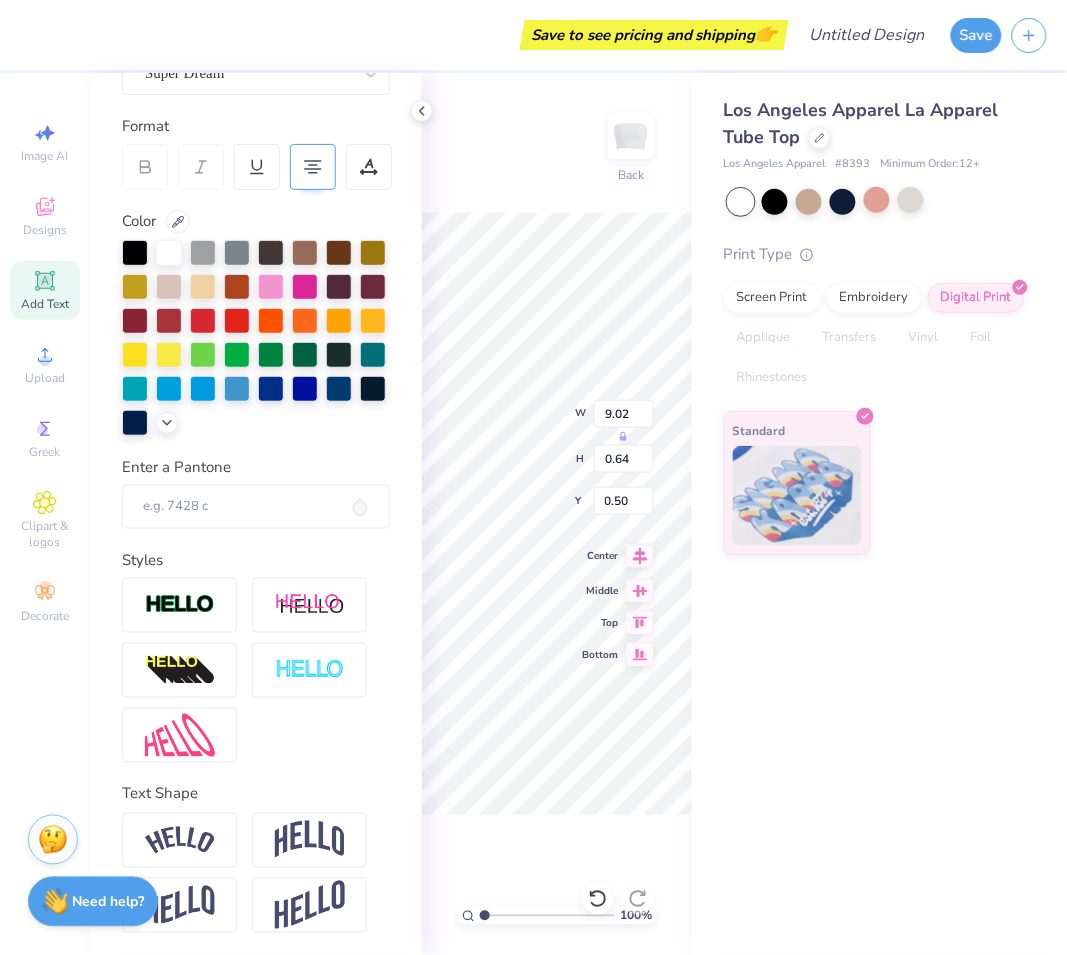click on "Center" at bounding box center (618, 556) 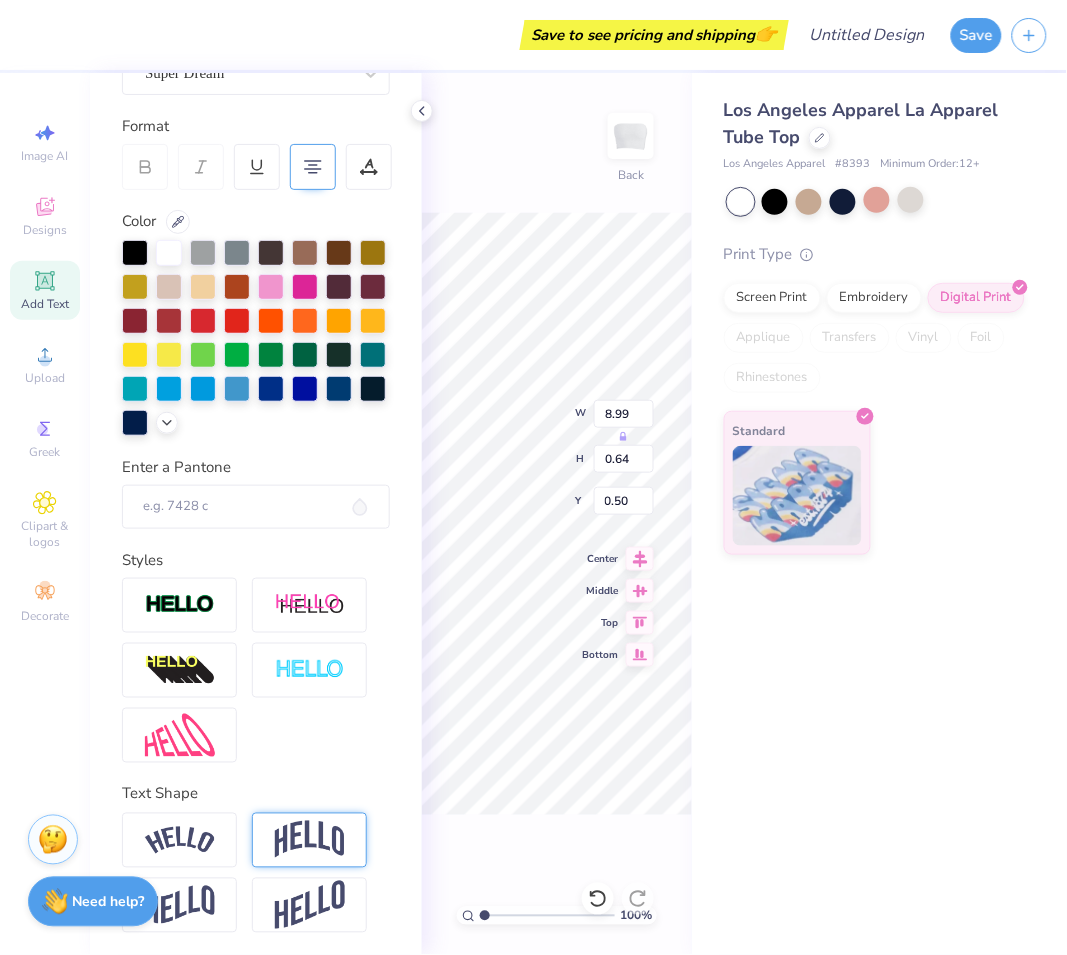 click at bounding box center [310, 840] 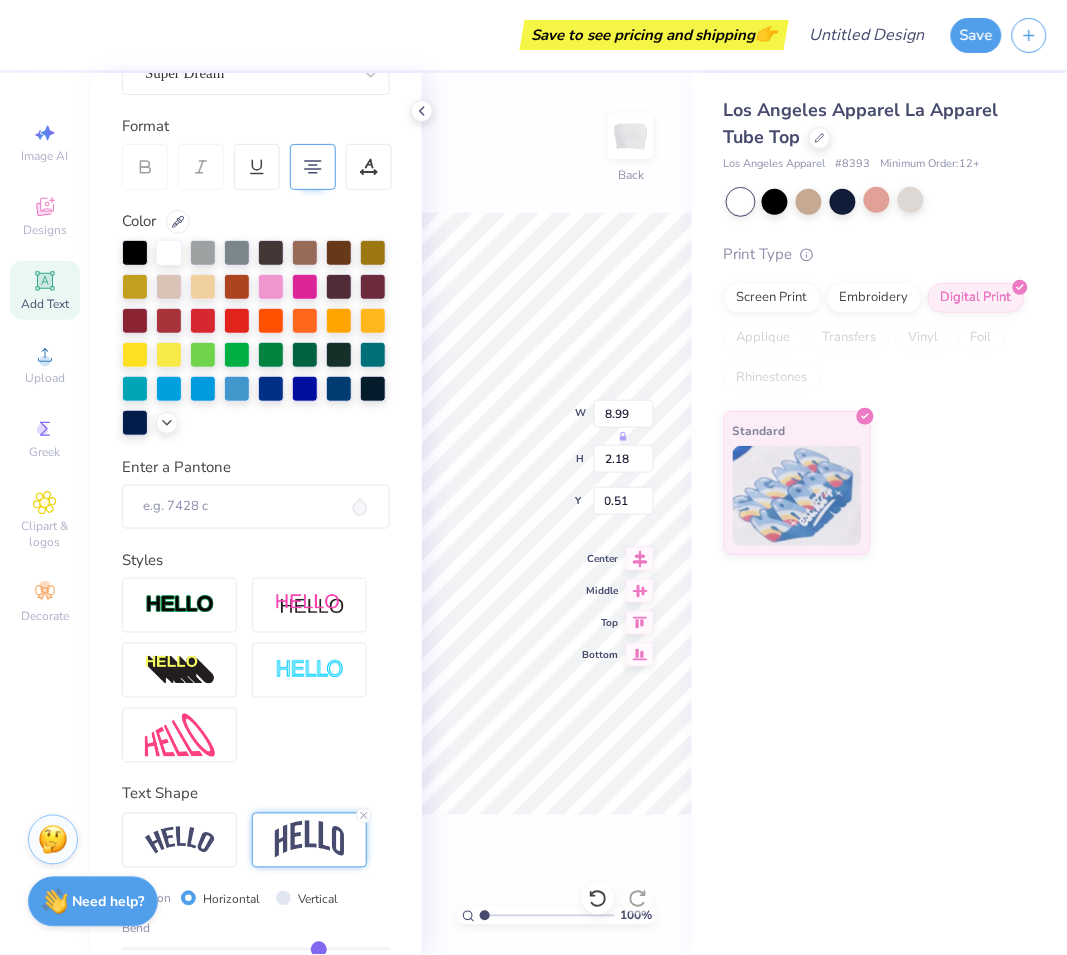 type on "2.18" 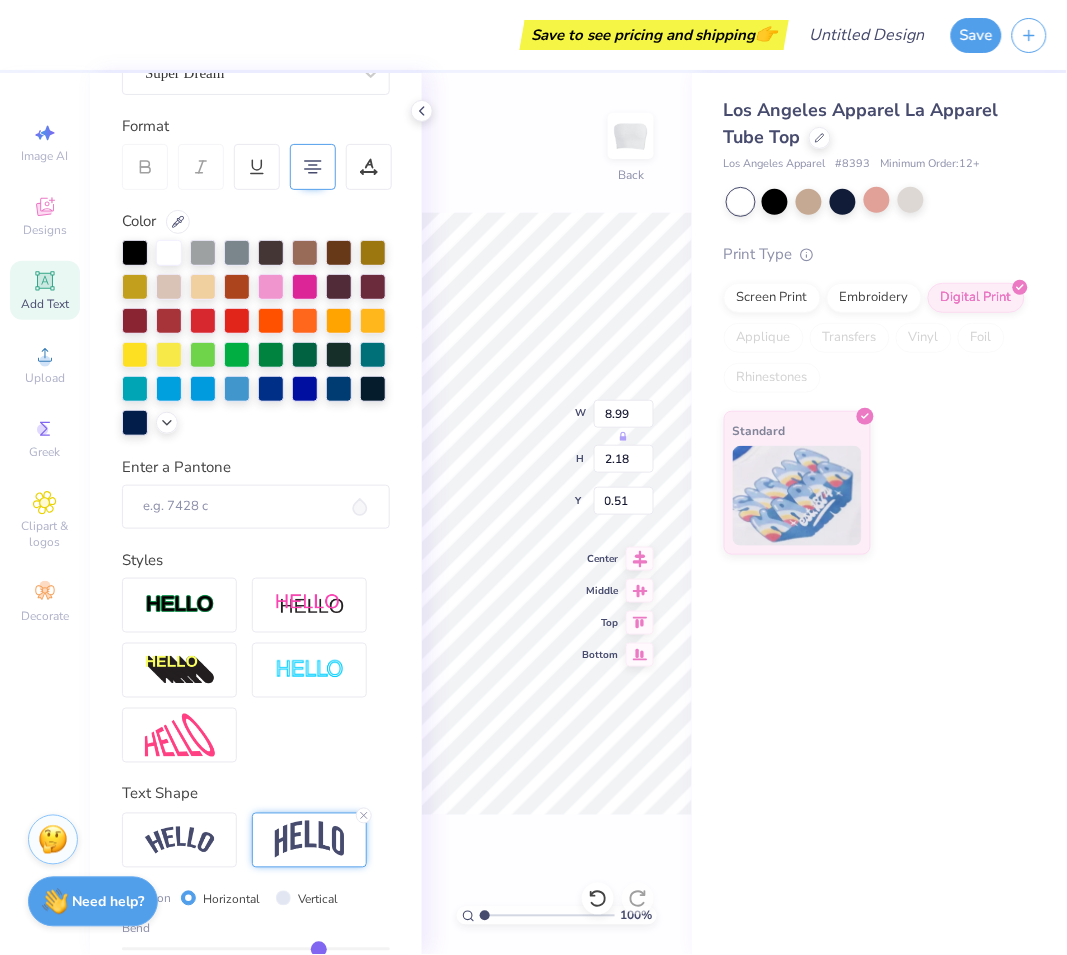 scroll, scrollTop: 324, scrollLeft: 0, axis: vertical 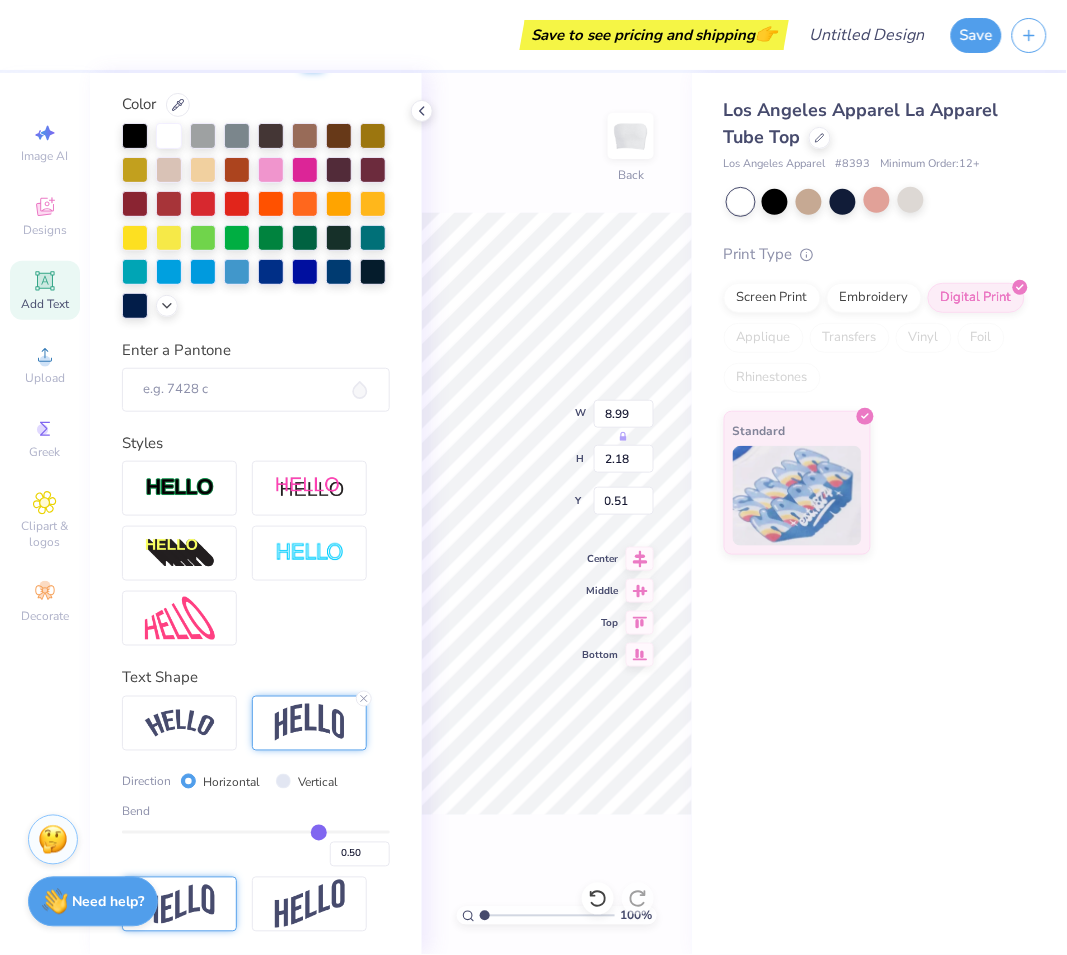 click at bounding box center (180, 904) 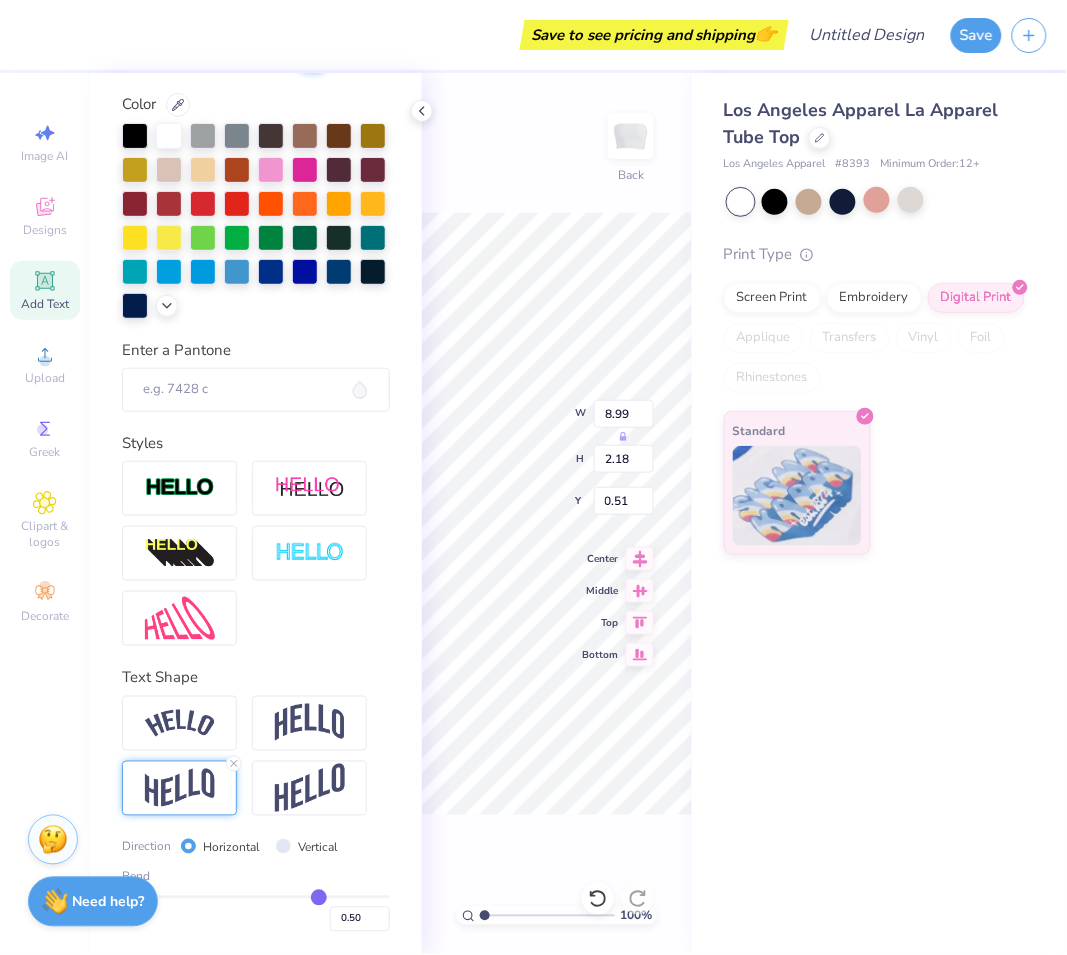 type on "0.86" 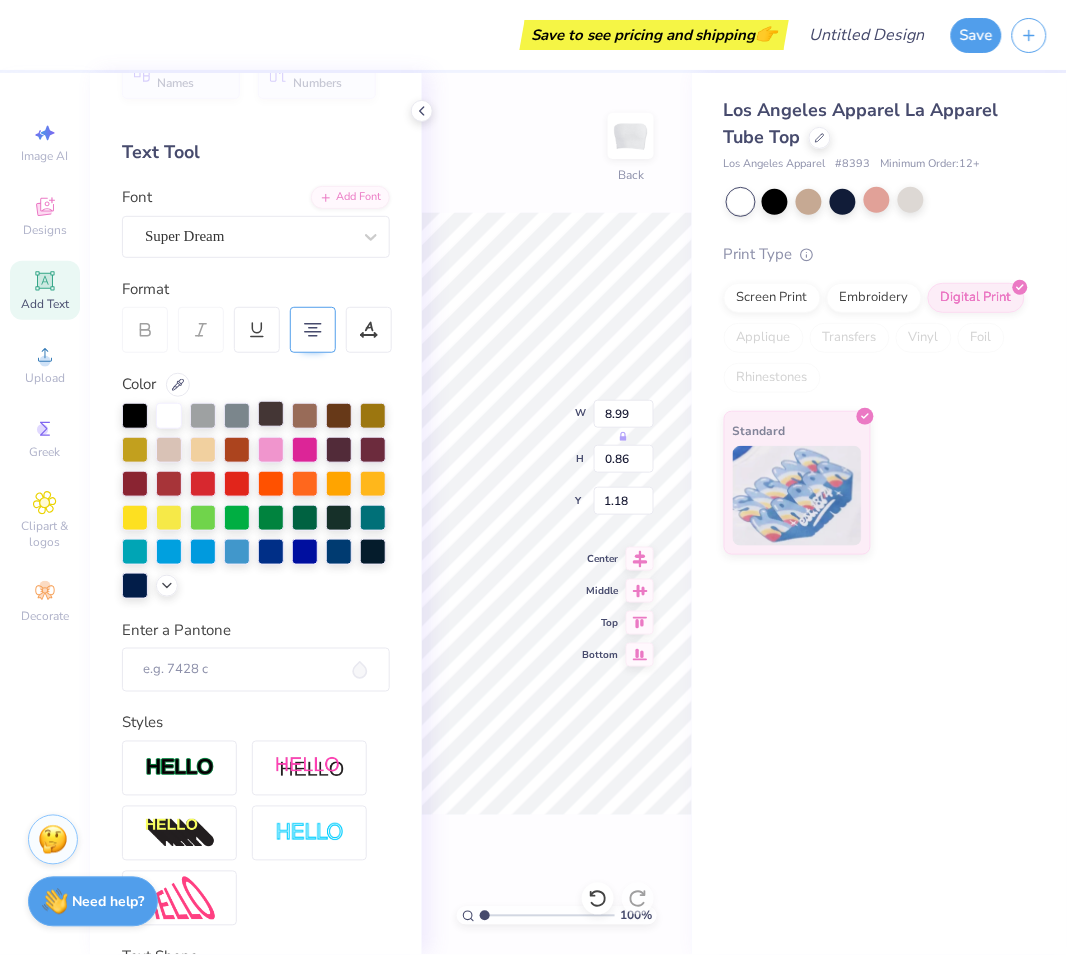 scroll, scrollTop: 0, scrollLeft: 0, axis: both 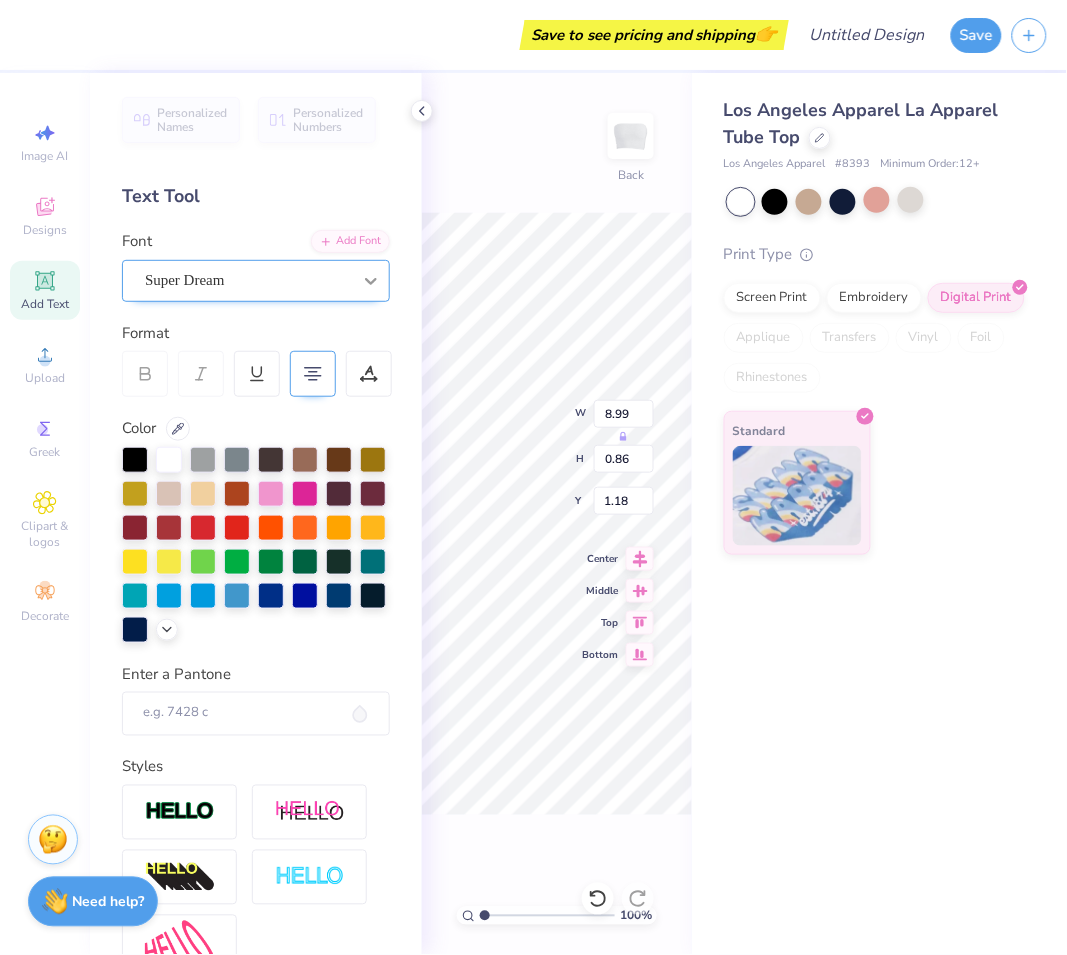 click at bounding box center [371, 281] 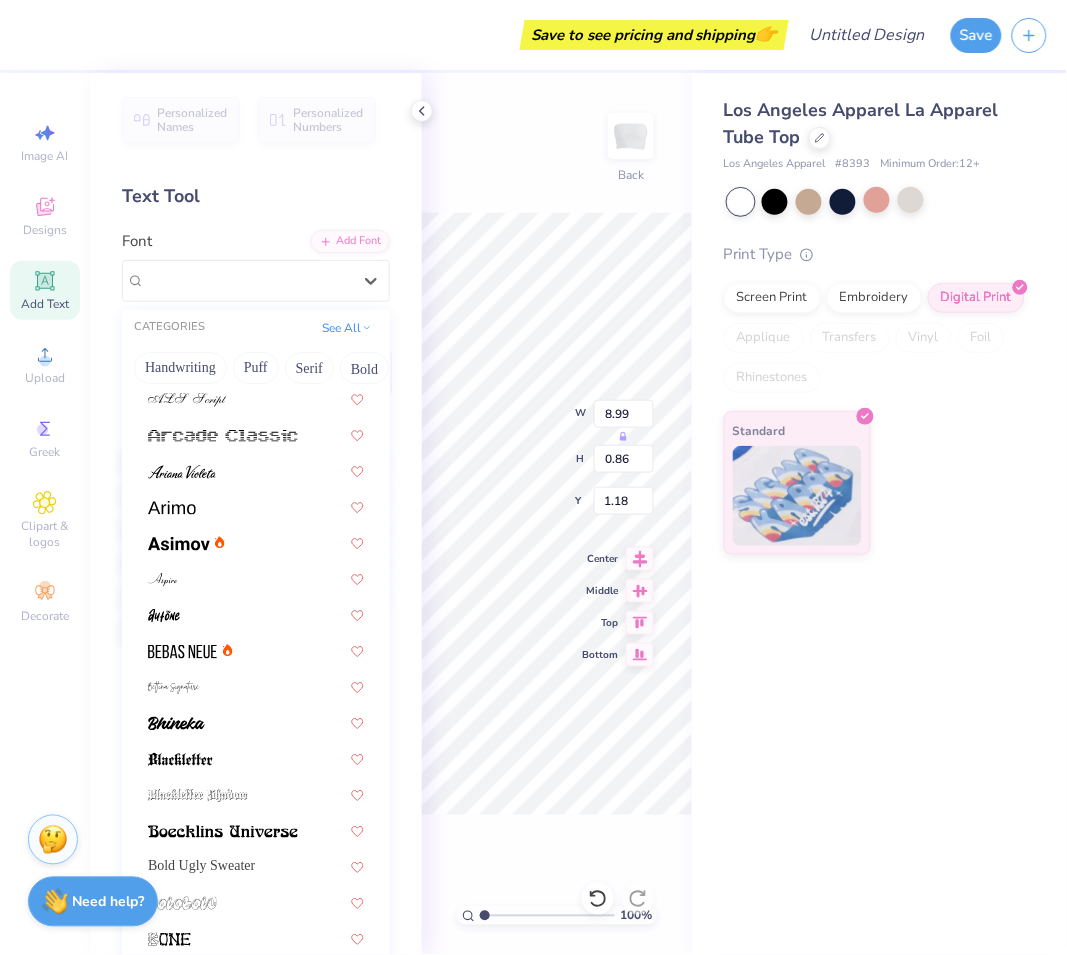 scroll, scrollTop: 444, scrollLeft: 0, axis: vertical 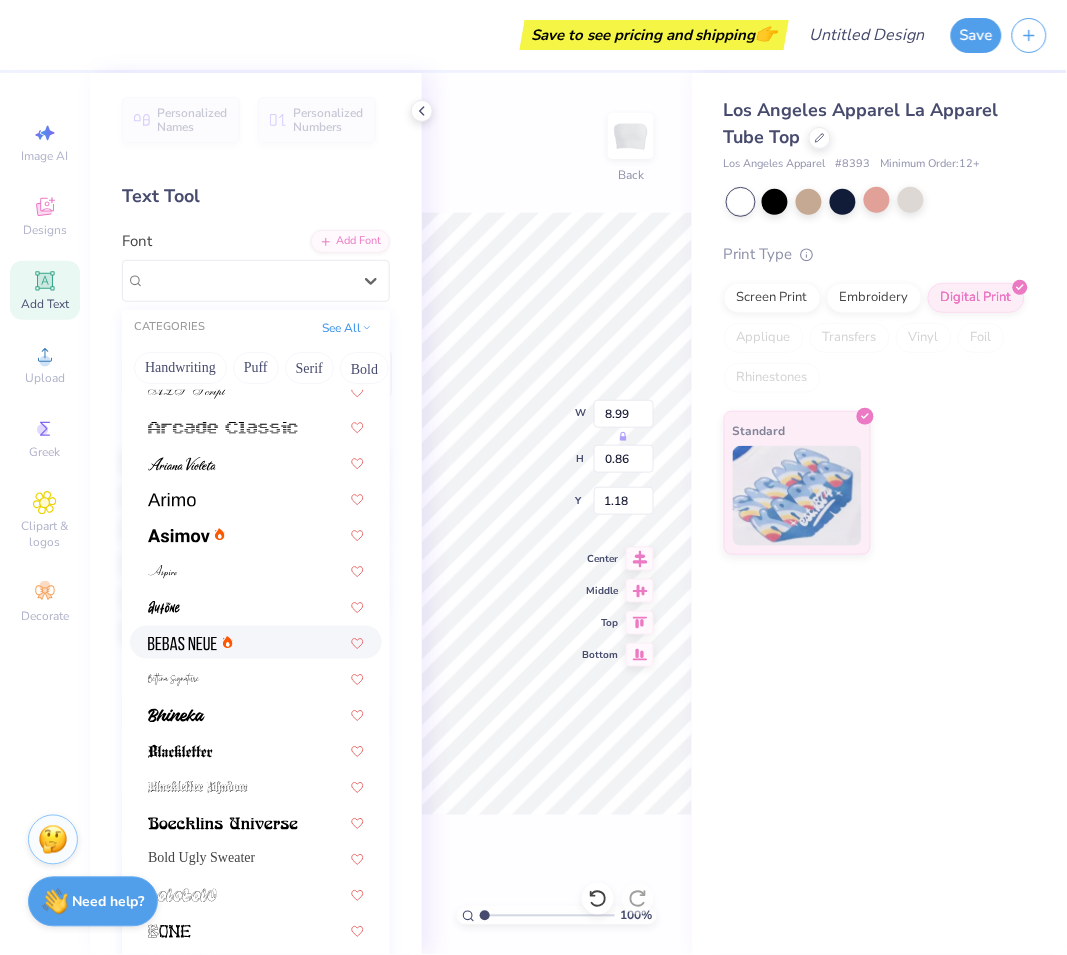 click at bounding box center (256, 642) 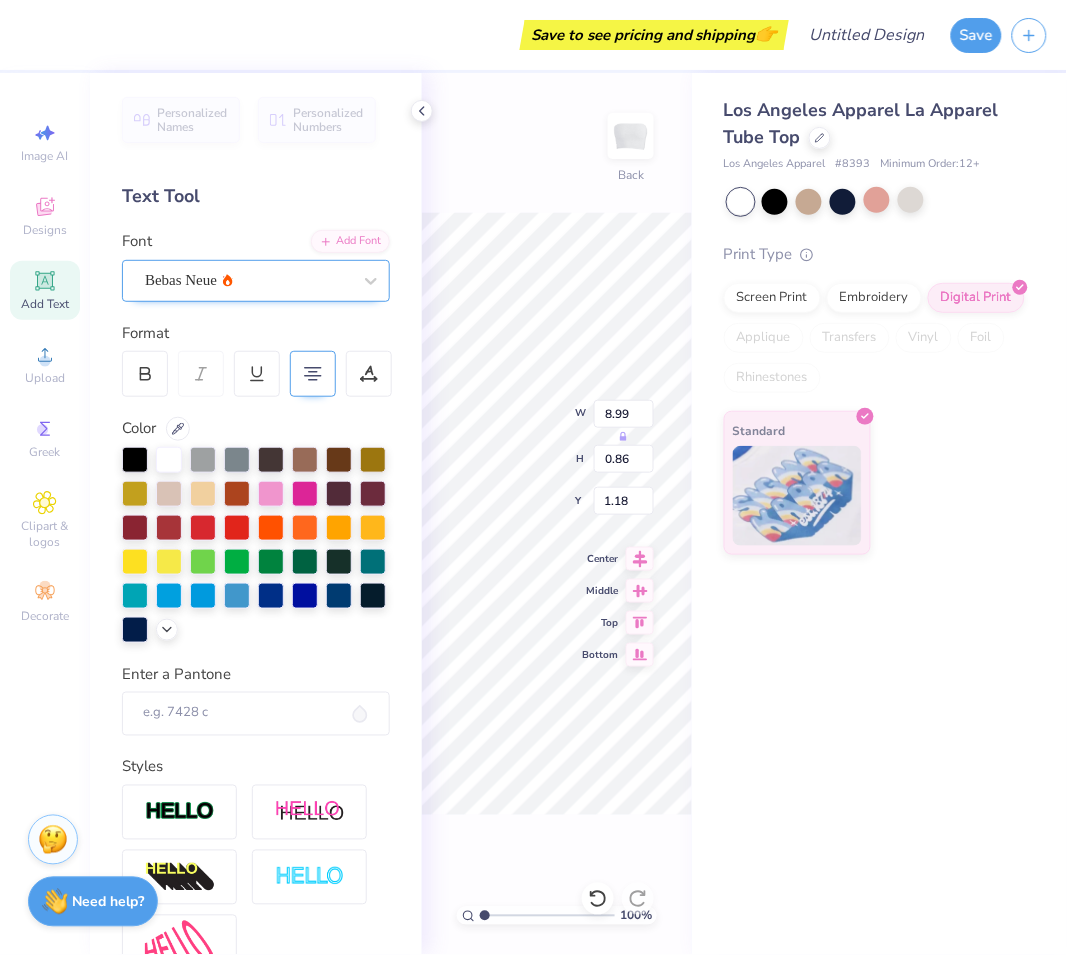 type on "6.42" 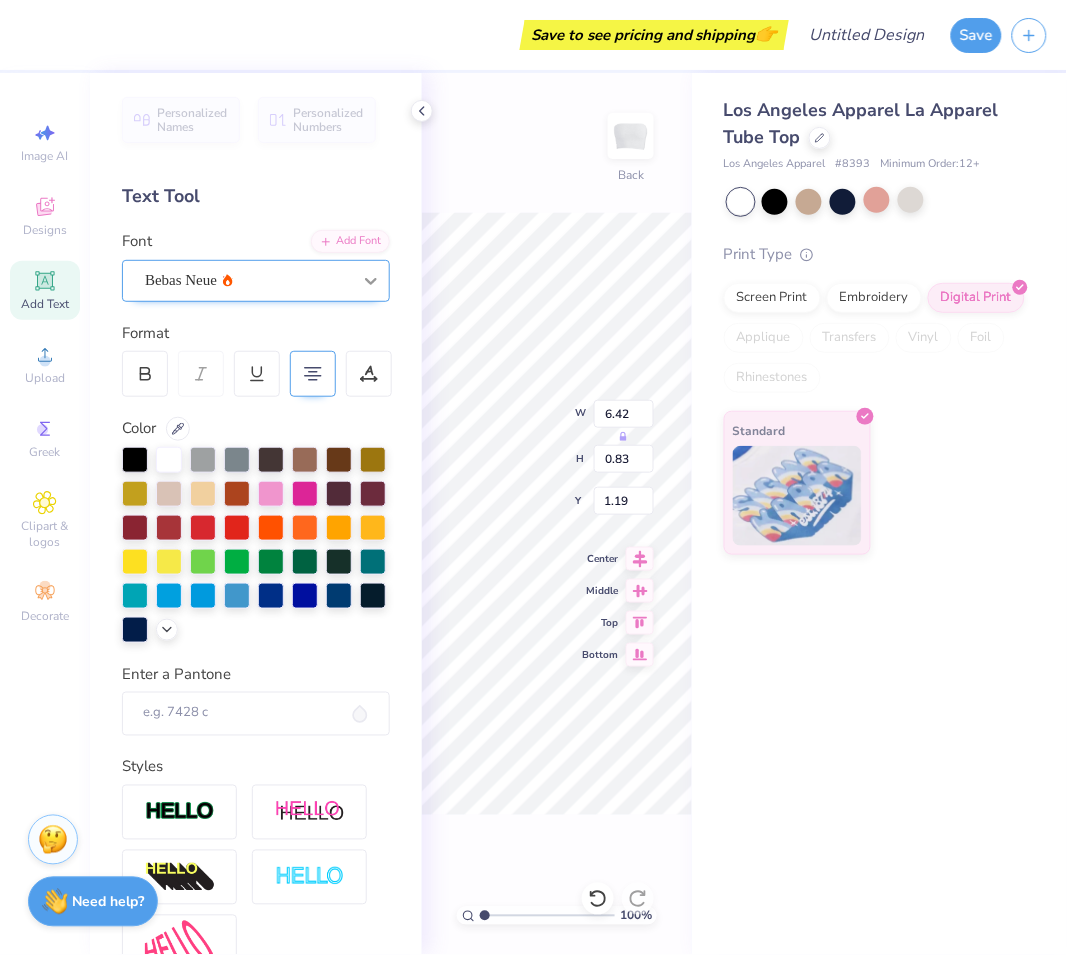click at bounding box center (371, 281) 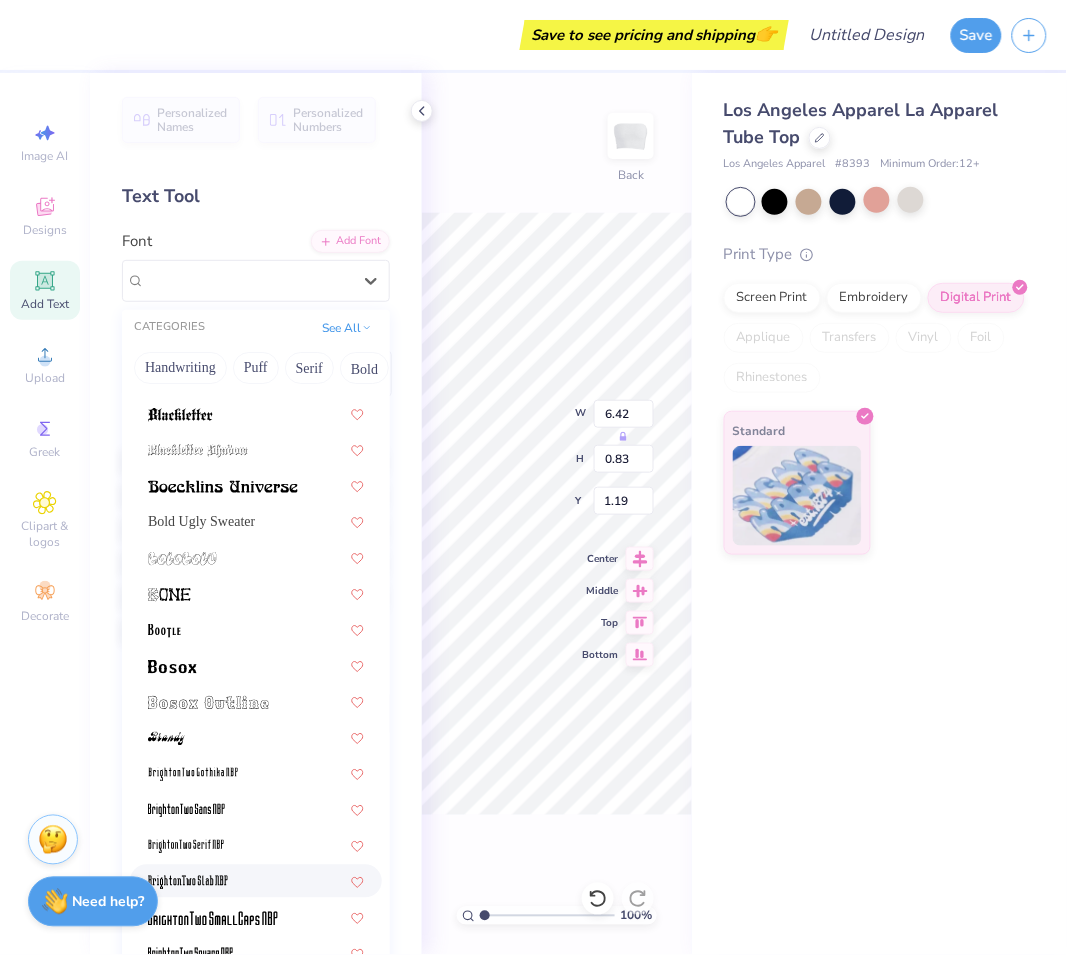 scroll, scrollTop: 888, scrollLeft: 0, axis: vertical 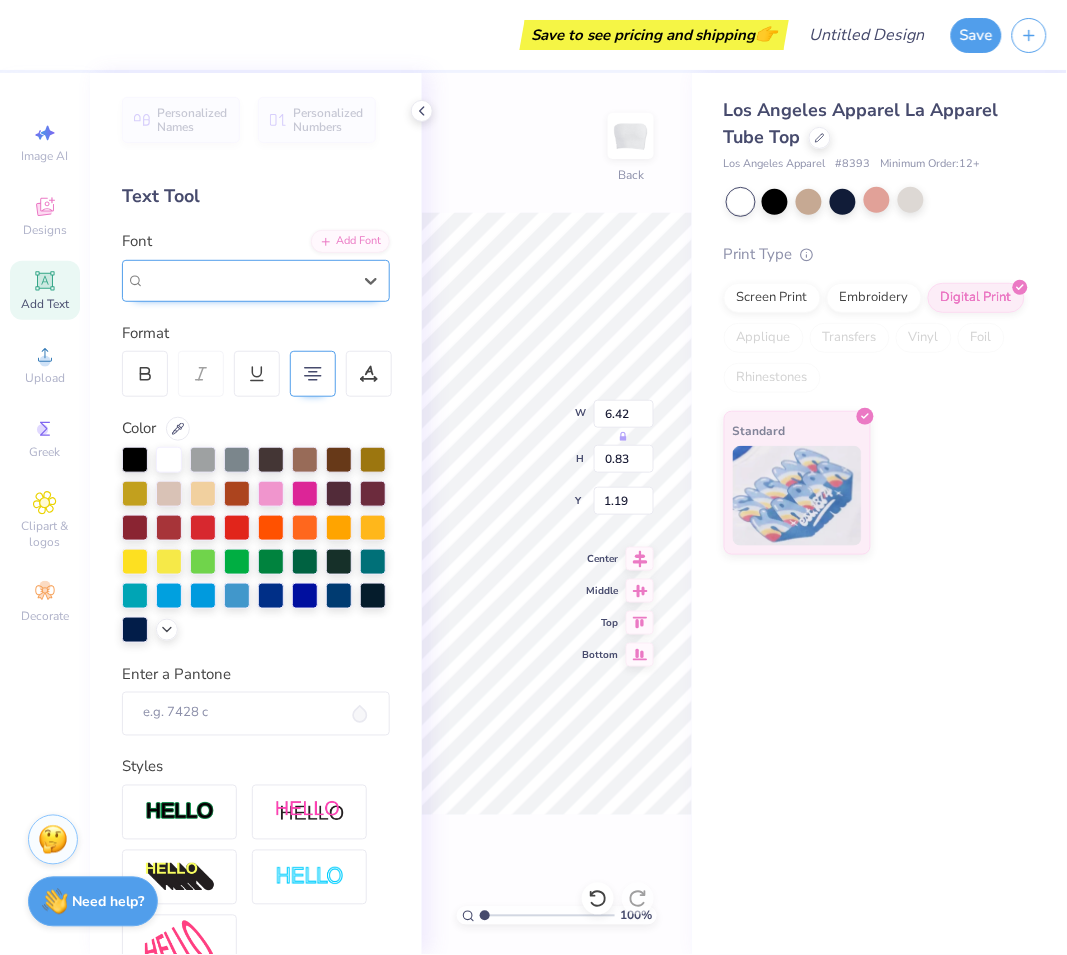click on "Bebas Neue" at bounding box center [256, 281] 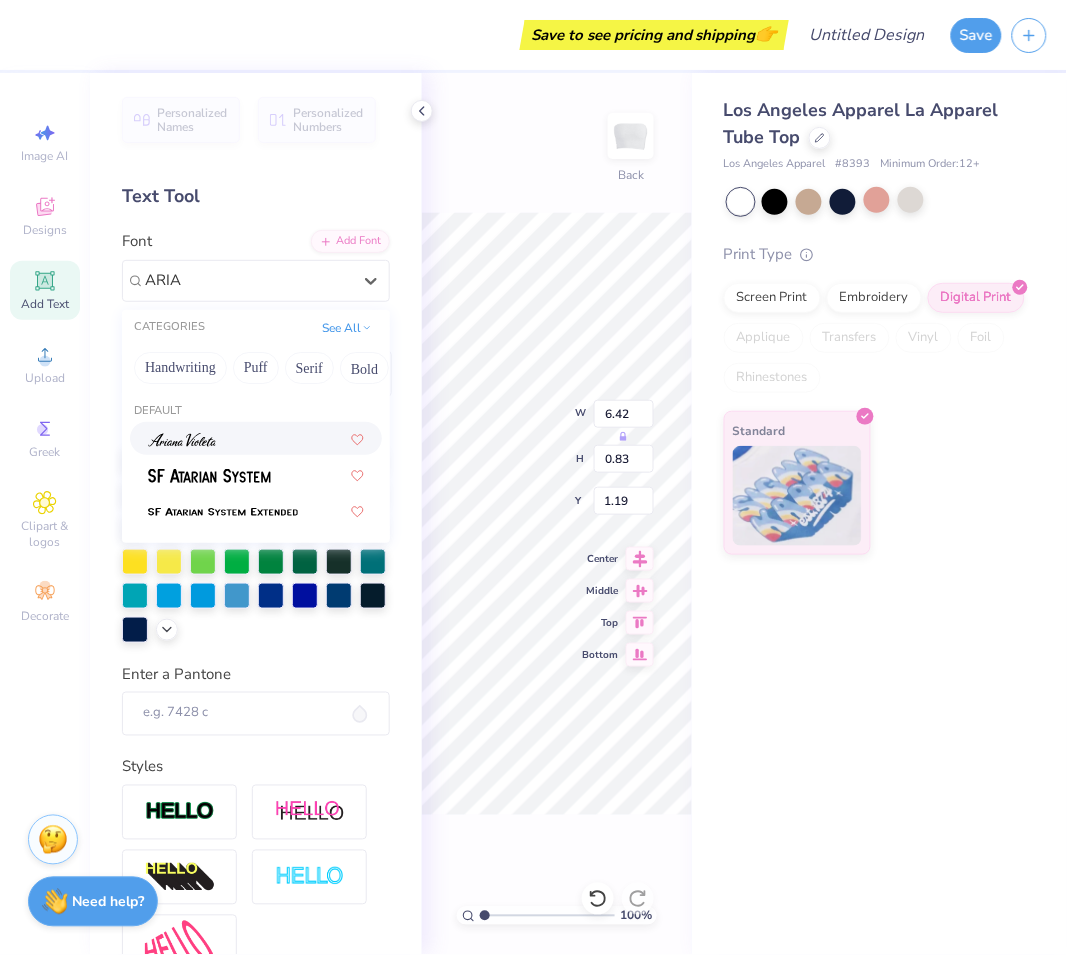 scroll, scrollTop: 0, scrollLeft: 0, axis: both 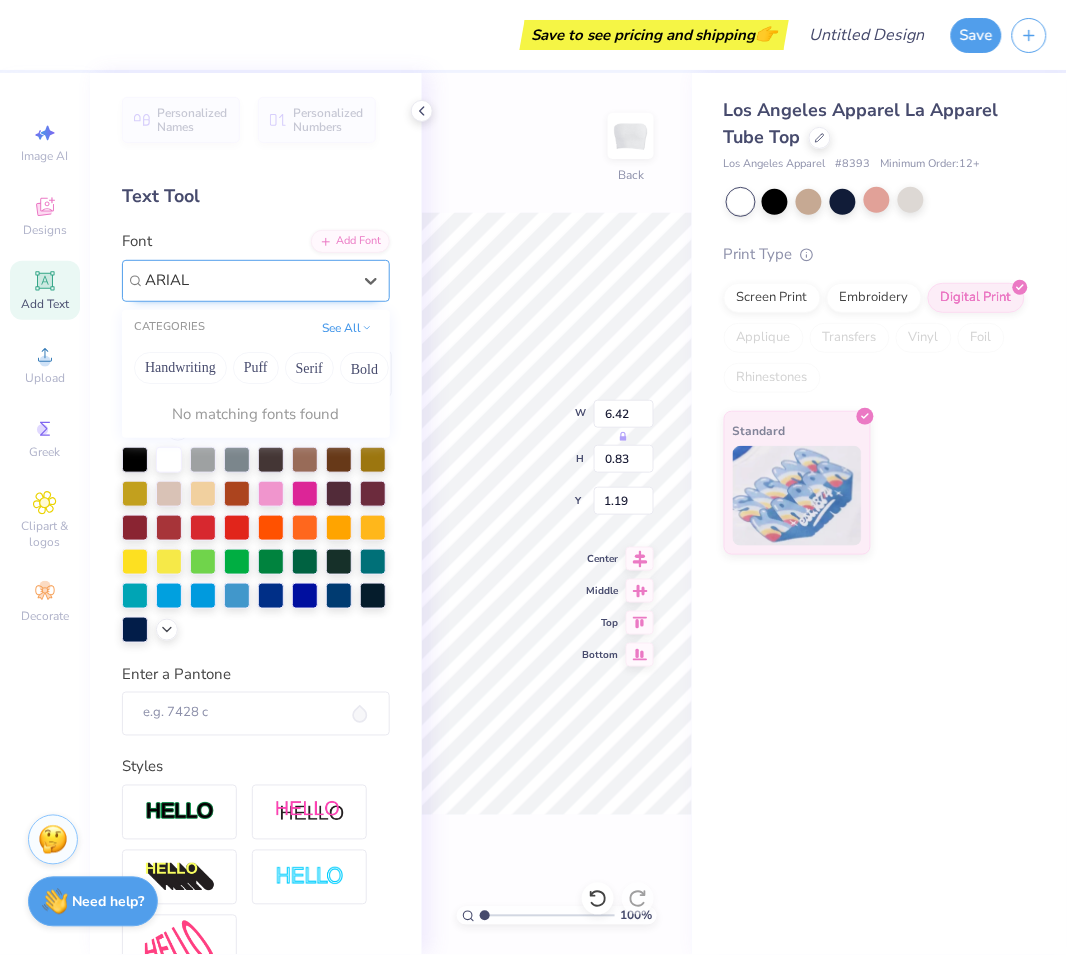 type 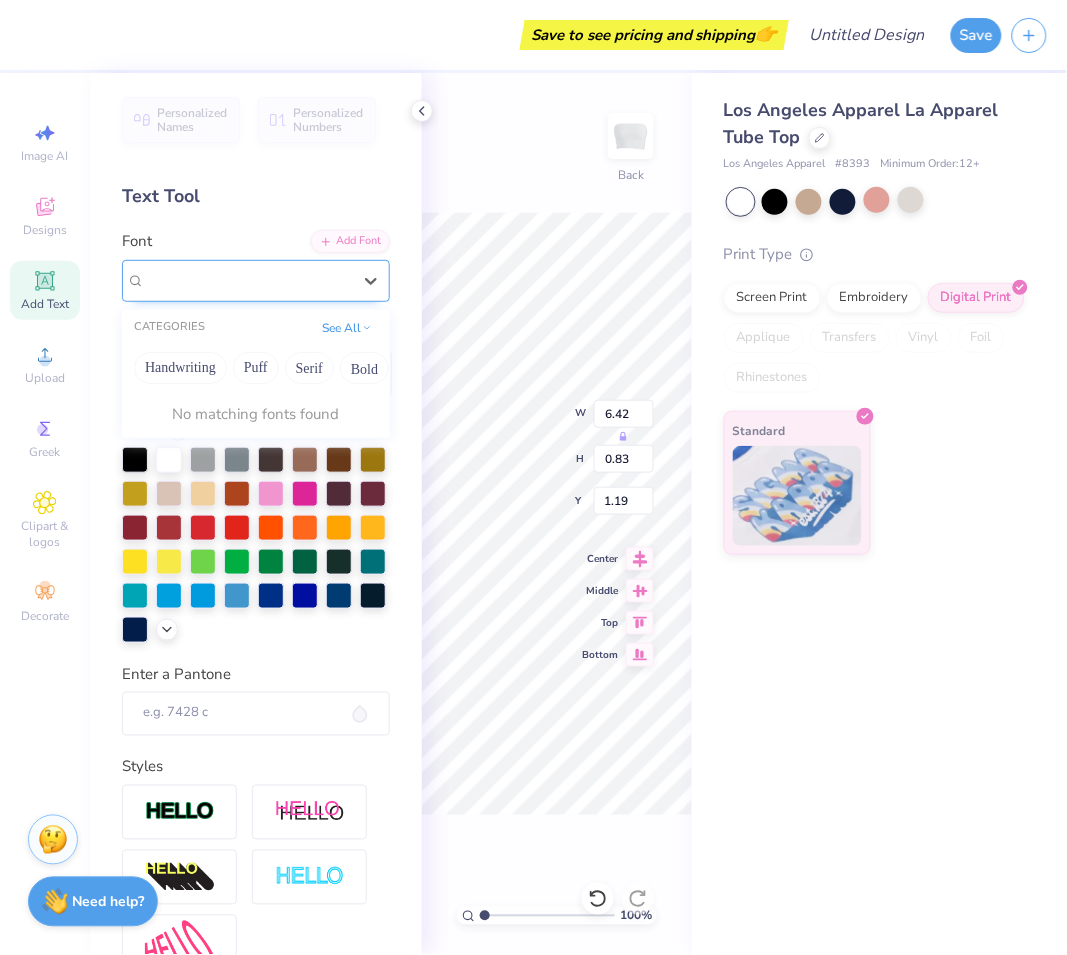 click at bounding box center [248, 280] 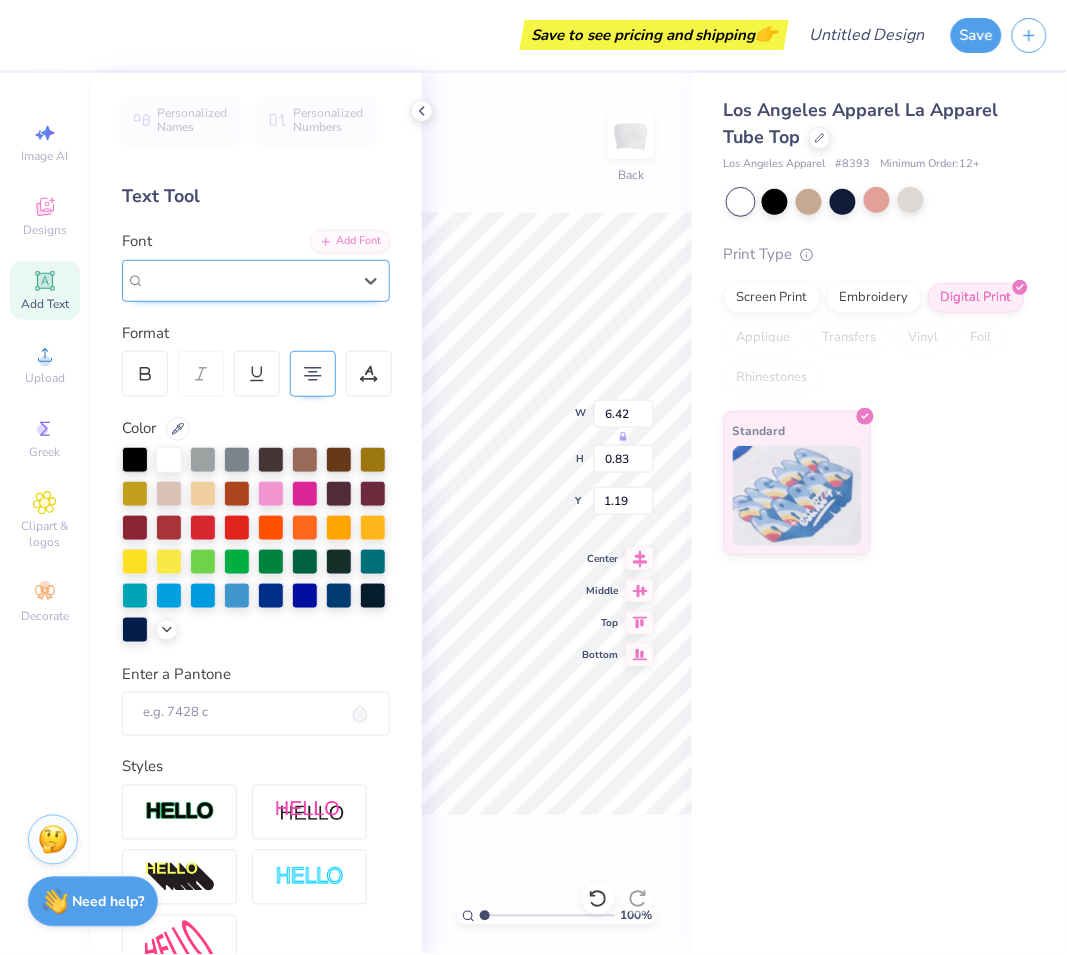 click on "Bebas Neue" at bounding box center [248, 280] 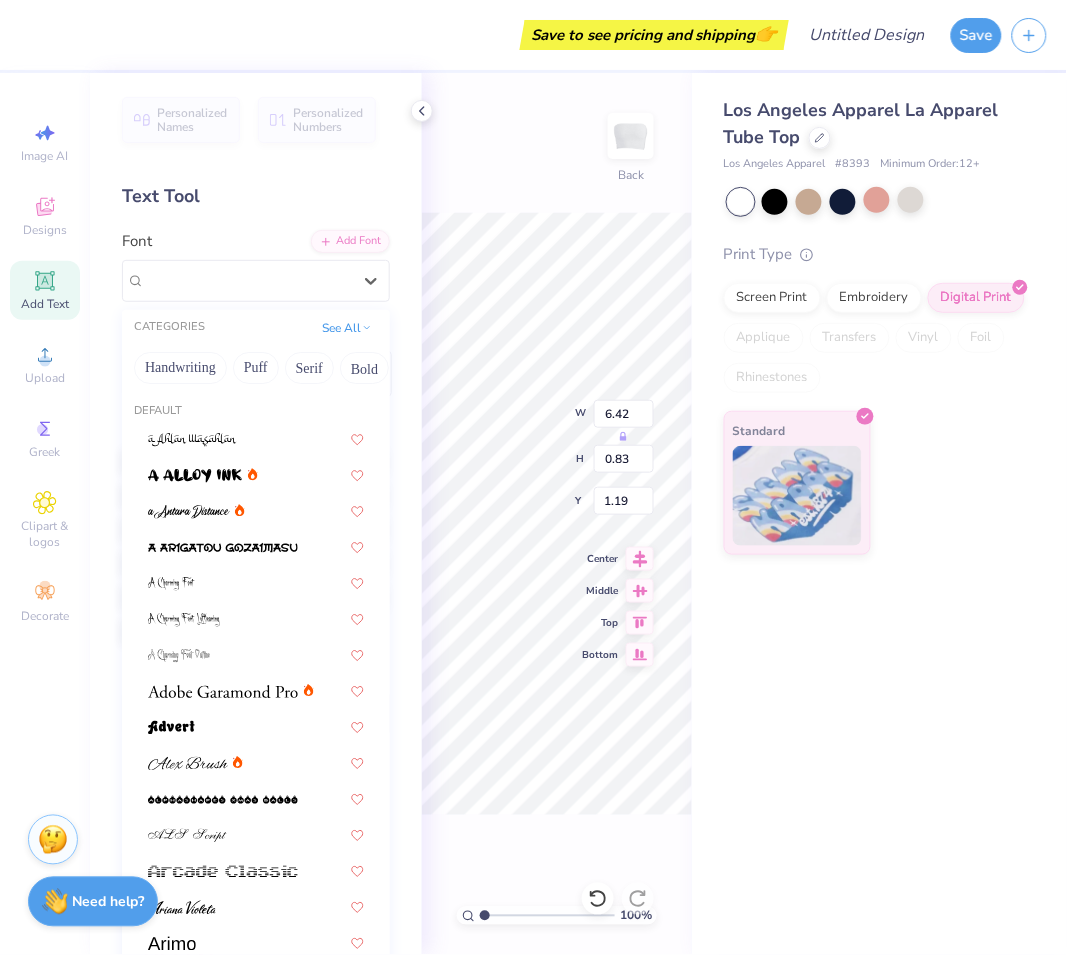 click on "Personalized Names Personalized Numbers Text Tool  Add Font Font option Bebas Neue selected, 19 of 264. 264 results available. Use Up and Down to choose options, press Enter to select the currently focused option, press Escape to exit the menu, press Tab to select the option and exit the menu. Bebas Neue CATEGORIES See All Handwriting Puff Serif Bold Calligraphy Retro Sans Serif Minimal Fantasy Techno Others Default Bebas Neue Bold Ugly Sweater Broadsheet LDO Super Dream Times New Roman Varsity Team Format Color Enter a Pantone Styles Text Shape Direction Horizontal Vertical Bend 0.50" at bounding box center [256, 514] 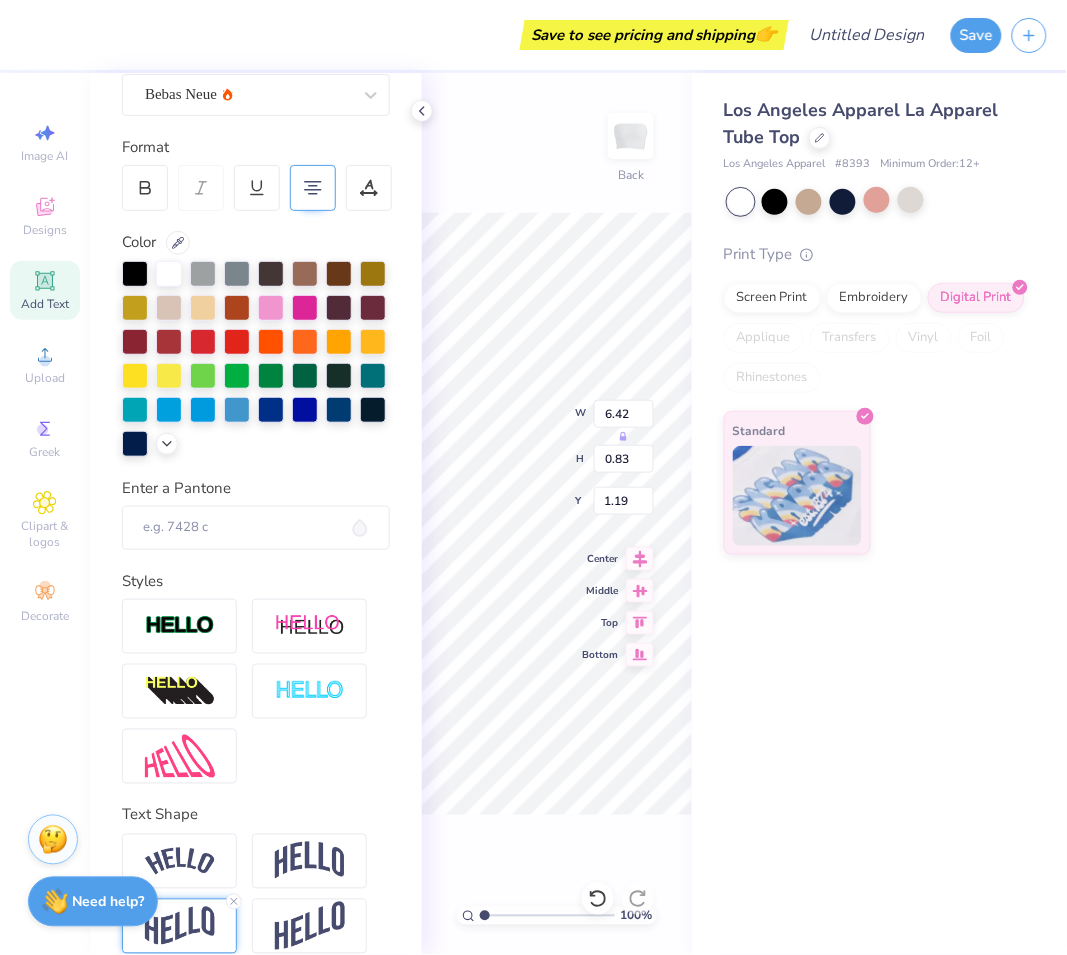 scroll, scrollTop: 324, scrollLeft: 0, axis: vertical 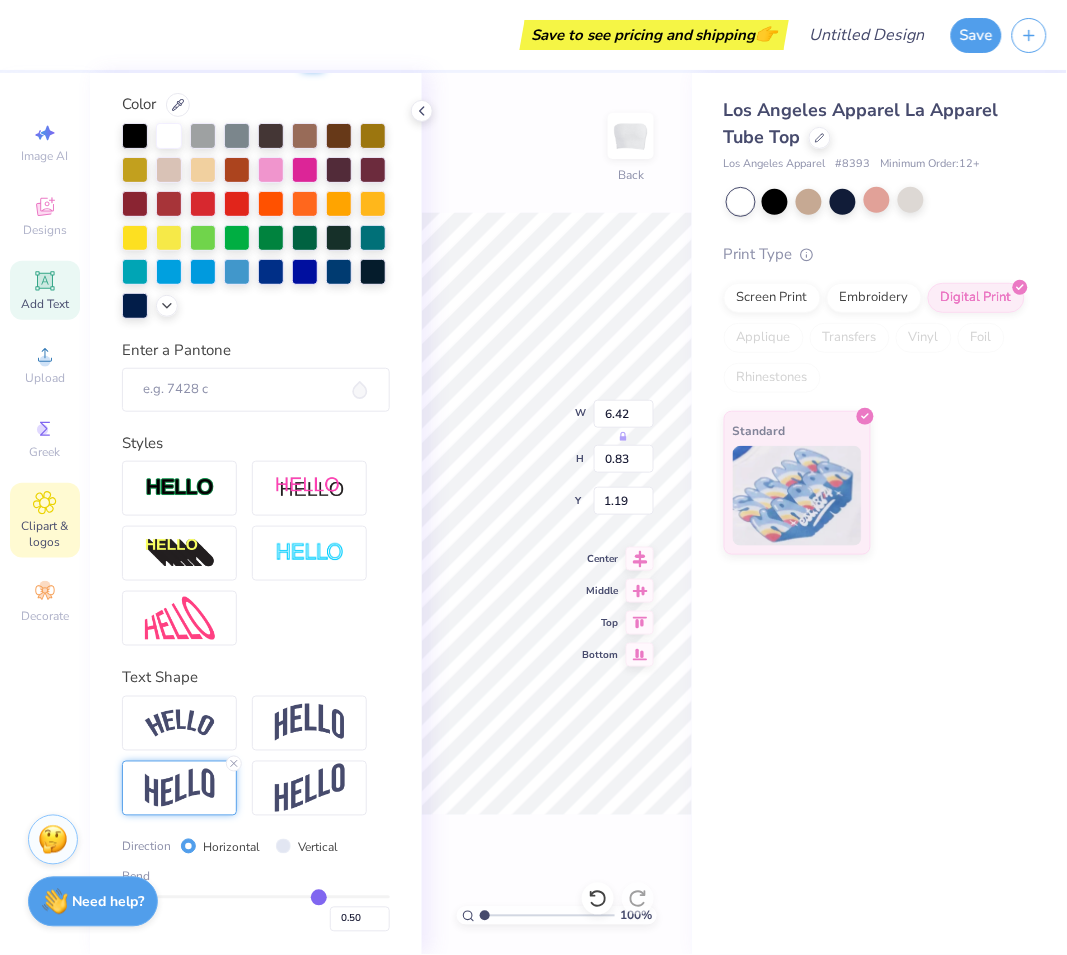 click on "Clipart & logos" at bounding box center (45, 534) 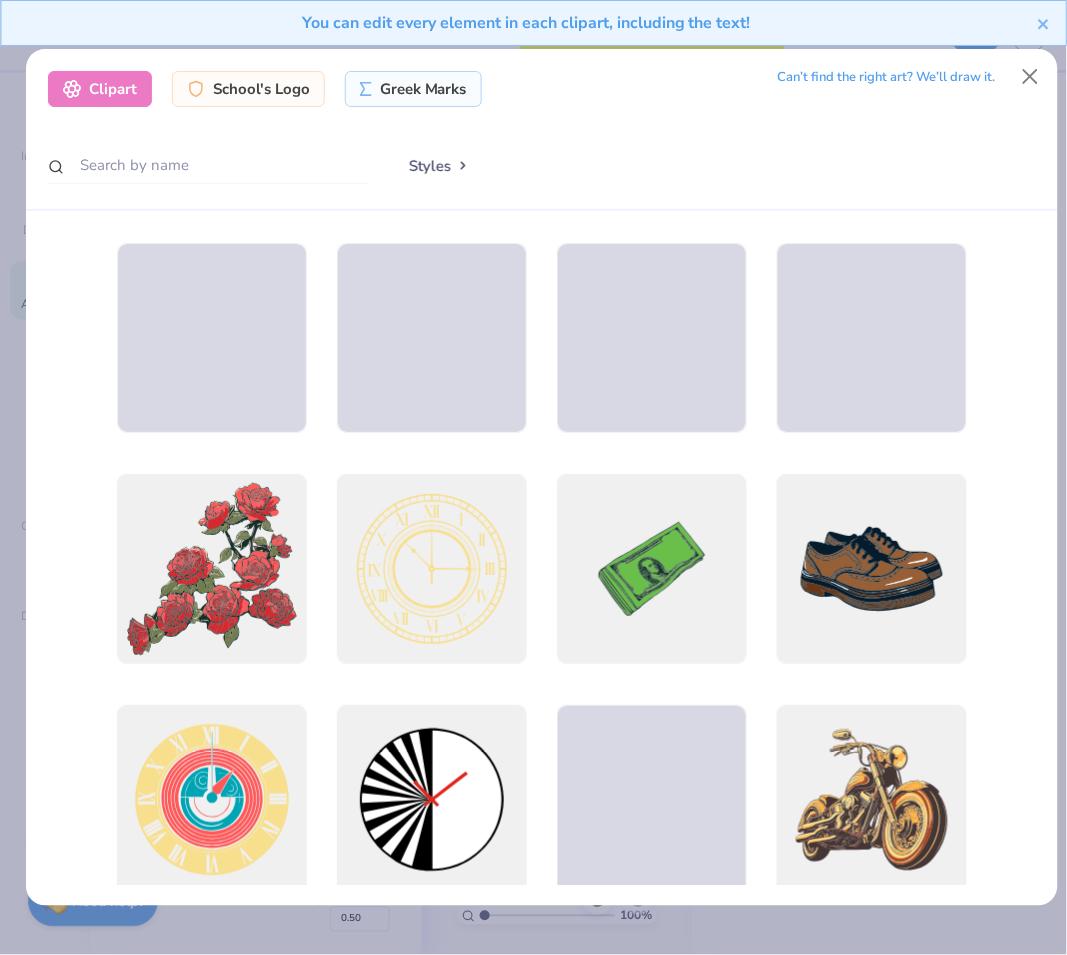 scroll, scrollTop: 555, scrollLeft: 0, axis: vertical 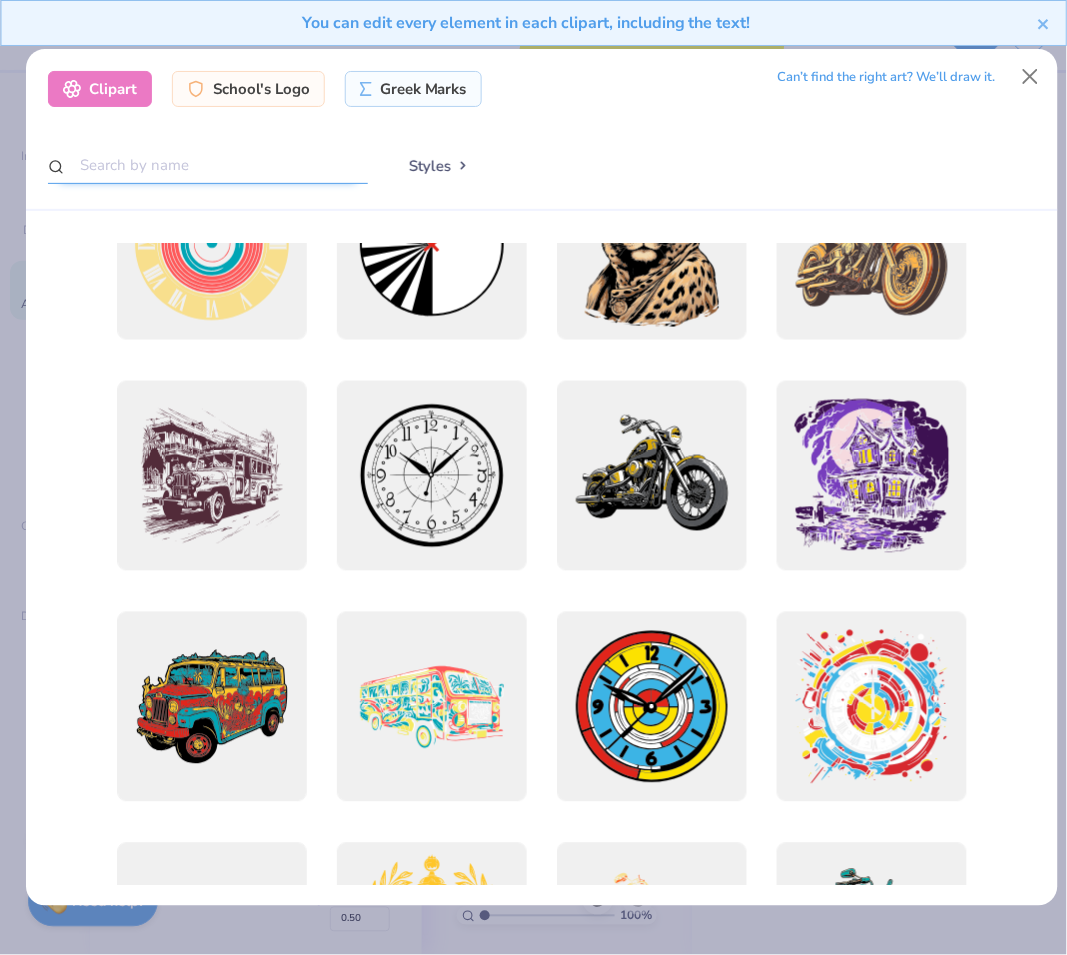click at bounding box center [208, 165] 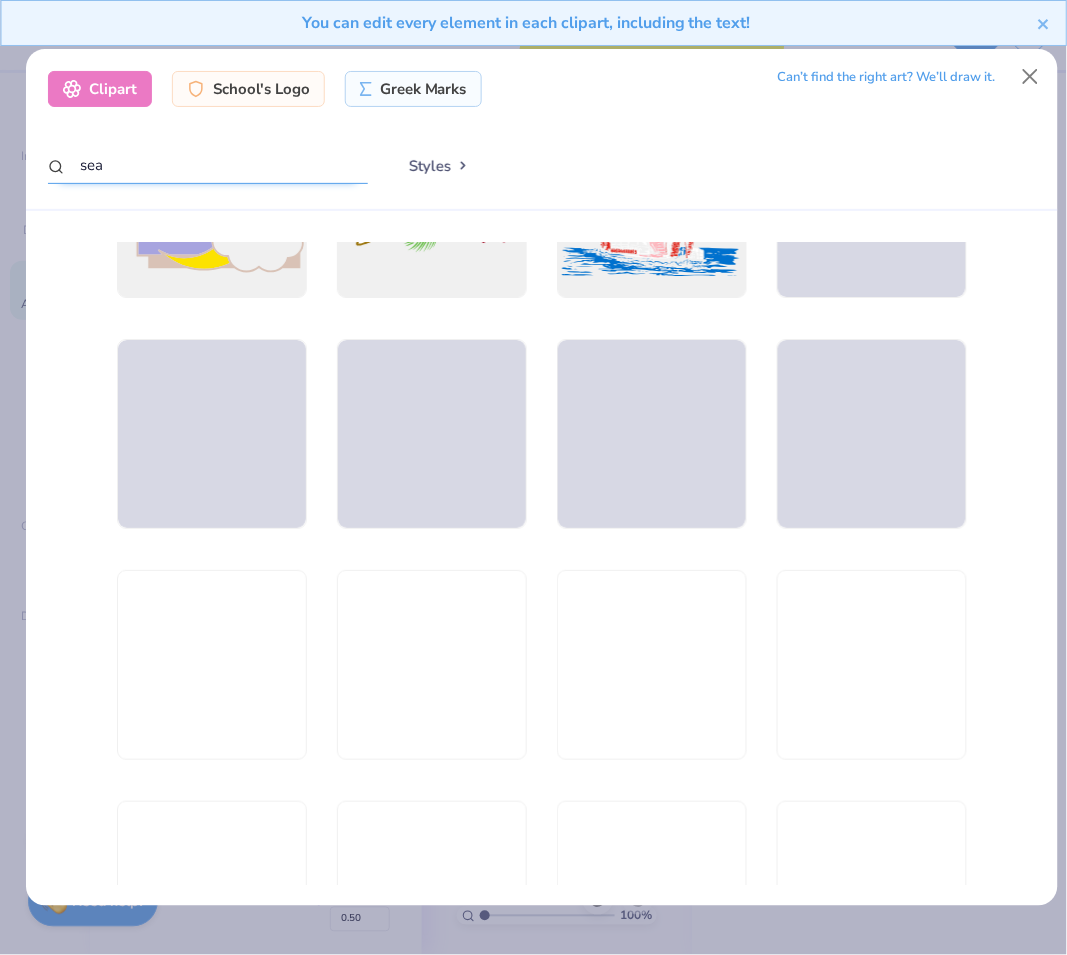 scroll, scrollTop: 8222, scrollLeft: 0, axis: vertical 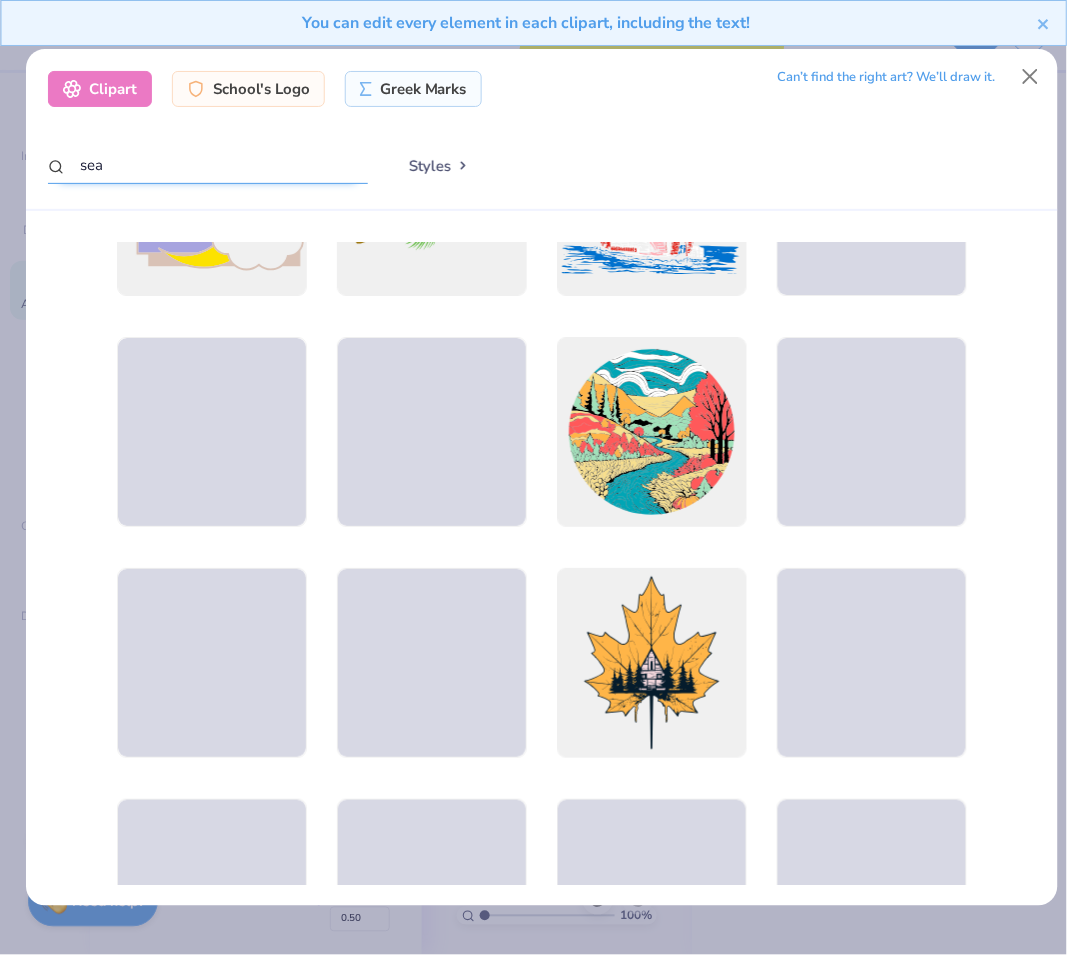 drag, startPoint x: 133, startPoint y: 170, endPoint x: 0, endPoint y: 167, distance: 133.03383 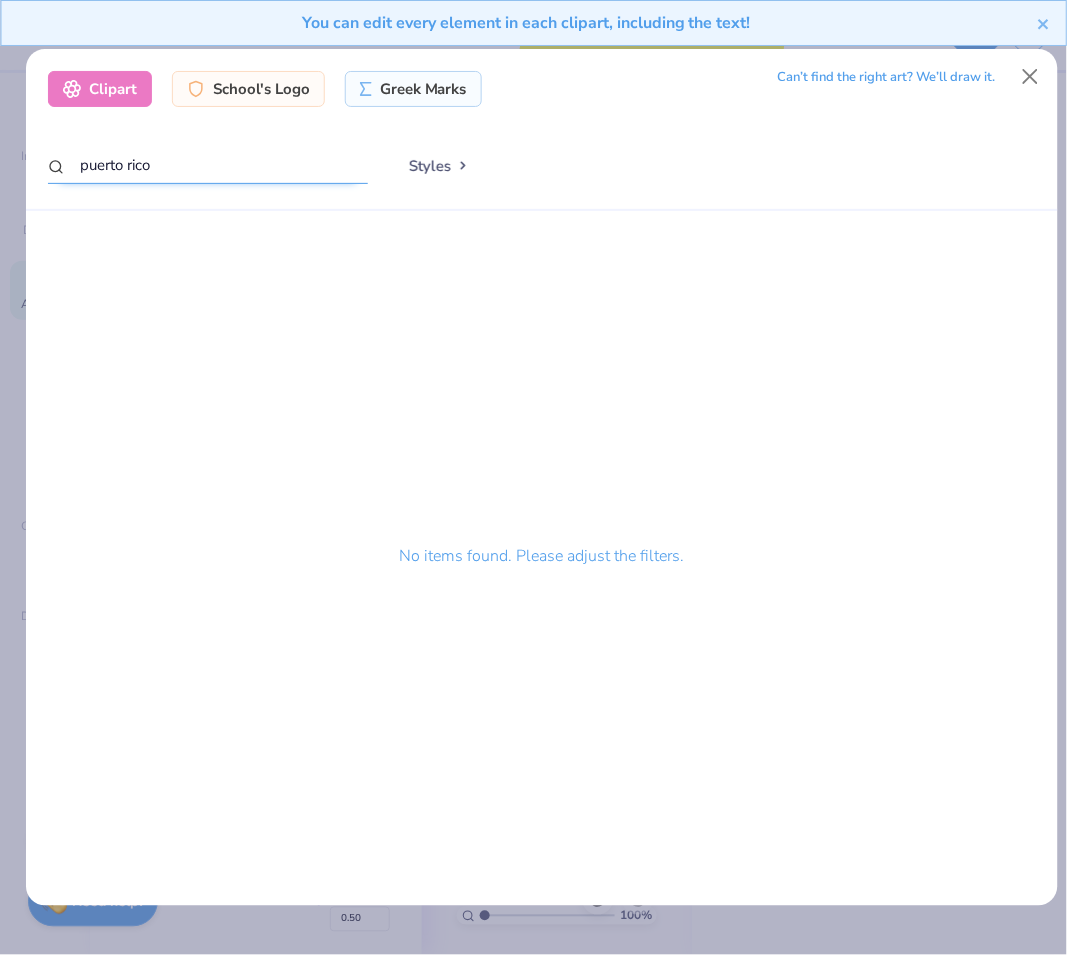 click on "puerto rico" at bounding box center [208, 165] 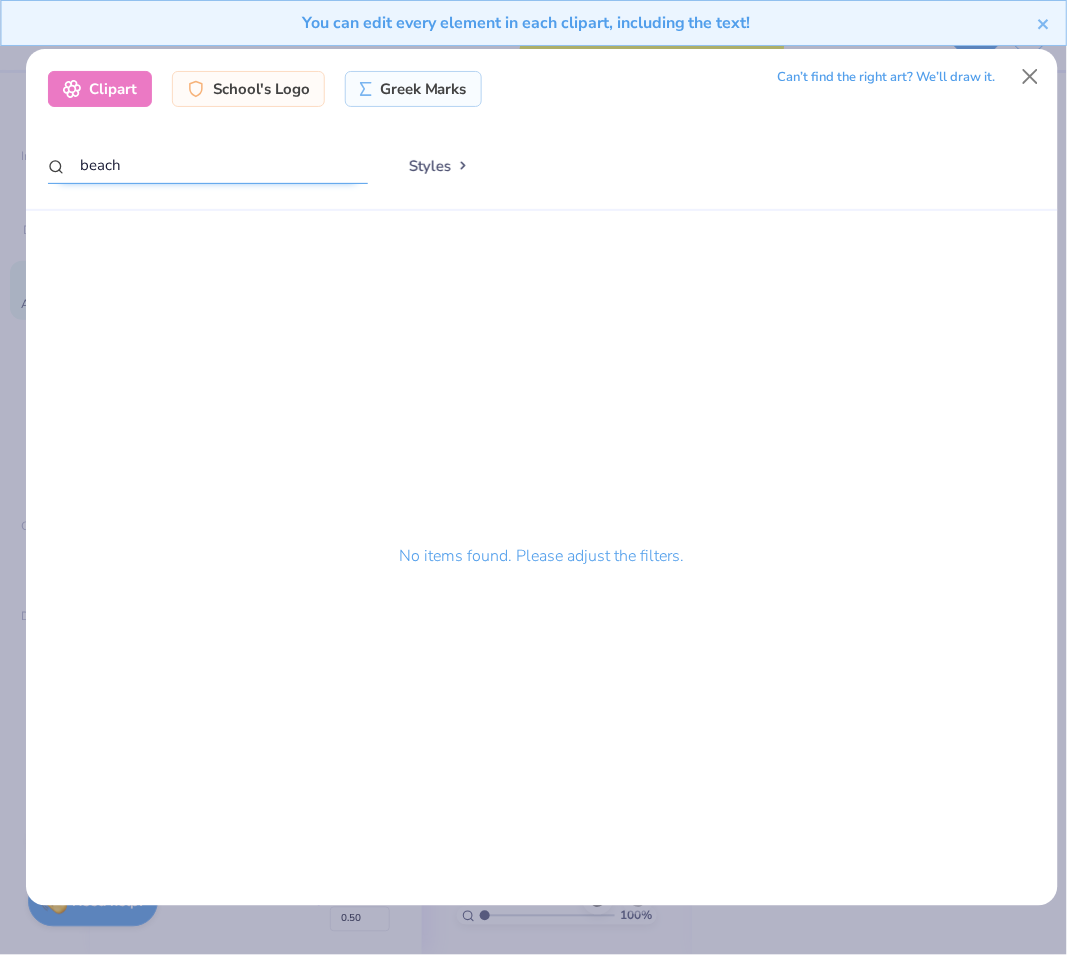 type on "beach" 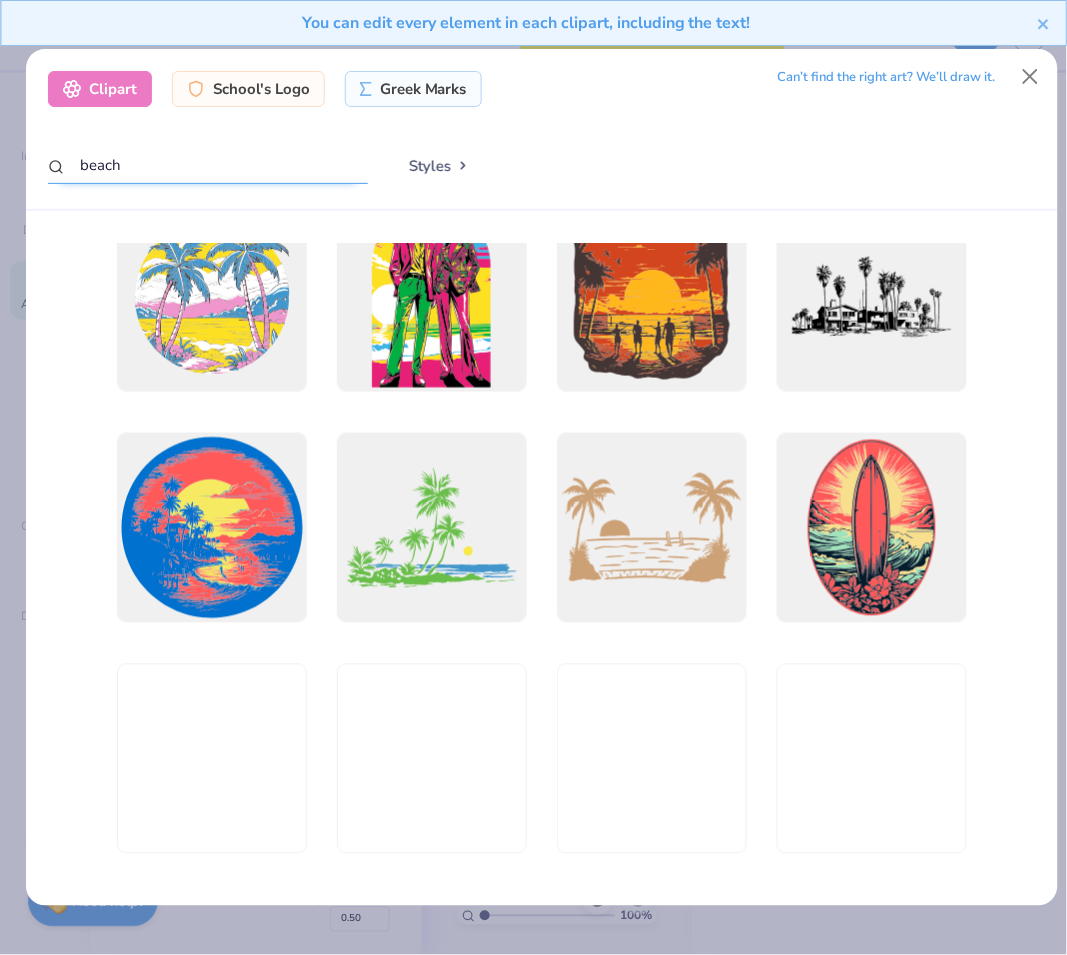scroll, scrollTop: 666, scrollLeft: 0, axis: vertical 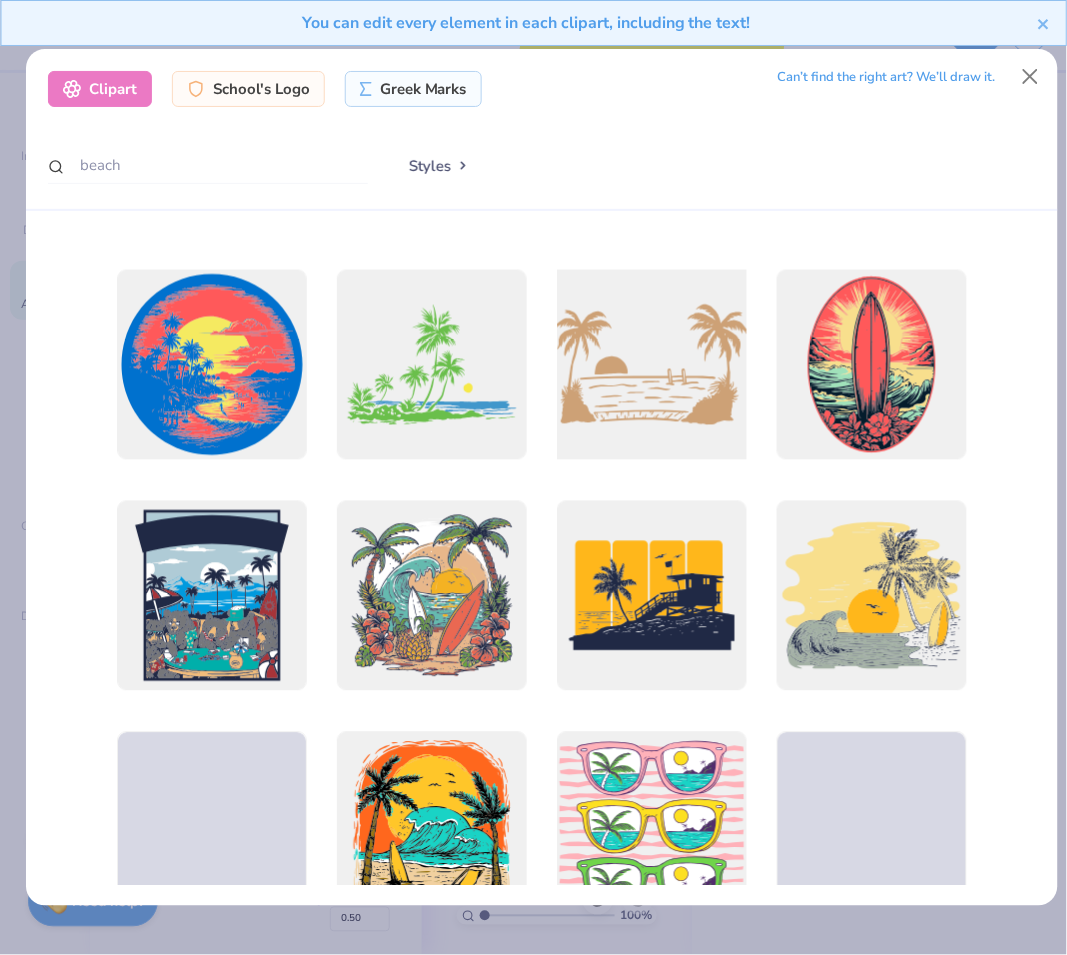 click at bounding box center (652, 365) 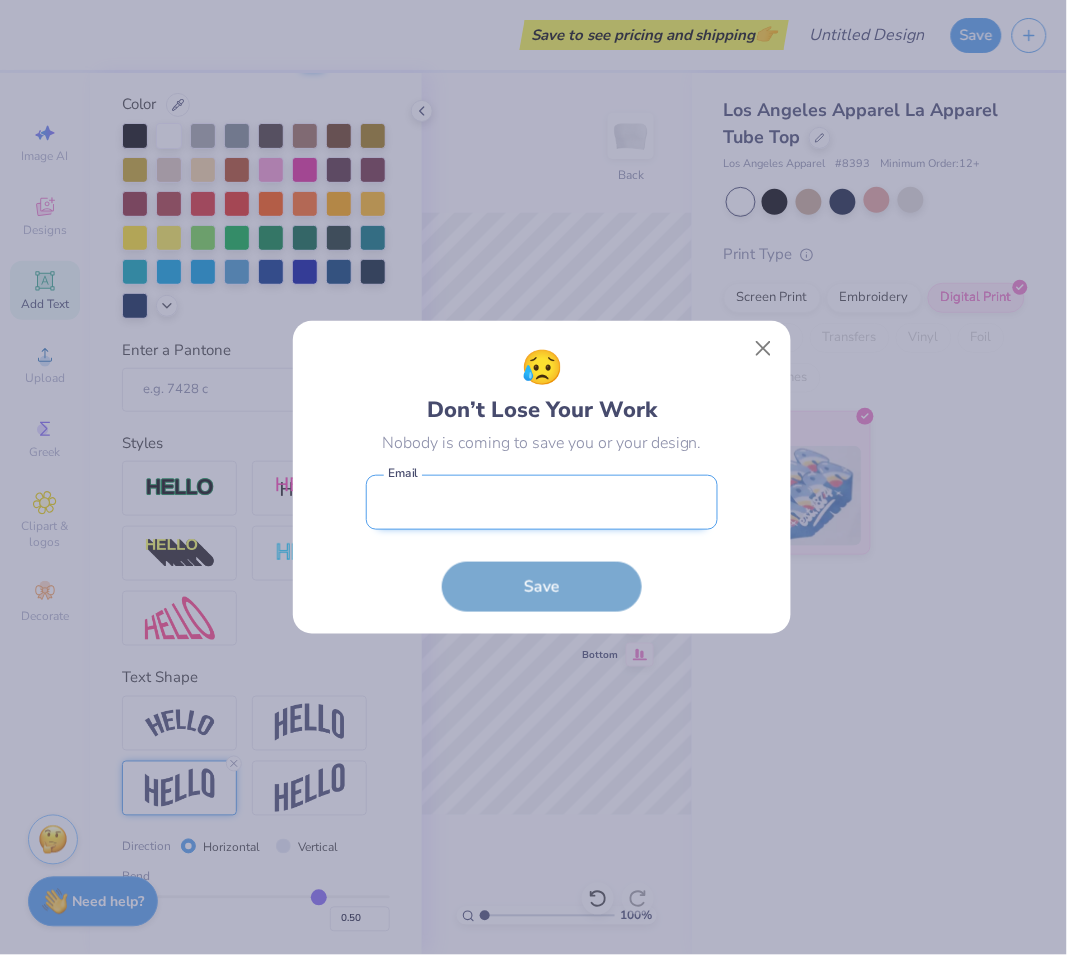 type on "8.99" 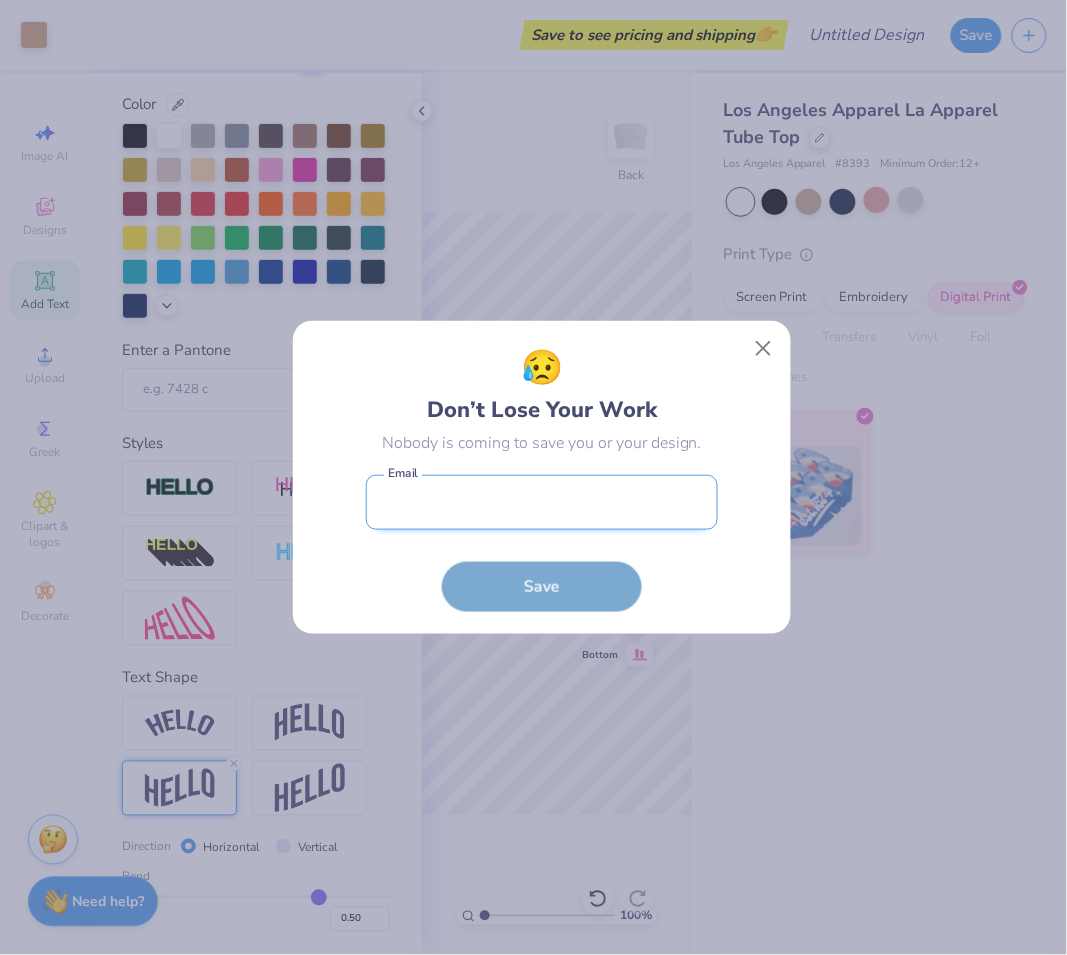 click at bounding box center [542, 502] 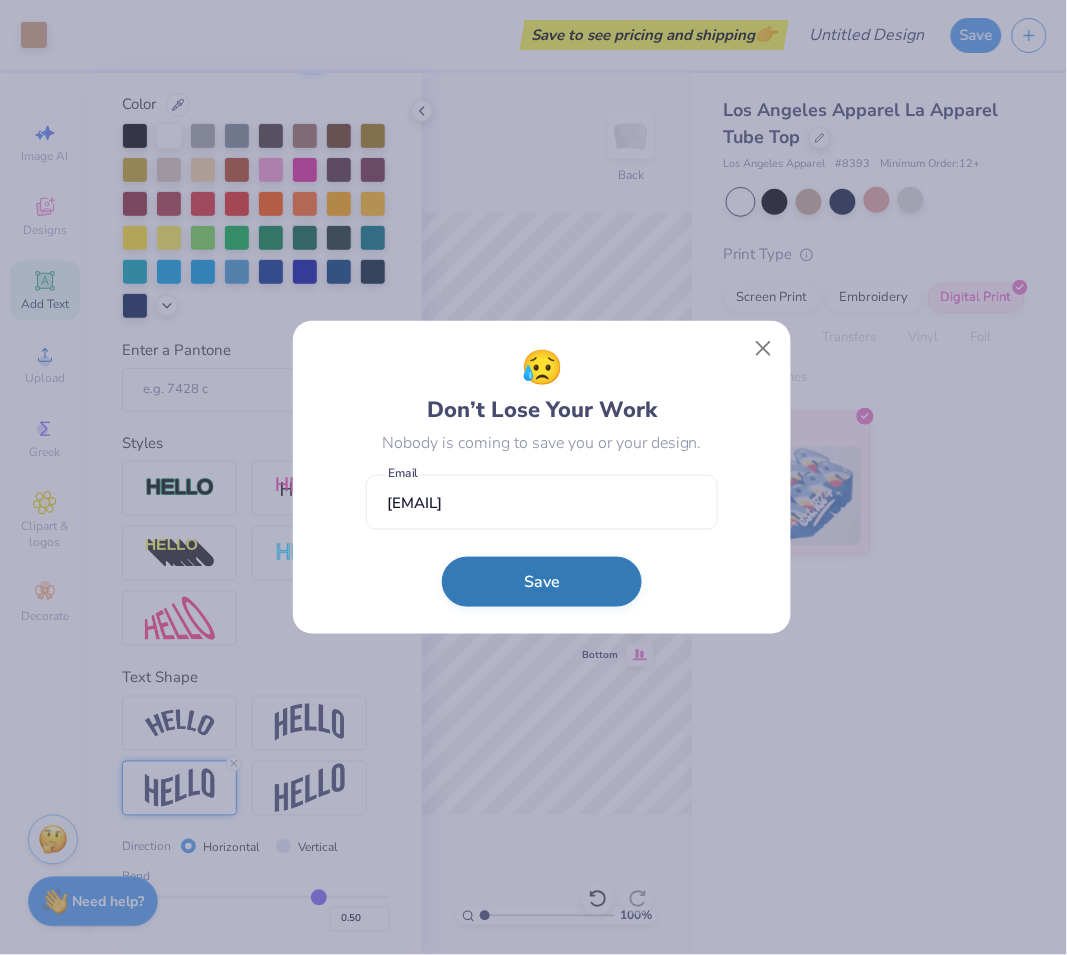 click on "Save" at bounding box center [542, 582] 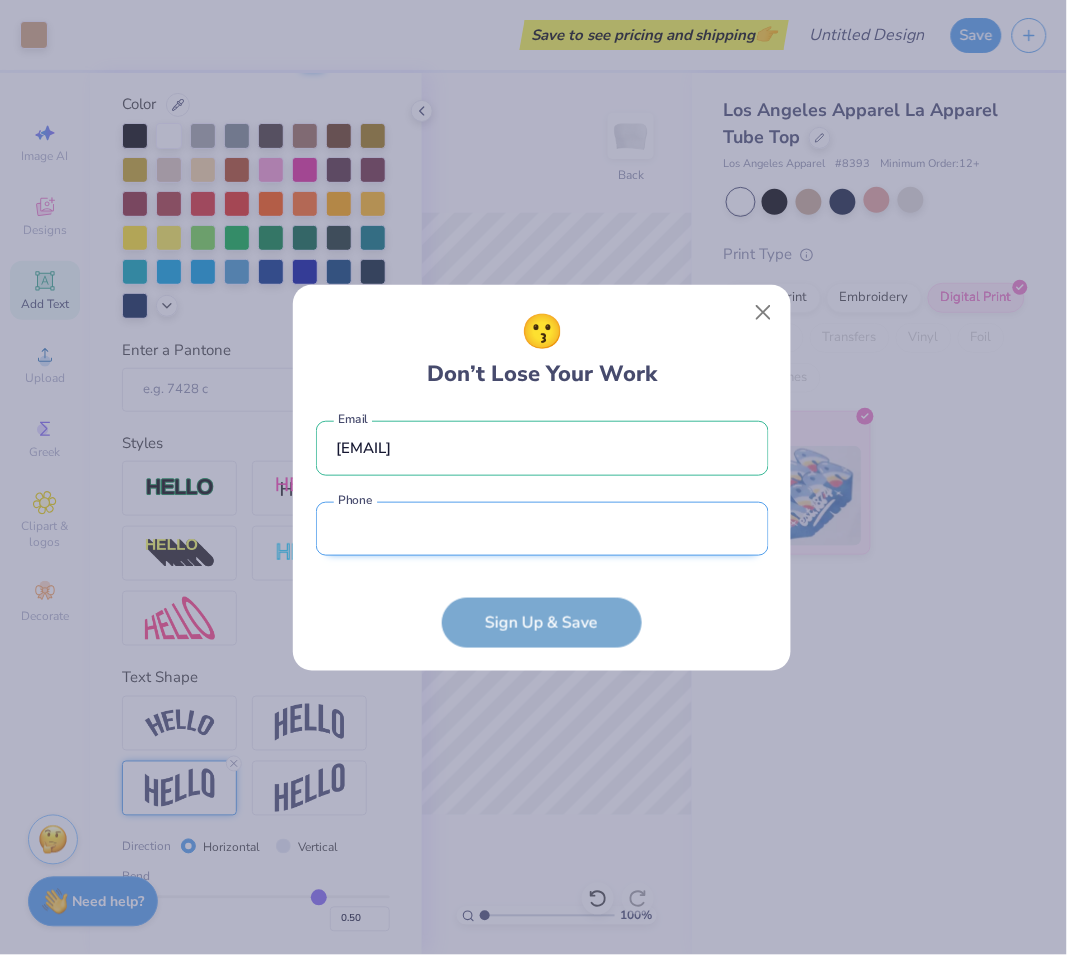 click at bounding box center [542, 529] 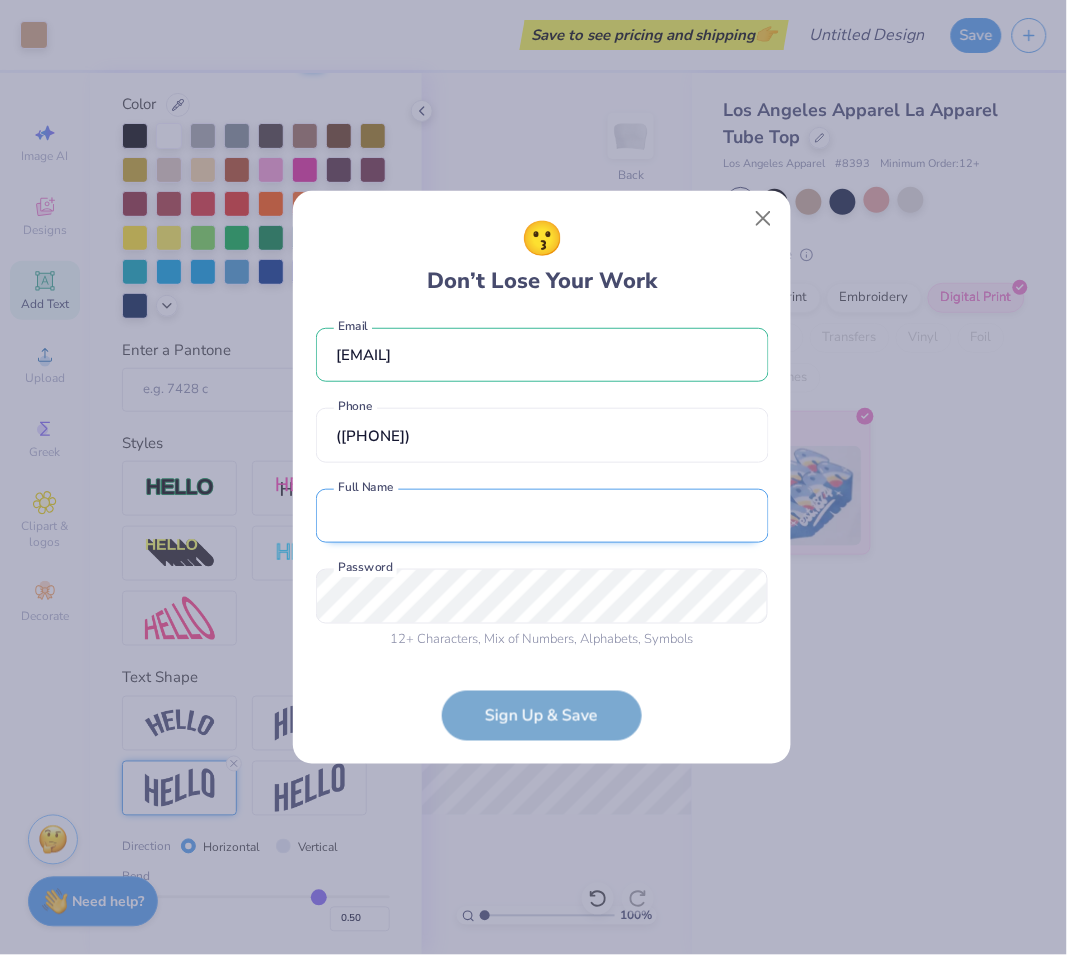 click at bounding box center (542, 516) 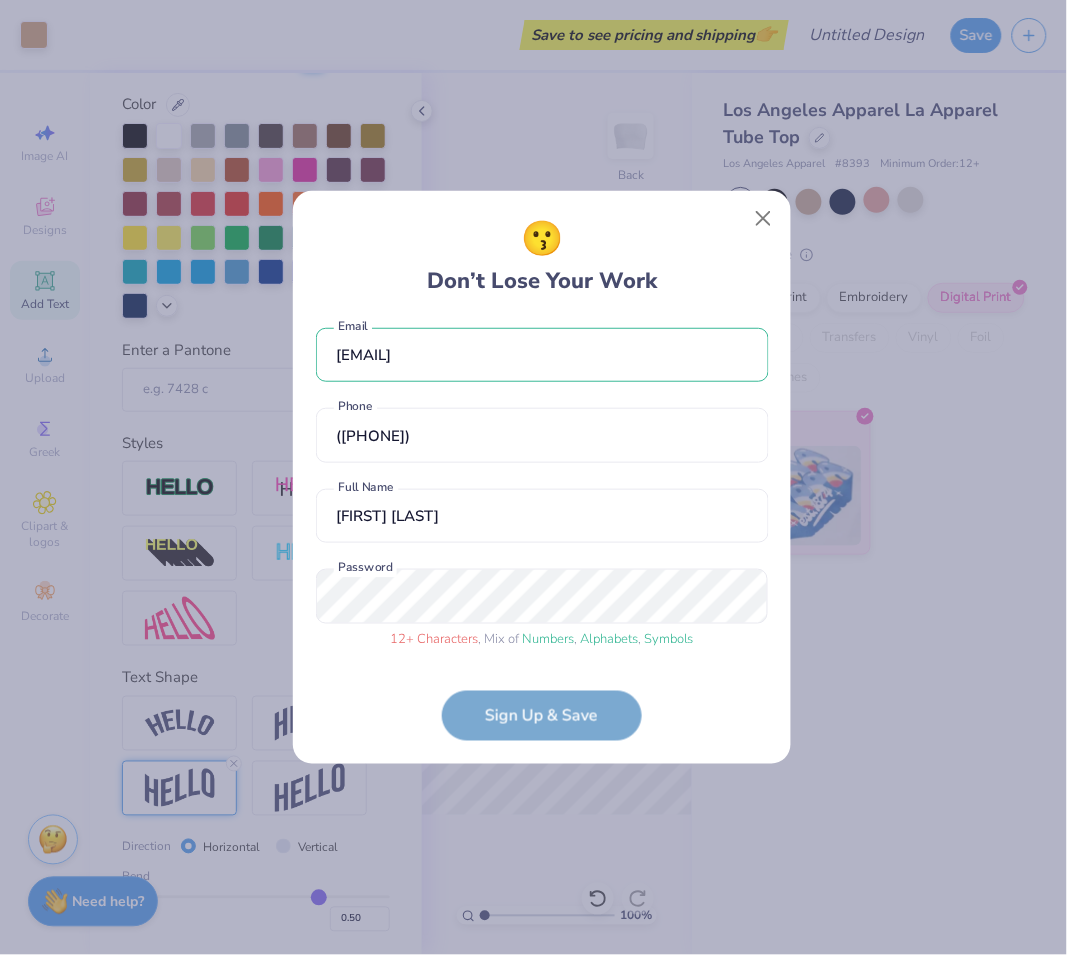 click on "[EMAIL] Email ([PHONE]) Phone [FIRST] [LAST] Full Name 12 + Characters , Mix of   Numbers ,   Alphabets ,   Symbols Password Sign Up & Save" at bounding box center [542, 529] 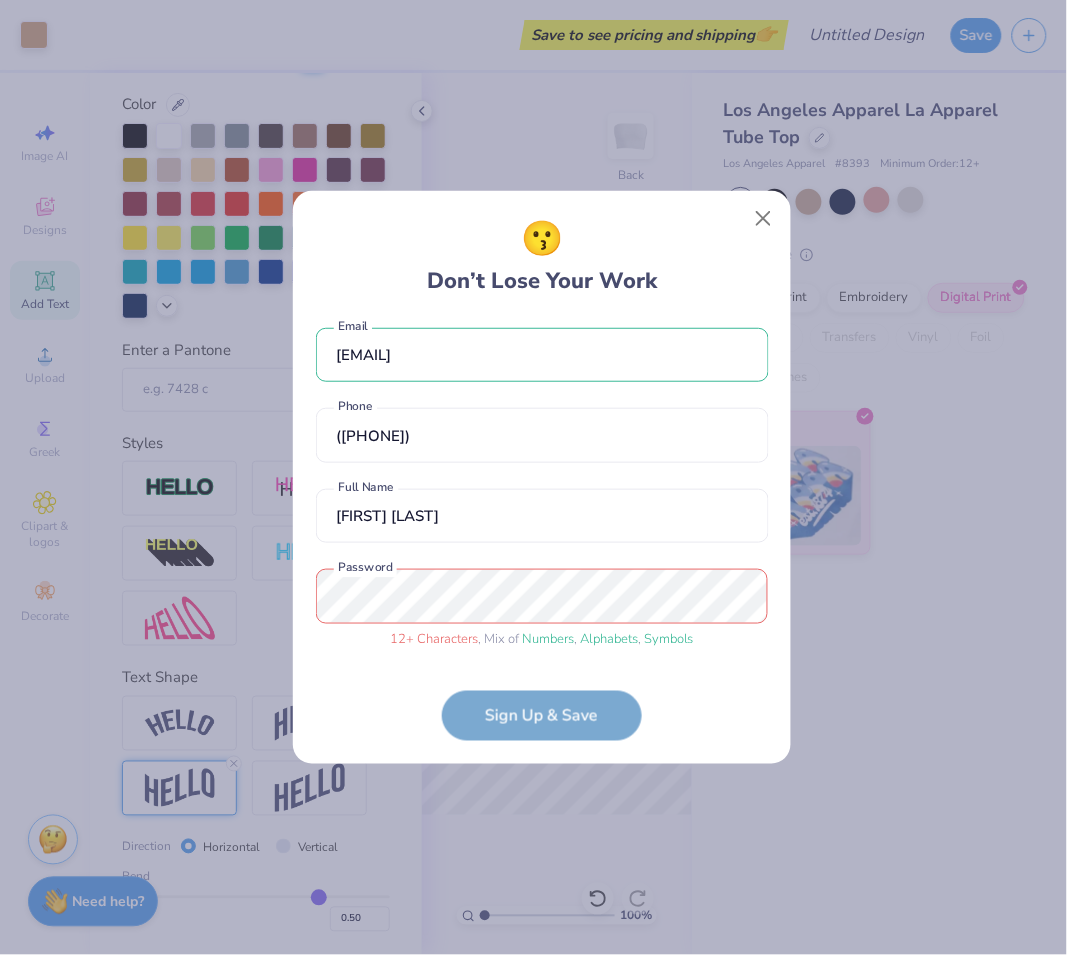 click on "[EMAIL] Email ([PHONE]) Phone [FIRST] [LAST] Full Name 12 + Characters , Mix of   Numbers ,   Alphabets ,   Symbols Password Sign Up & Save" at bounding box center (542, 529) 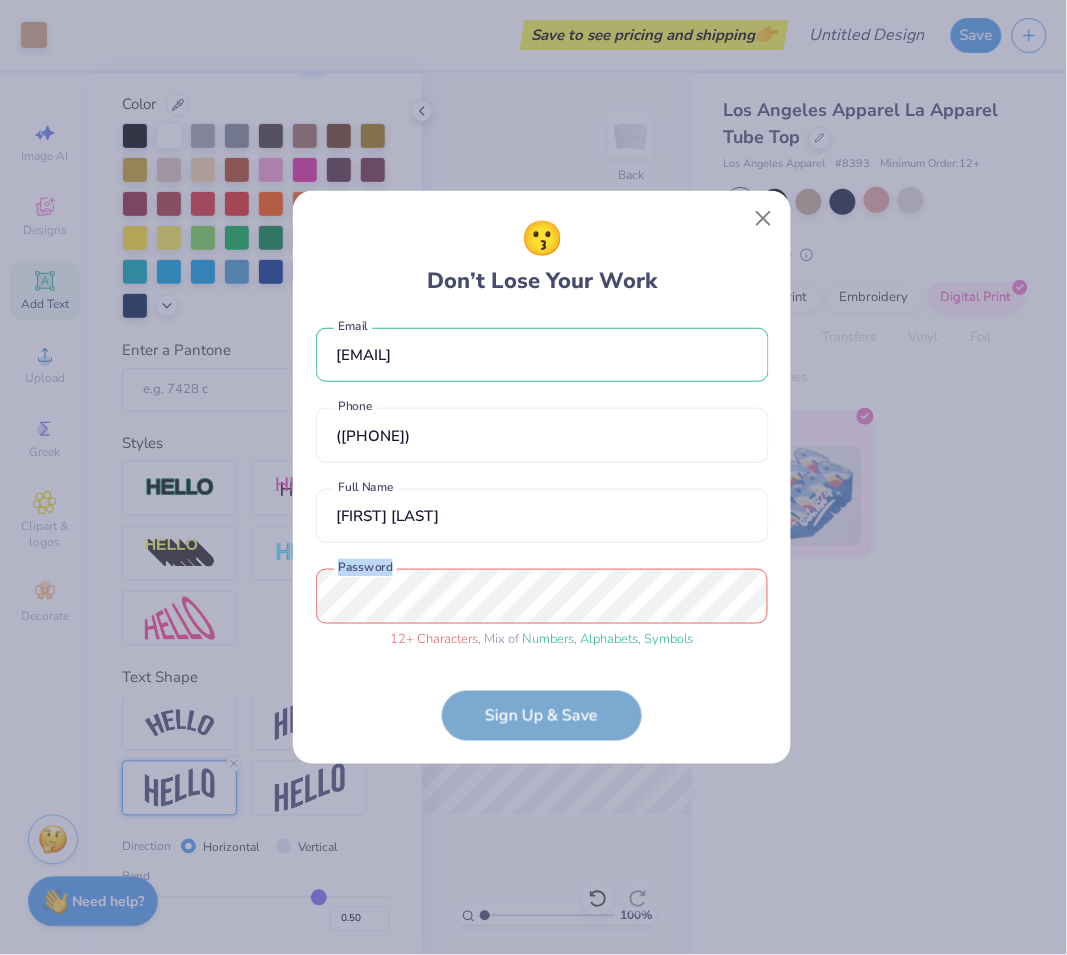 click on "[EMAIL] Email ([PHONE]) Phone [FIRST] [LAST] Full Name 12 + Characters , Mix of   Numbers ,   Alphabets ,   Symbols Password Sign Up & Save" at bounding box center [542, 529] 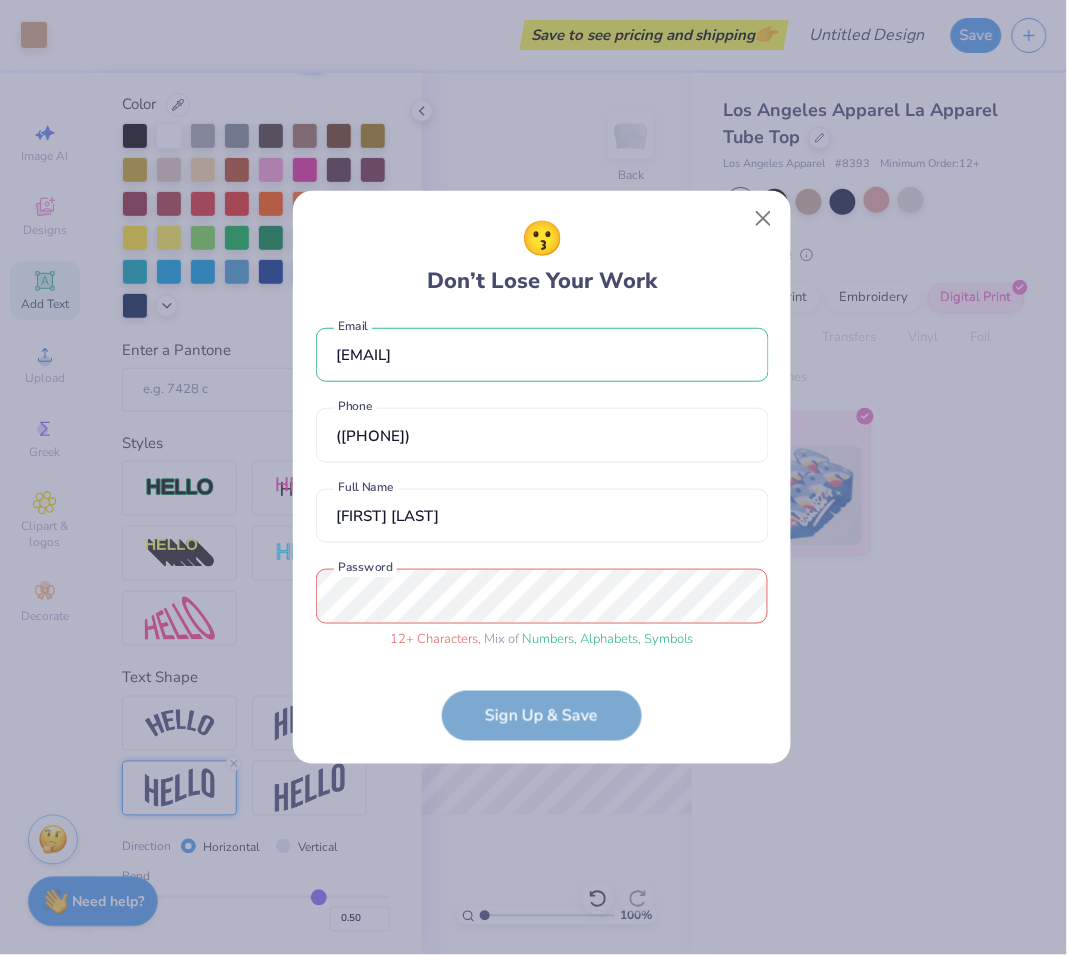 click on "😗 Don’t Lose Your Work [EMAIL] Email ([PHONE]) Phone [FIRST] [LAST] Full Name 12 + Characters , Mix of   Numbers ,   Alphabets ,   Symbols Password Sign Up & Save" at bounding box center (533, 477) 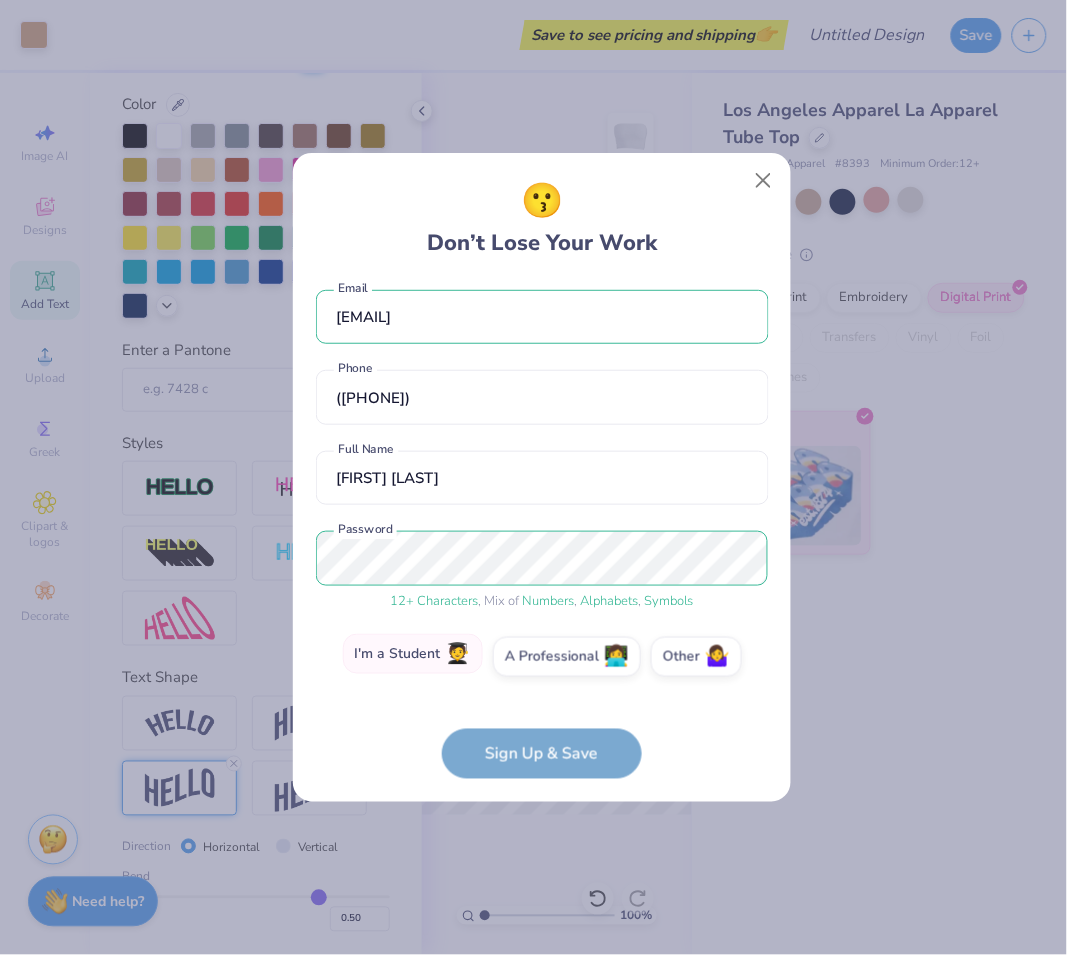 click on "I'm a Student 🧑‍🎓" at bounding box center (413, 654) 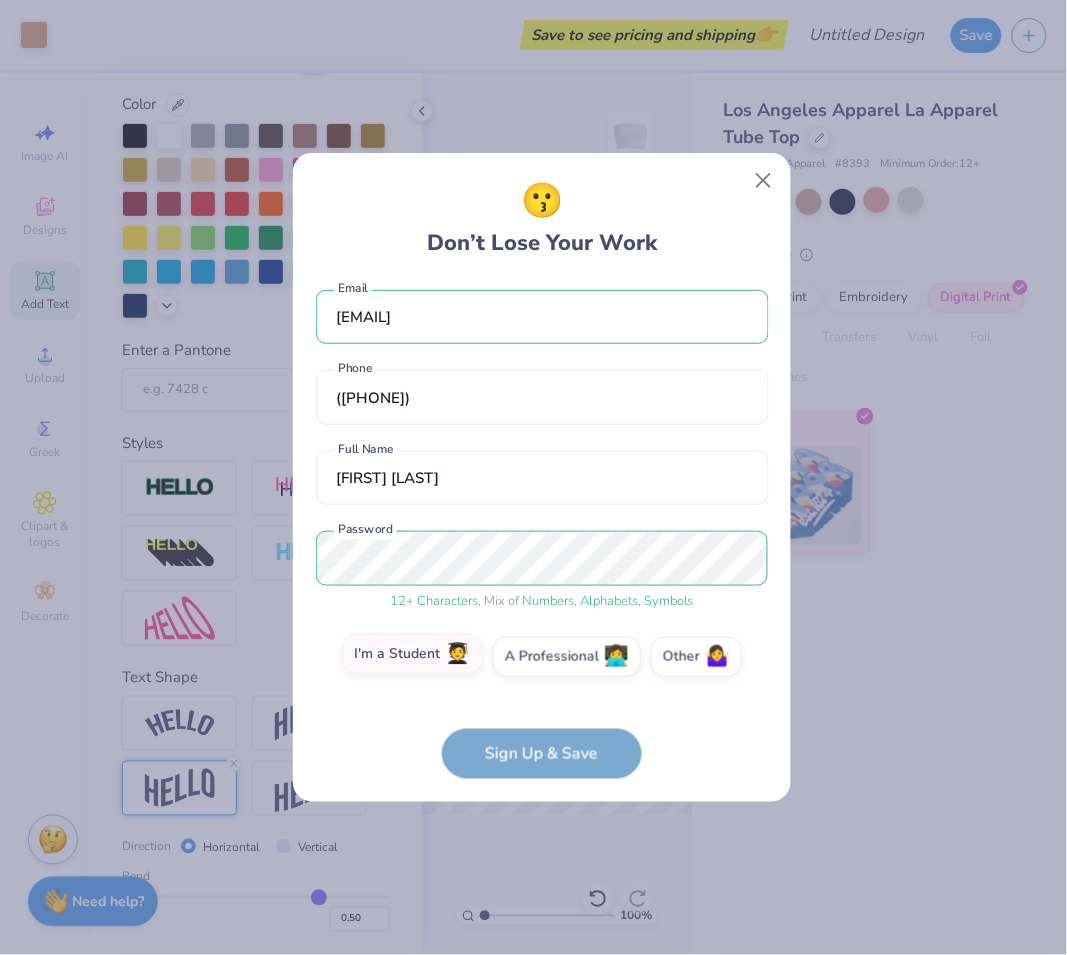 click on "I'm a Student 🧑‍🎓" at bounding box center (542, 662) 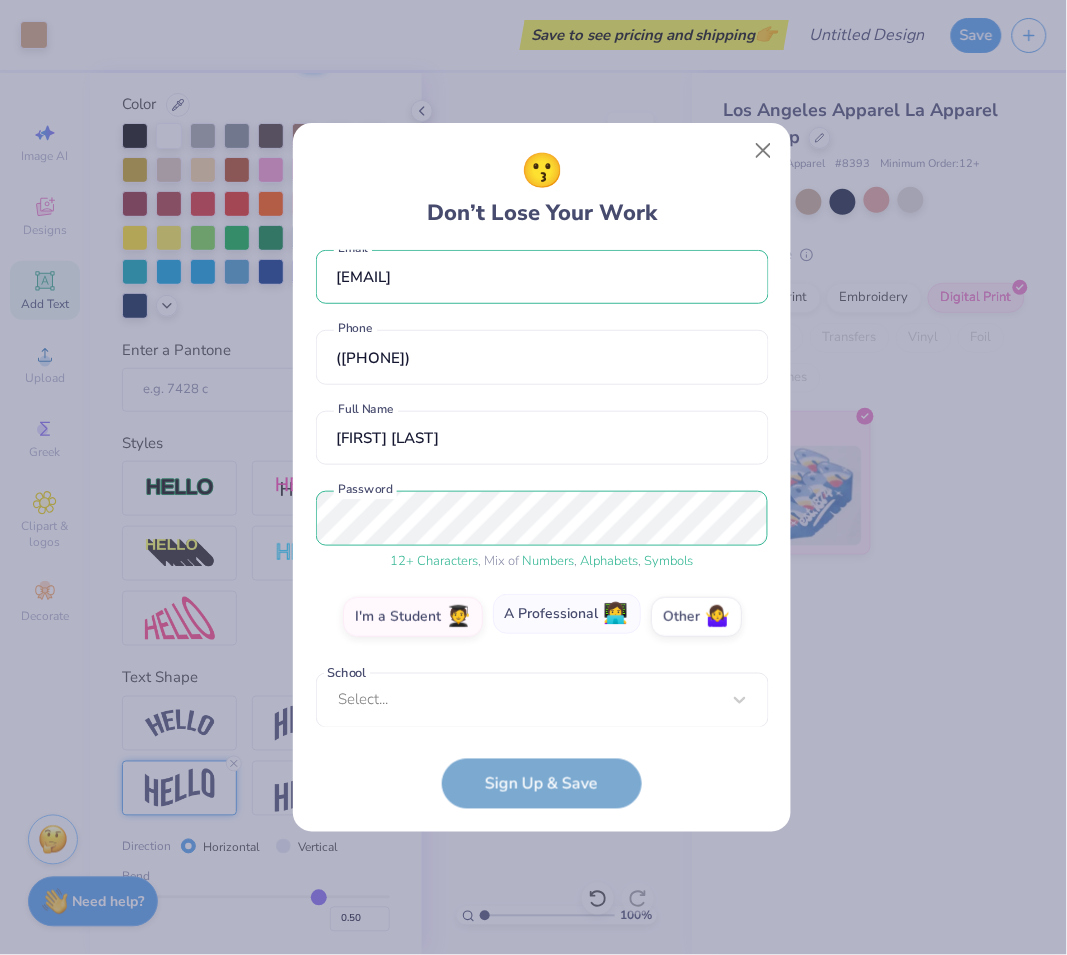 click on "A Professional 👩‍💻" at bounding box center [567, 614] 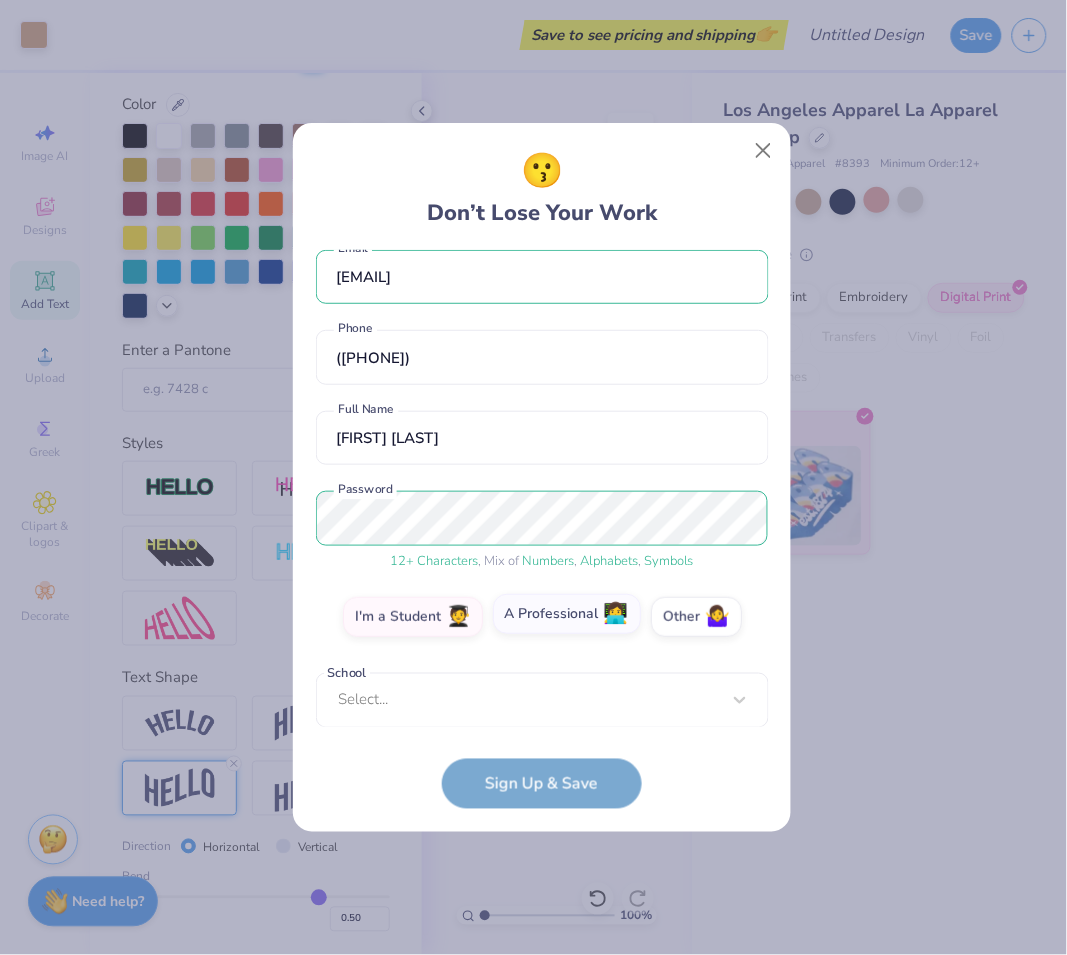click on "A Professional 👩‍💻" at bounding box center [542, 632] 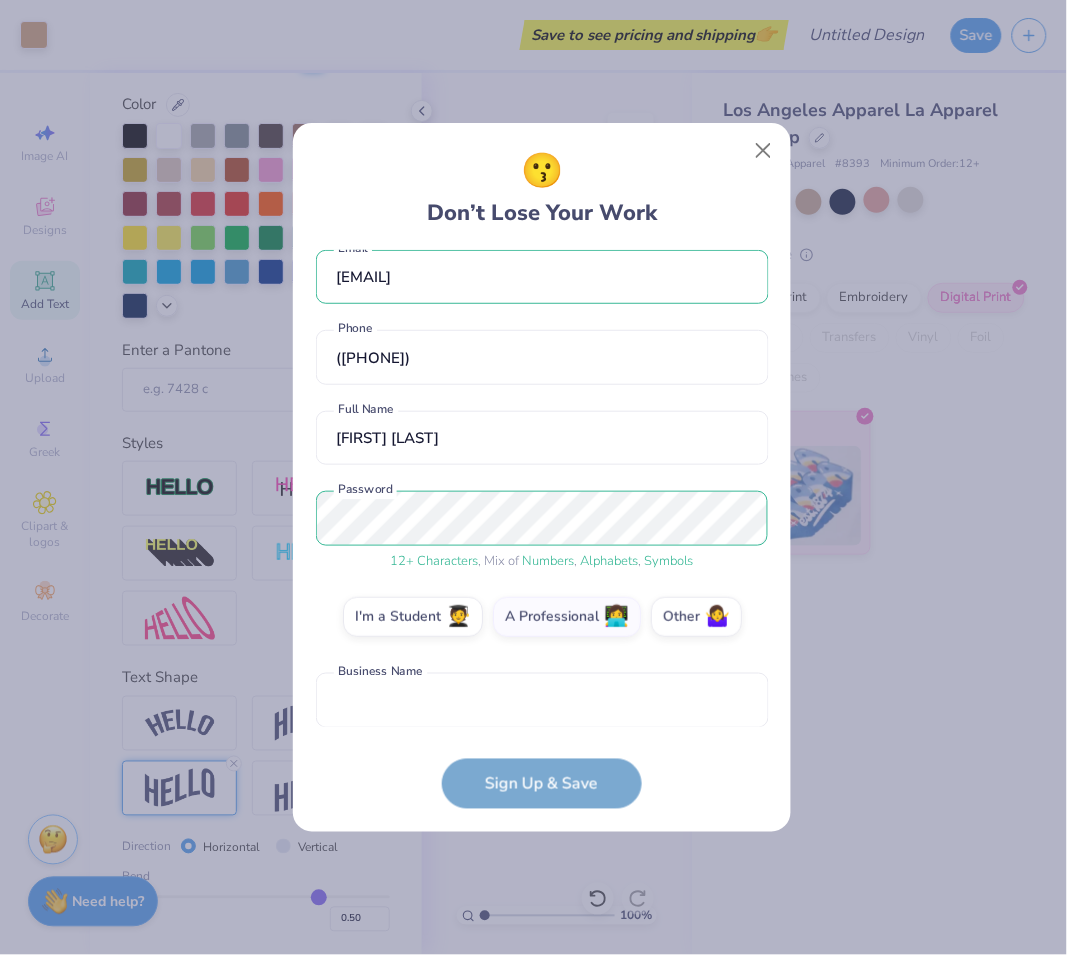 scroll, scrollTop: 101, scrollLeft: 0, axis: vertical 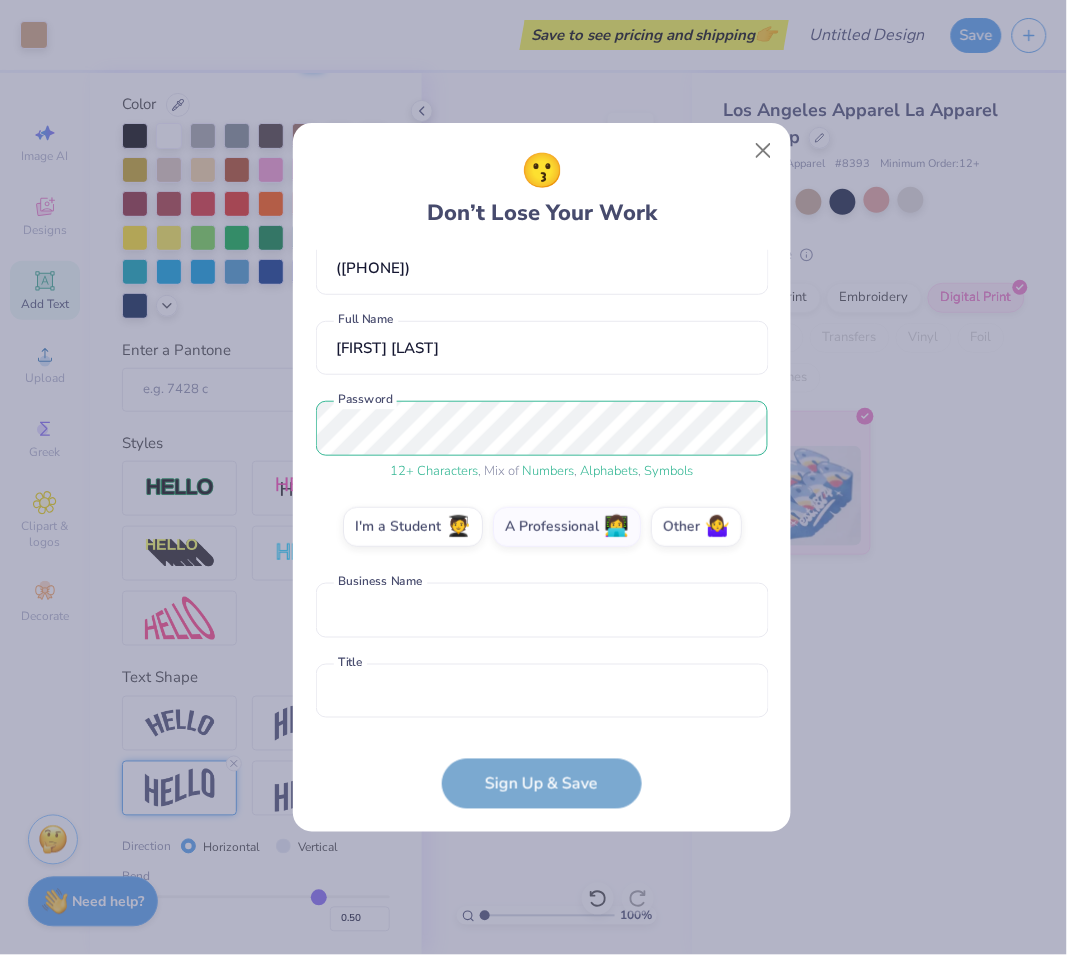 click on "[EMAIL] Email ([PHONE]) Phone [FIRST] [LAST] Full Name 12 + Characters , Mix of   Numbers ,   Alphabets ,   Symbols Password I'm a Student 🧑‍🎓 A Professional 👩‍💻 Other 🤷‍♀️ Business Name is a required field Business Name Title is a required field Title" at bounding box center (542, 489) 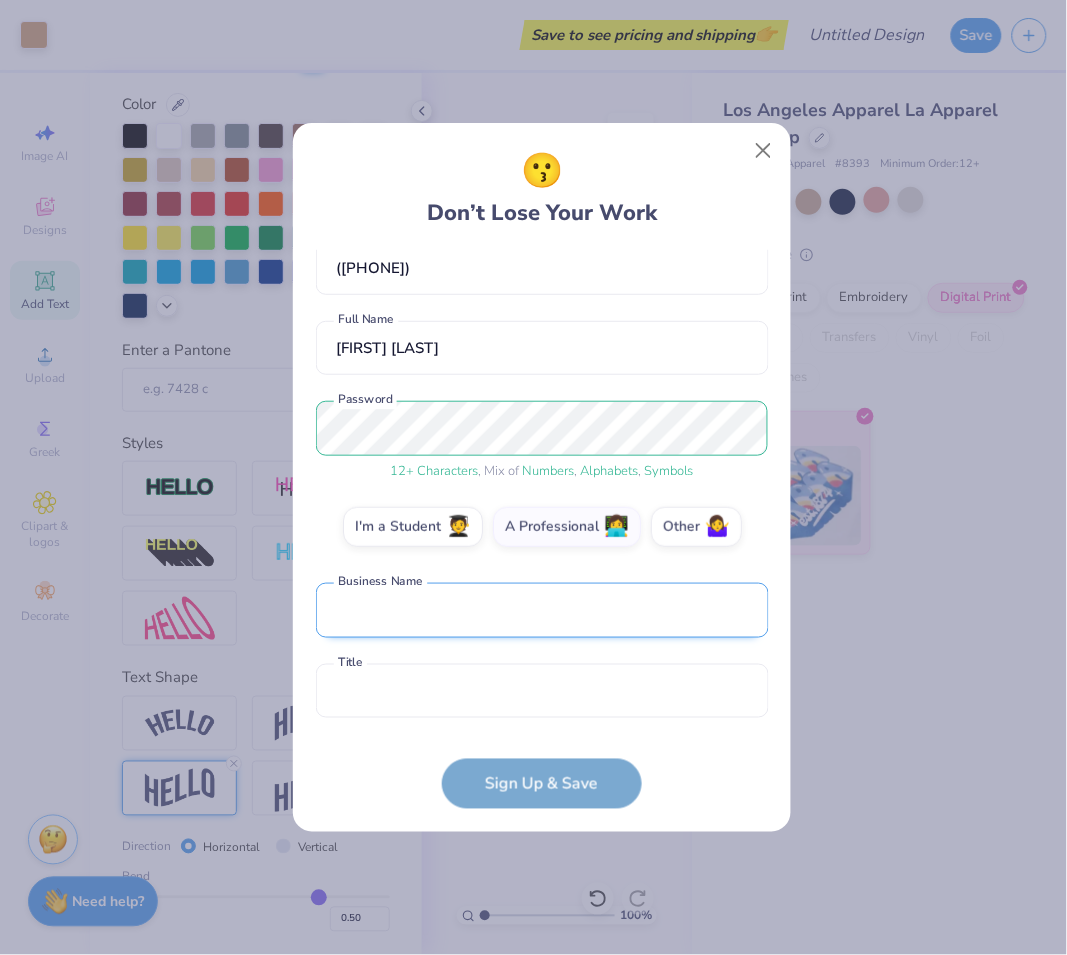 click at bounding box center [542, 610] 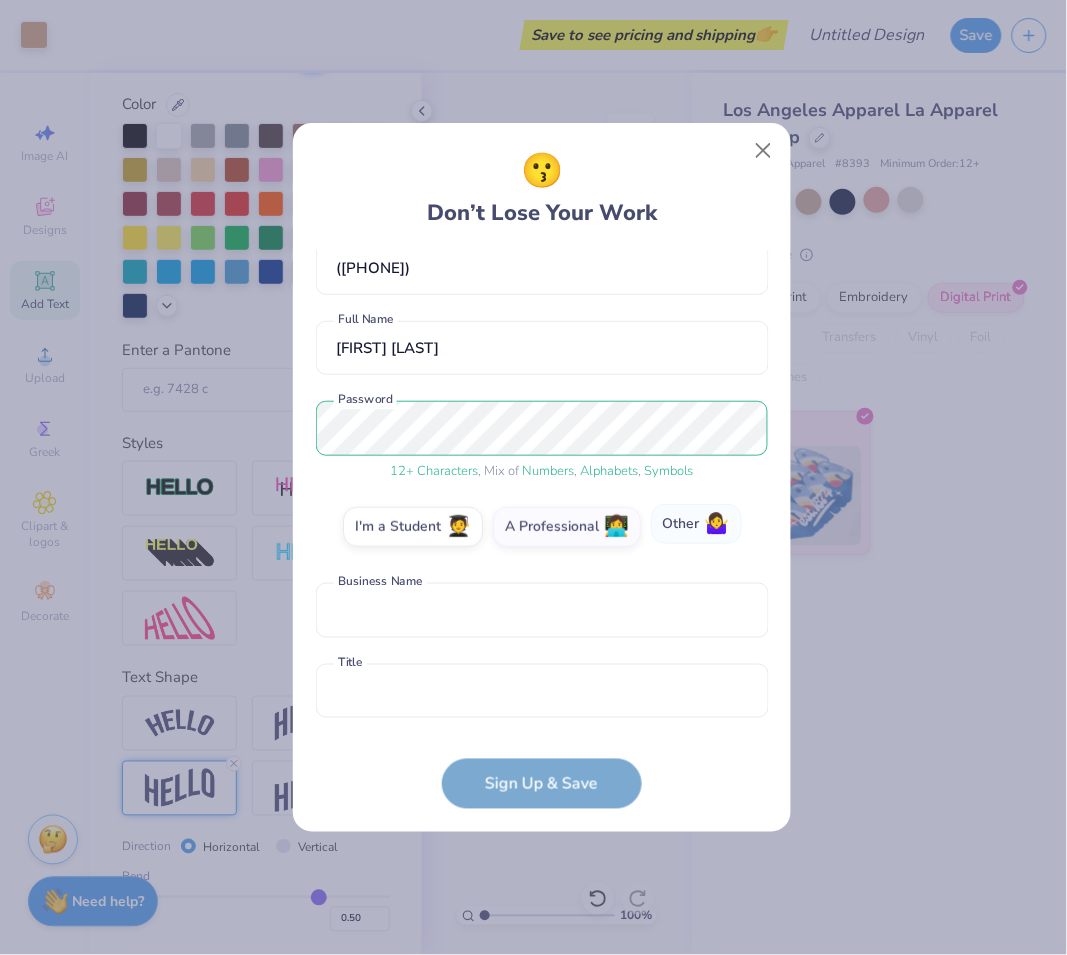 click on "🤷‍♀️" at bounding box center (717, 524) 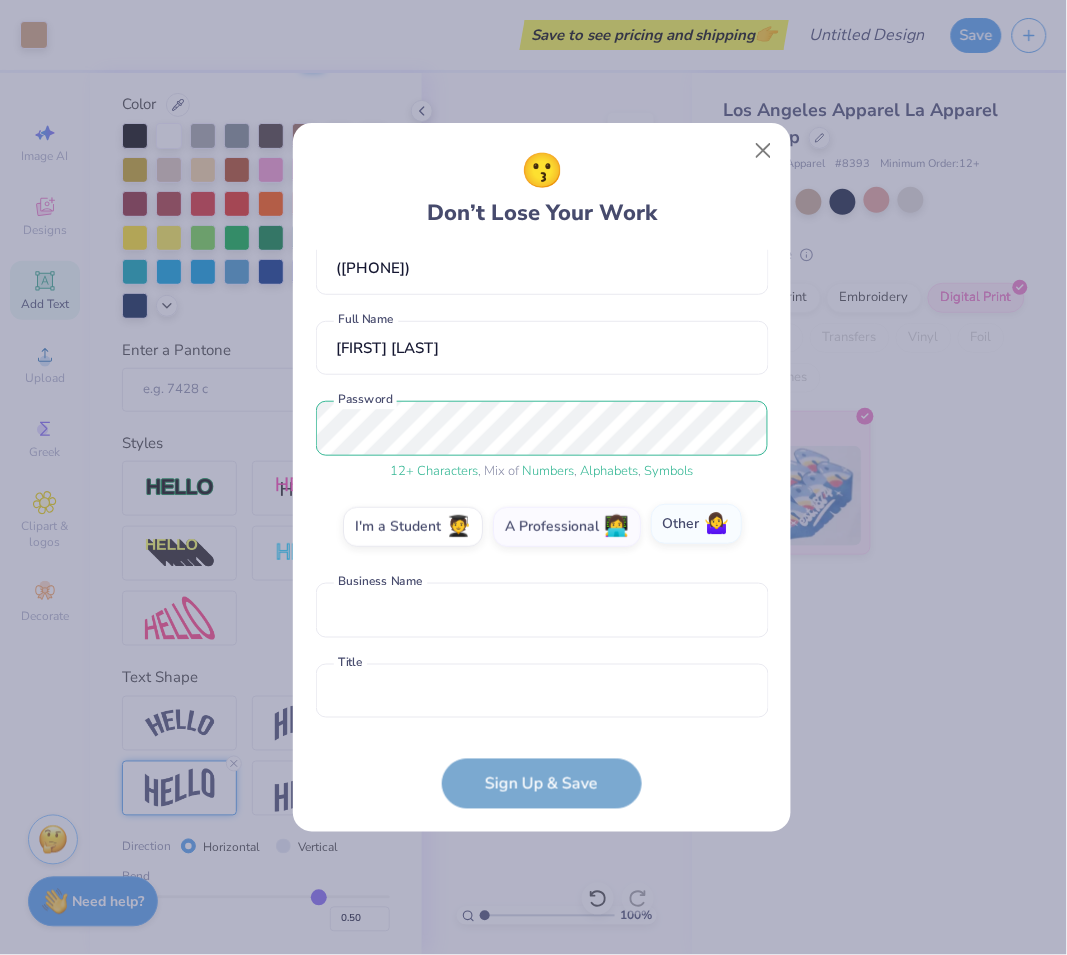 click on "Other 🤷‍♀️" at bounding box center [542, 632] 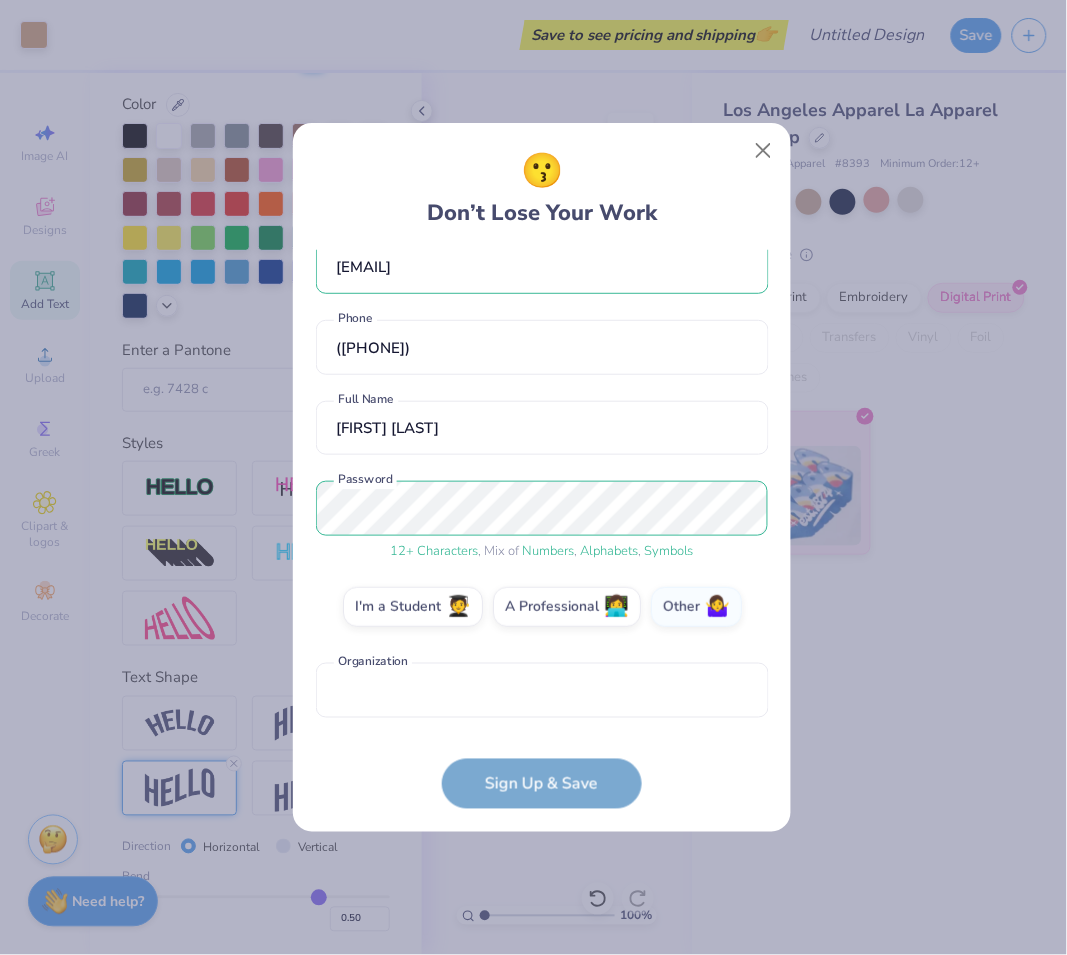 scroll, scrollTop: 20, scrollLeft: 0, axis: vertical 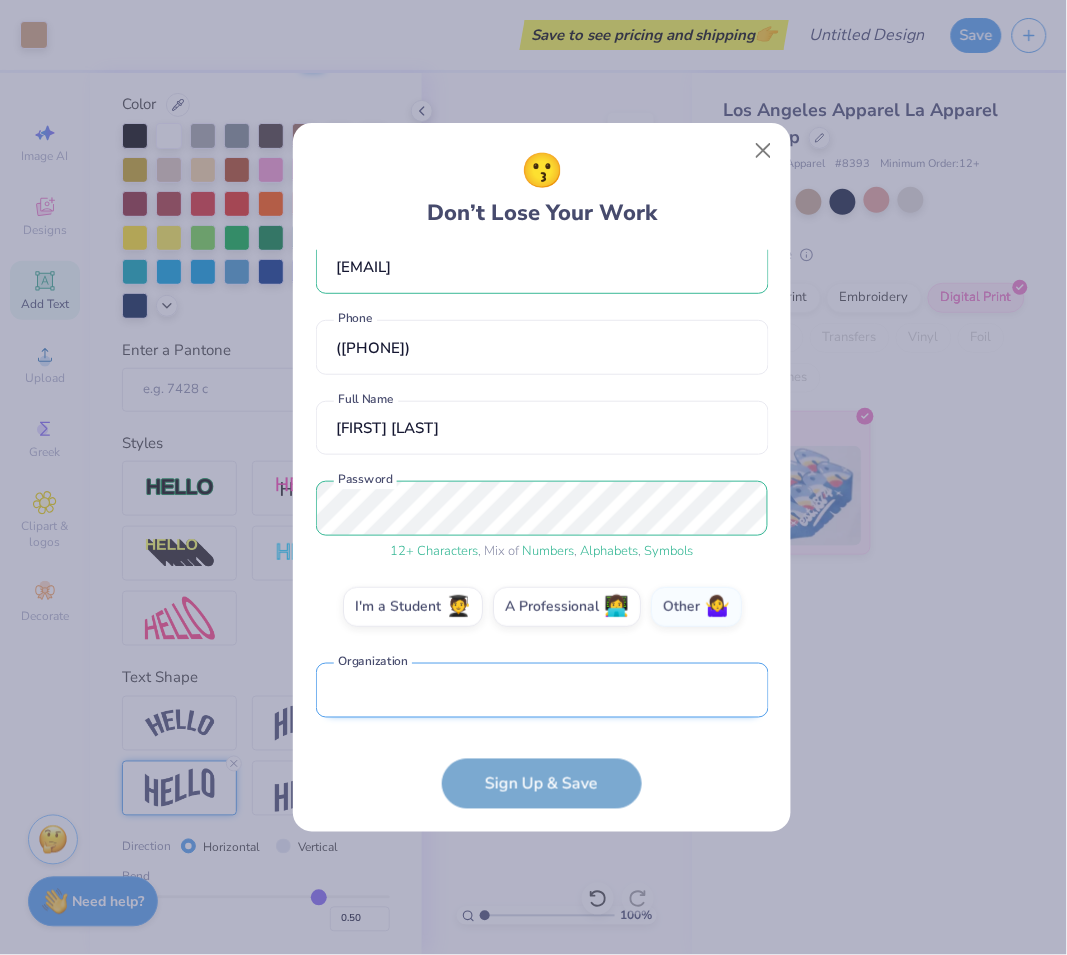 click at bounding box center (542, 690) 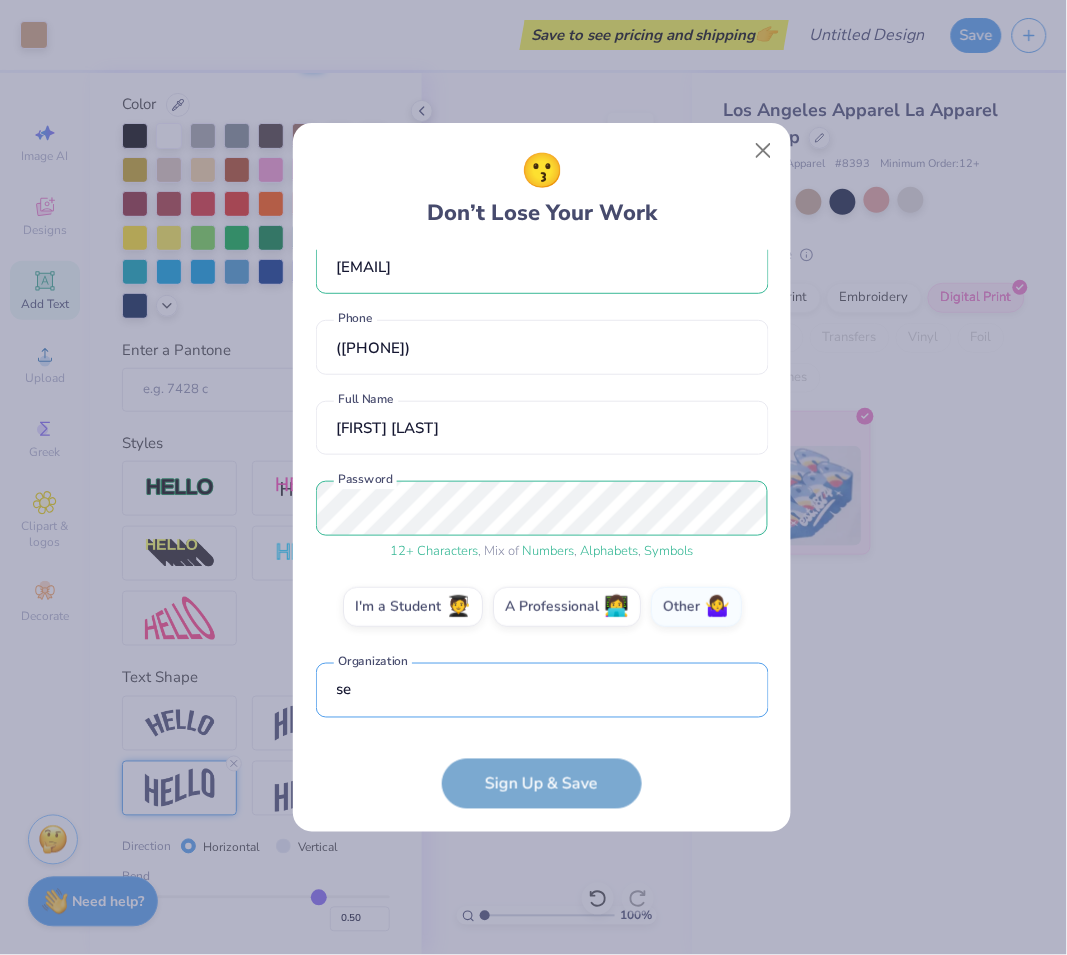 scroll, scrollTop: 140, scrollLeft: 0, axis: vertical 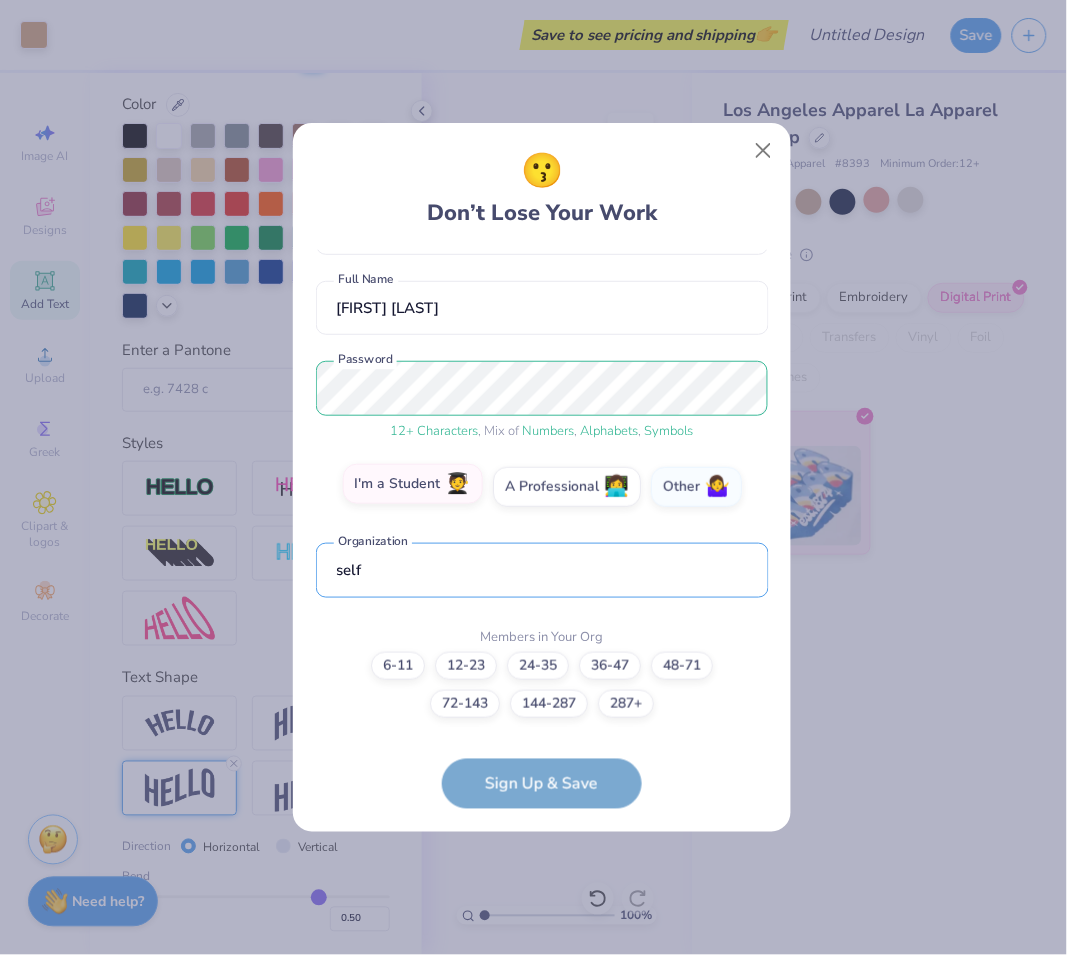type on "self" 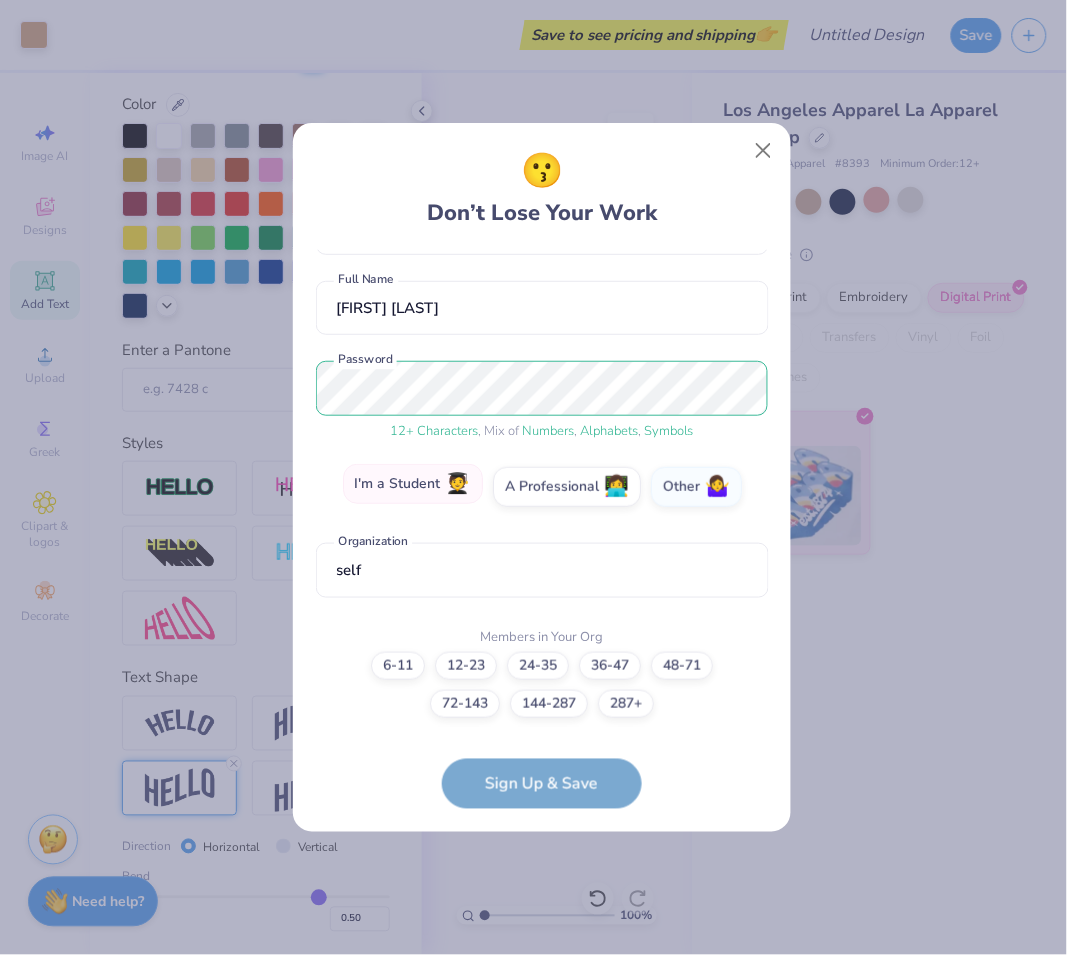 click on "I'm a Student 🧑‍🎓" at bounding box center (413, 484) 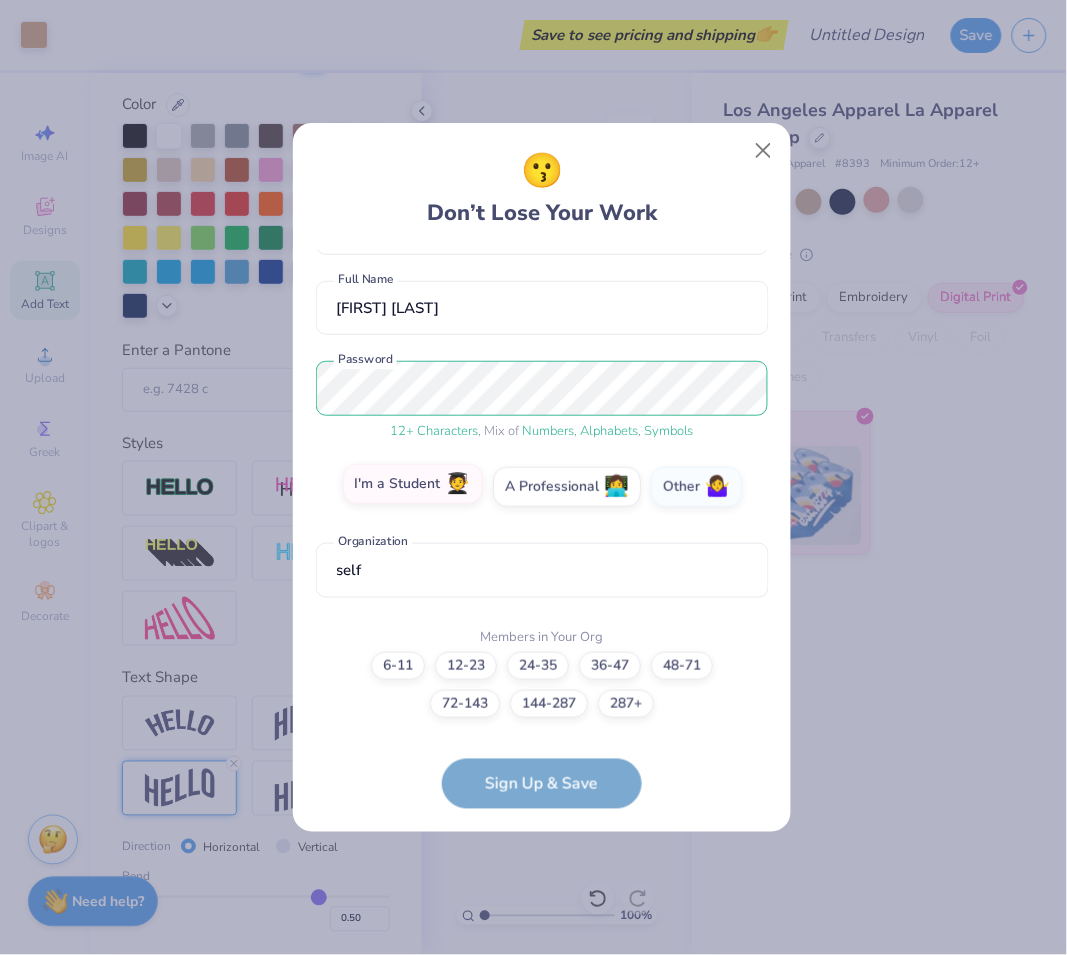 click on "I'm a Student 🧑‍🎓" at bounding box center (542, 632) 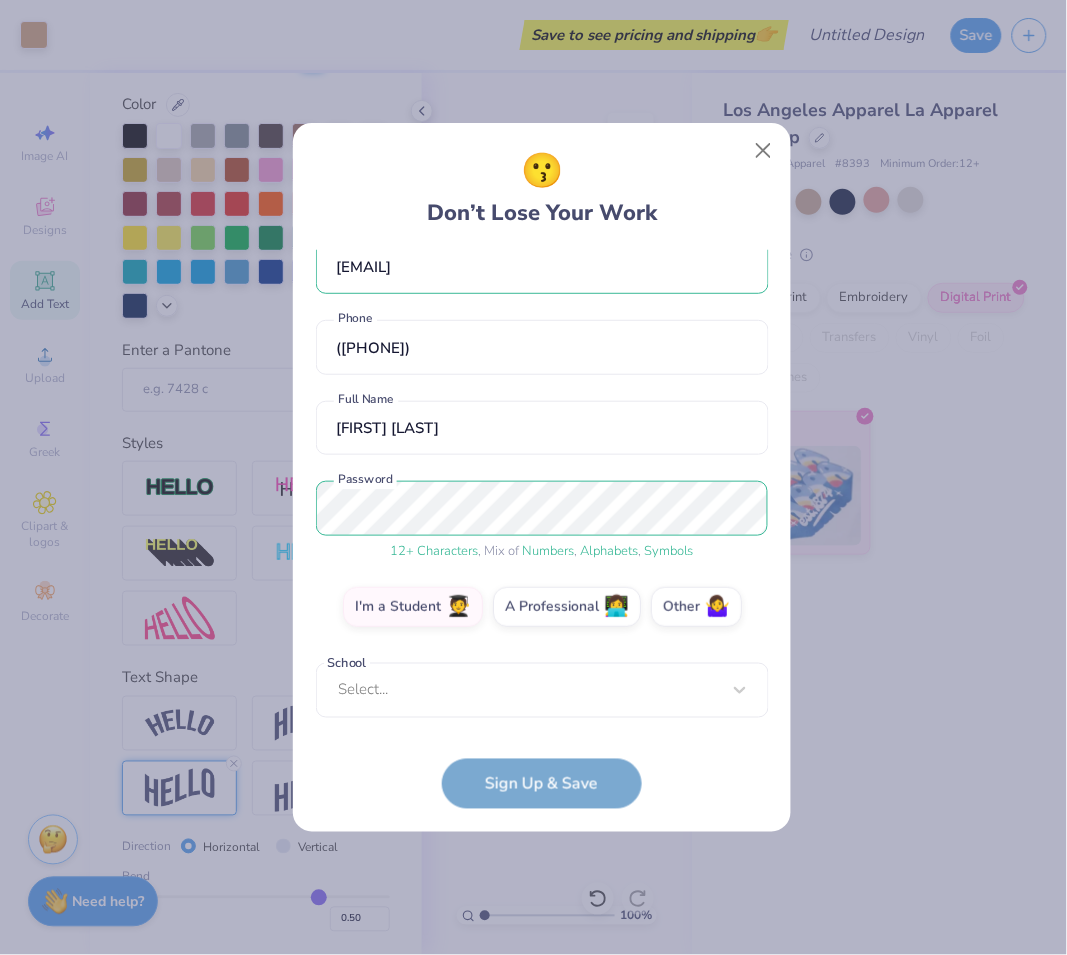 click on "[EMAIL] Email ([PHONE]) Phone [FIRST] [LAST] Full Name 12 + Characters , Mix of   Numbers ,   Alphabets ,   Symbols Password I'm a Student 🧑‍🎓 A Professional 👩‍💻 Other 🤷‍♀️ School Select... School cannot be null" at bounding box center [542, 489] 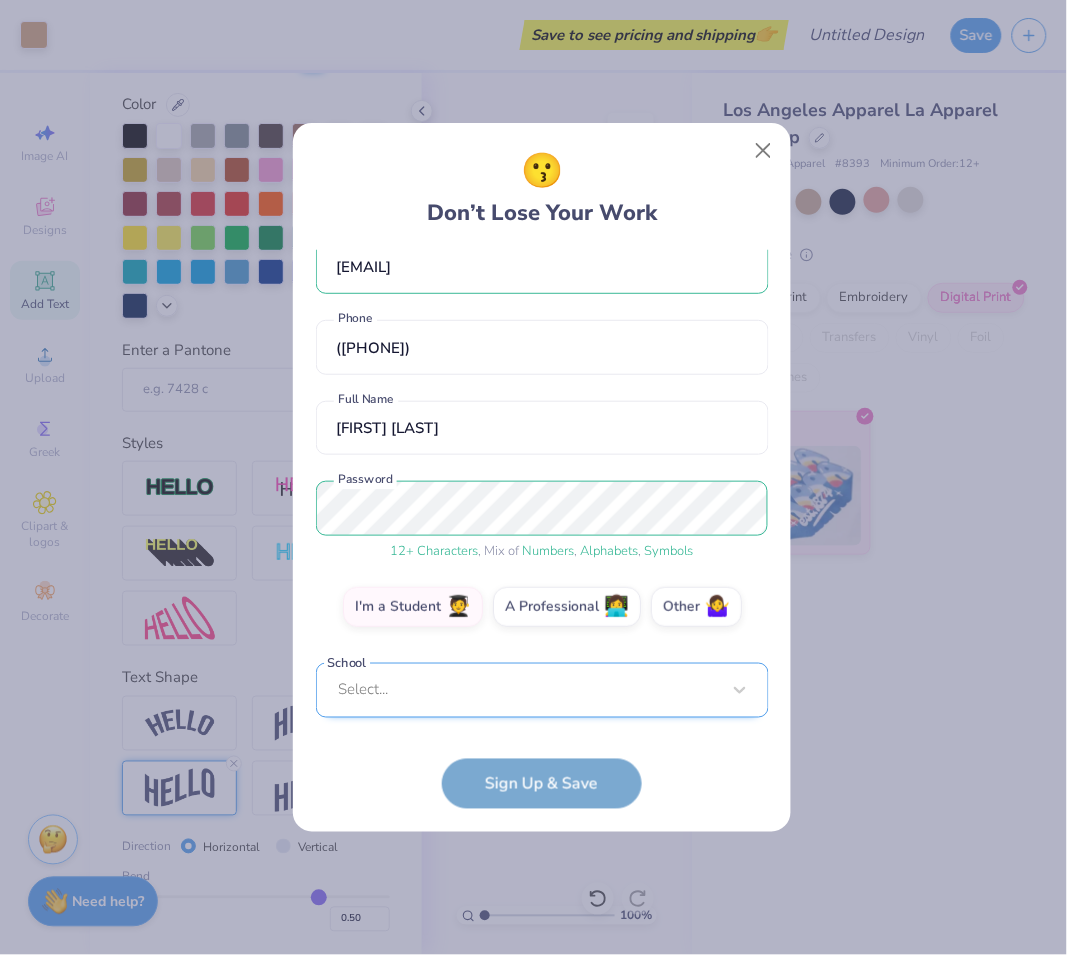 click on "Select..." at bounding box center (542, 690) 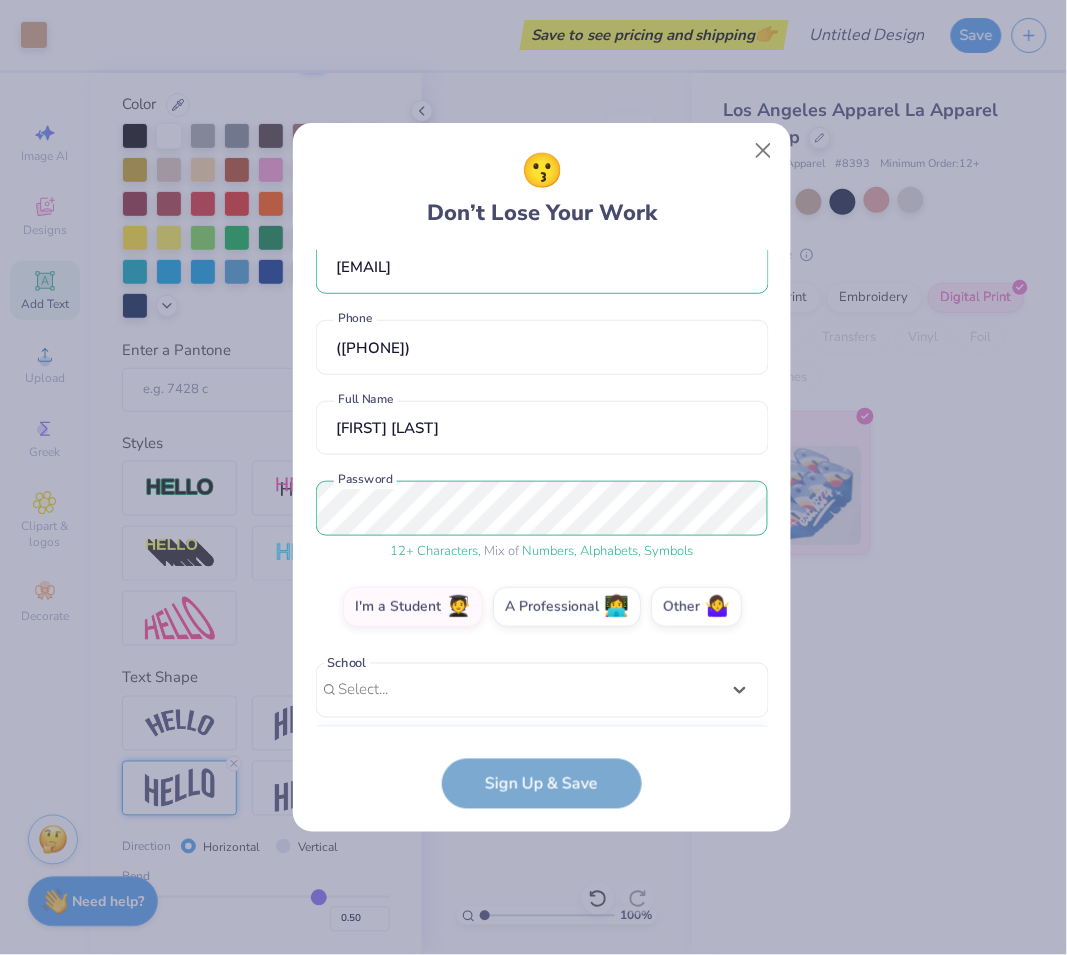 click on "[EMAIL] Email ([PHONE]) Phone [FIRST] [LAST] Full Name 12 + Characters , Mix of   Numbers ,   Alphabets ,   Symbols Password I'm a Student 🧑‍🎓 A Professional 👩‍💻 Other 🤷‍♀️ School option  focused, 1 of 15. 15 results available. Use Up and Down to choose options, press Enter to select the currently focused option, press Escape to exit the menu, press Tab to select the option and exit the menu. Select... Abilene Christian University Adams State University Adelphi University Adrian College Adventist University of Health Sciences Agnes Scott College Al Akhawayn University Alabama A&M University Alabama State University Alaska Bible College Alaska Pacific University Albany College of Pharmacy and Health Sciences Albany State University Albertus Magnus College Albion College School cannot be null" at bounding box center (542, 489) 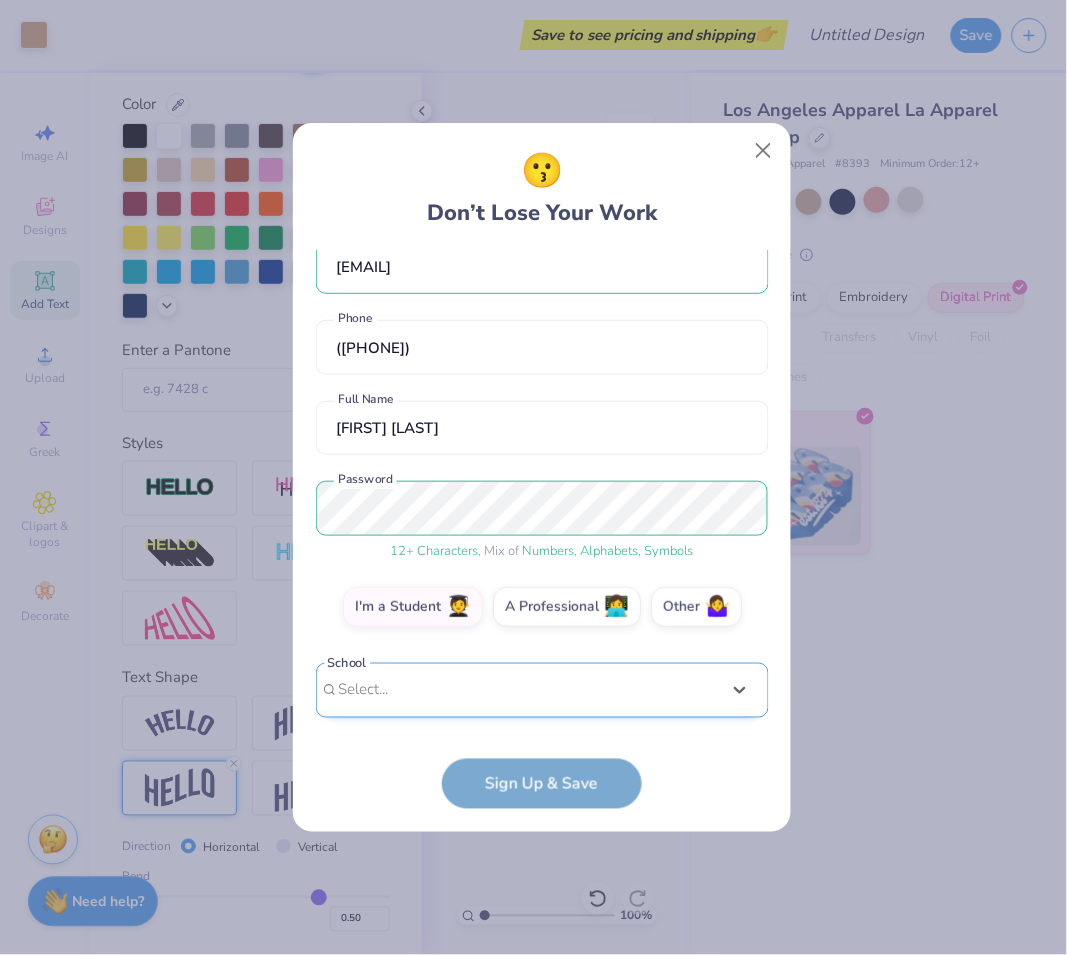 click on "Select is focused ,type to refine list, press Down to open the menu,  Select..." at bounding box center [542, 690] 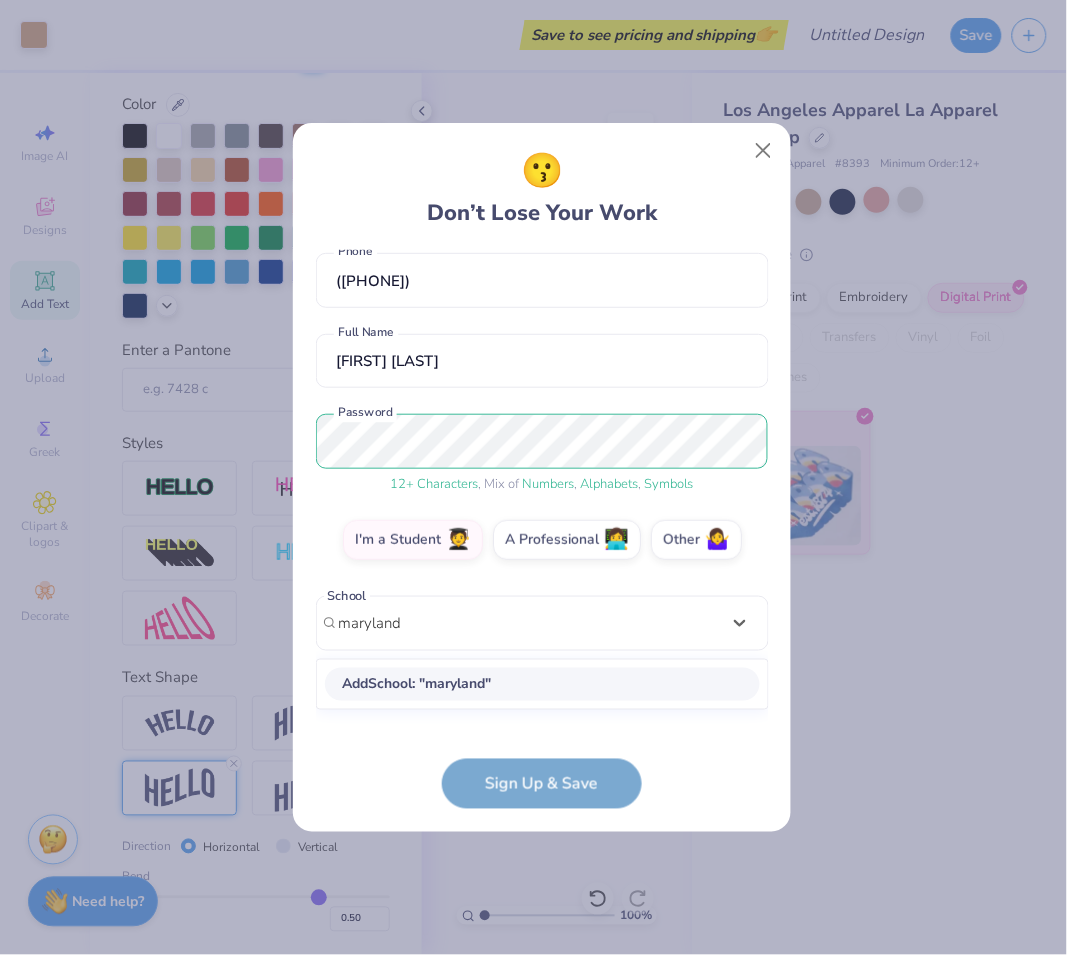 scroll, scrollTop: 68, scrollLeft: 0, axis: vertical 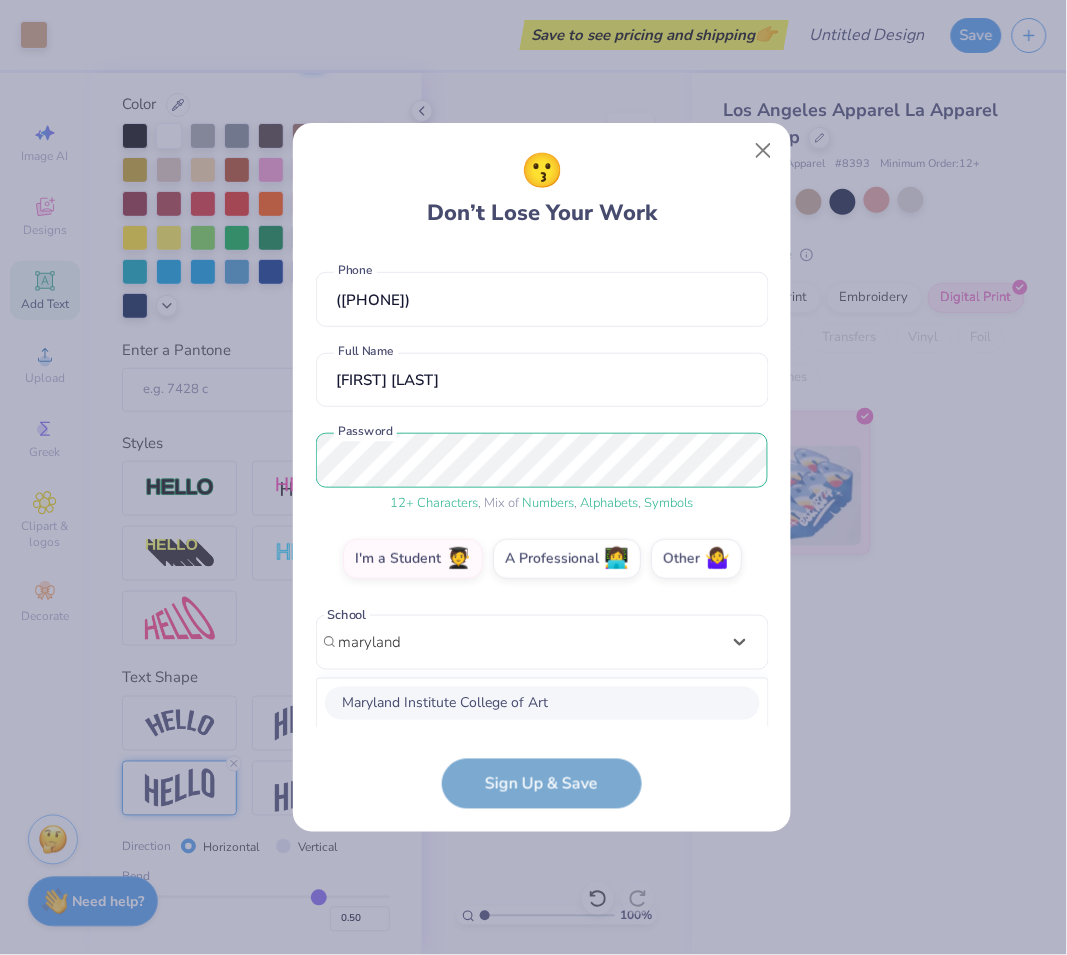 click on "Maryland Institute College of Art" at bounding box center [542, 703] 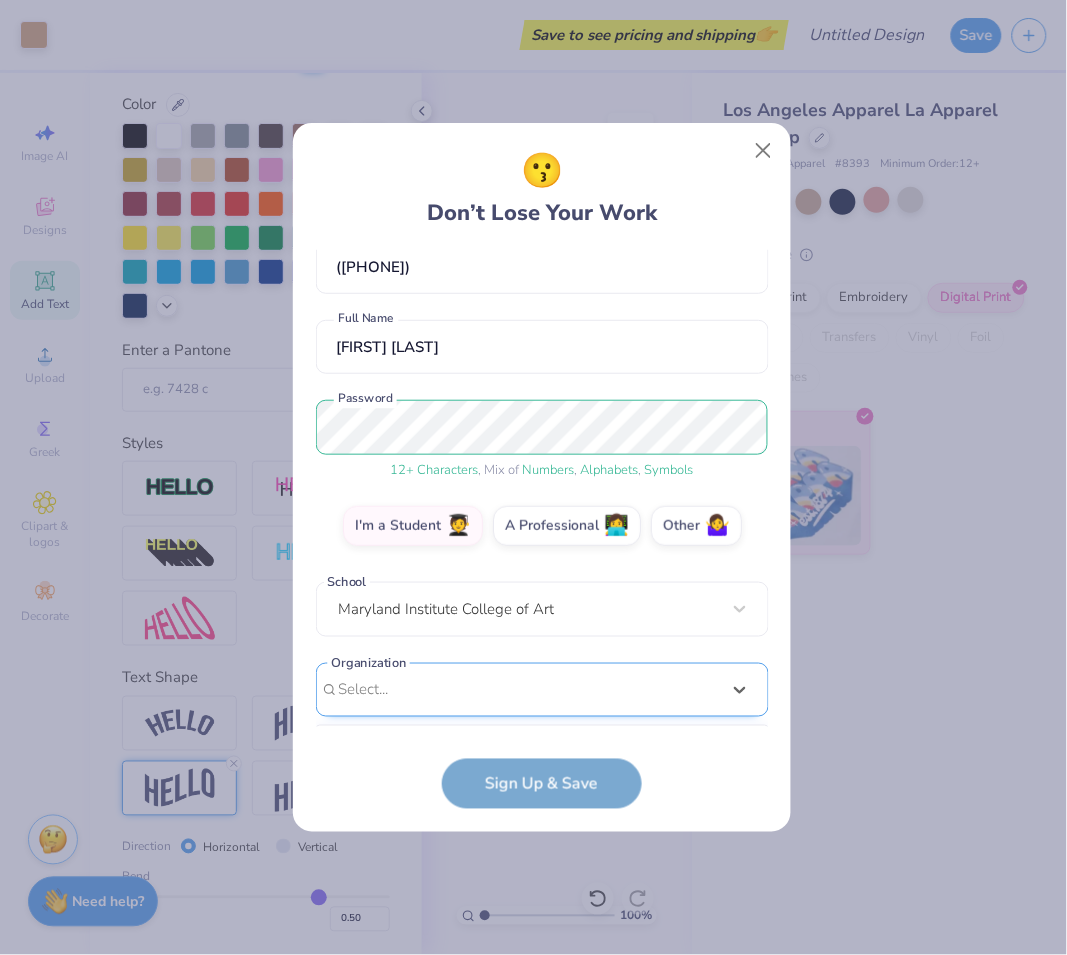 click on "option  focused, 9 of 15. 15 results available. Use Up and Down to choose options, press Enter to select the currently focused option, press Escape to exit the menu, press Tab to select the option and exit the menu. Select... 100 Collegiate Women 14 East Magazine 180 Degrees Consulting 202 Society 2025 class council 2025 Class Office 2026 Class Council 22 West Media 27 Heartbeats 314 Action 3D4E 4 Paws for Ability 4-H 45 Kings 49er Racing Club" at bounding box center (542, 845) 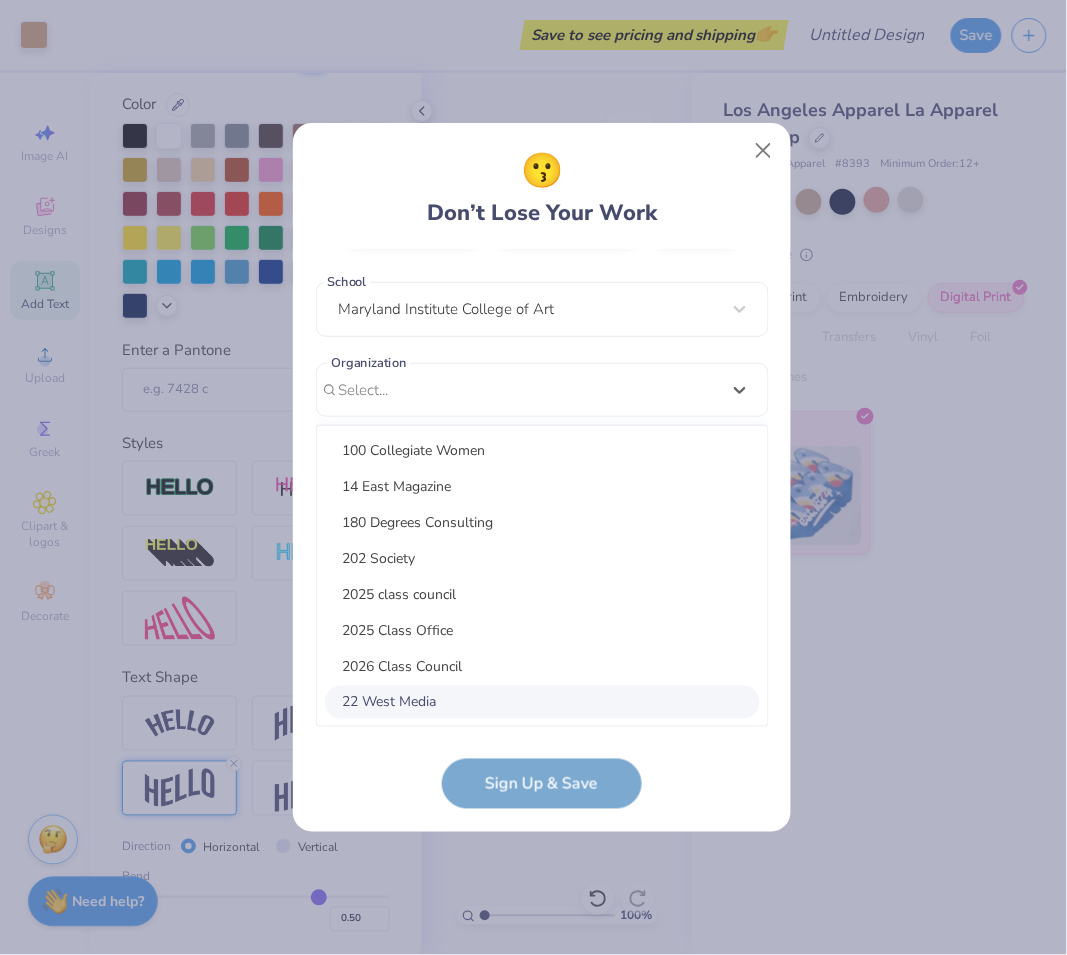 click on "22 West Media" at bounding box center [542, 702] 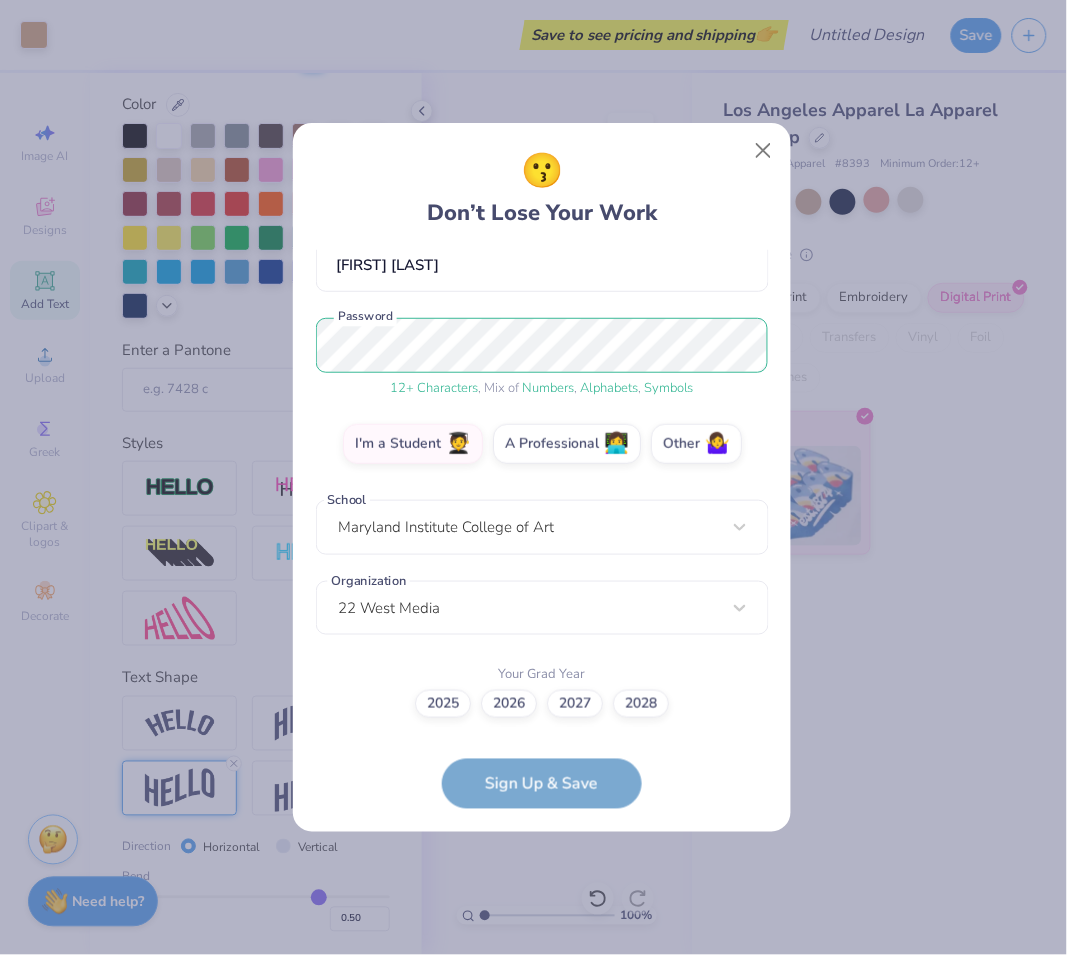 scroll, scrollTop: 182, scrollLeft: 0, axis: vertical 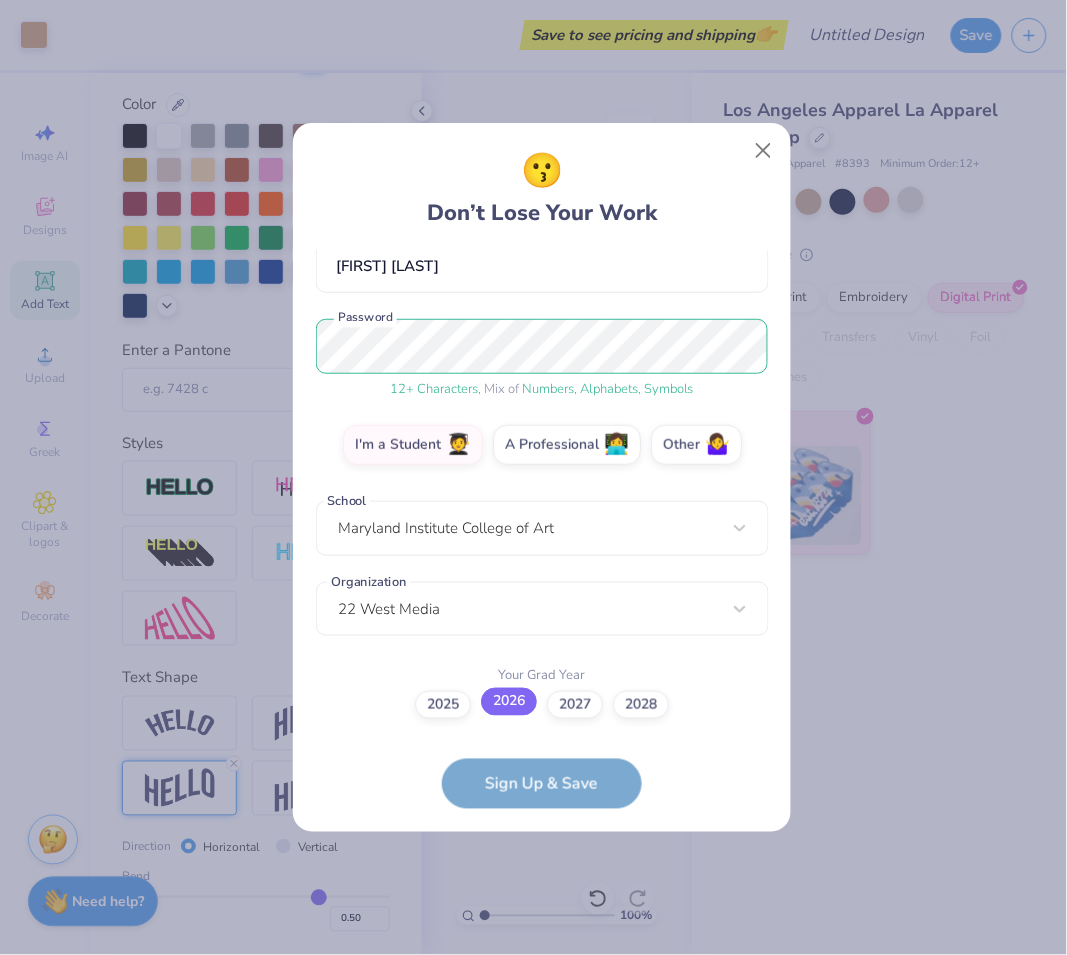 click on "2026" at bounding box center [509, 702] 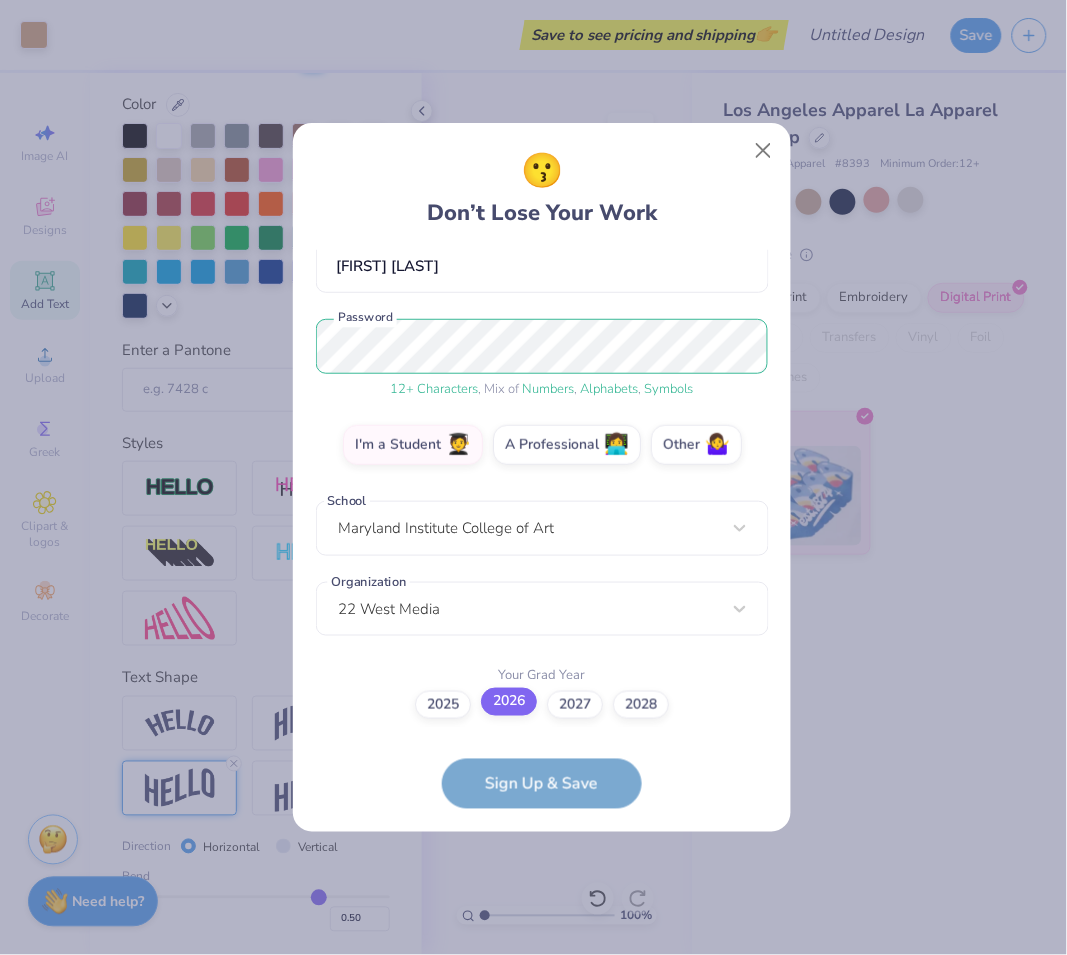 click on "2026" at bounding box center (542, 886) 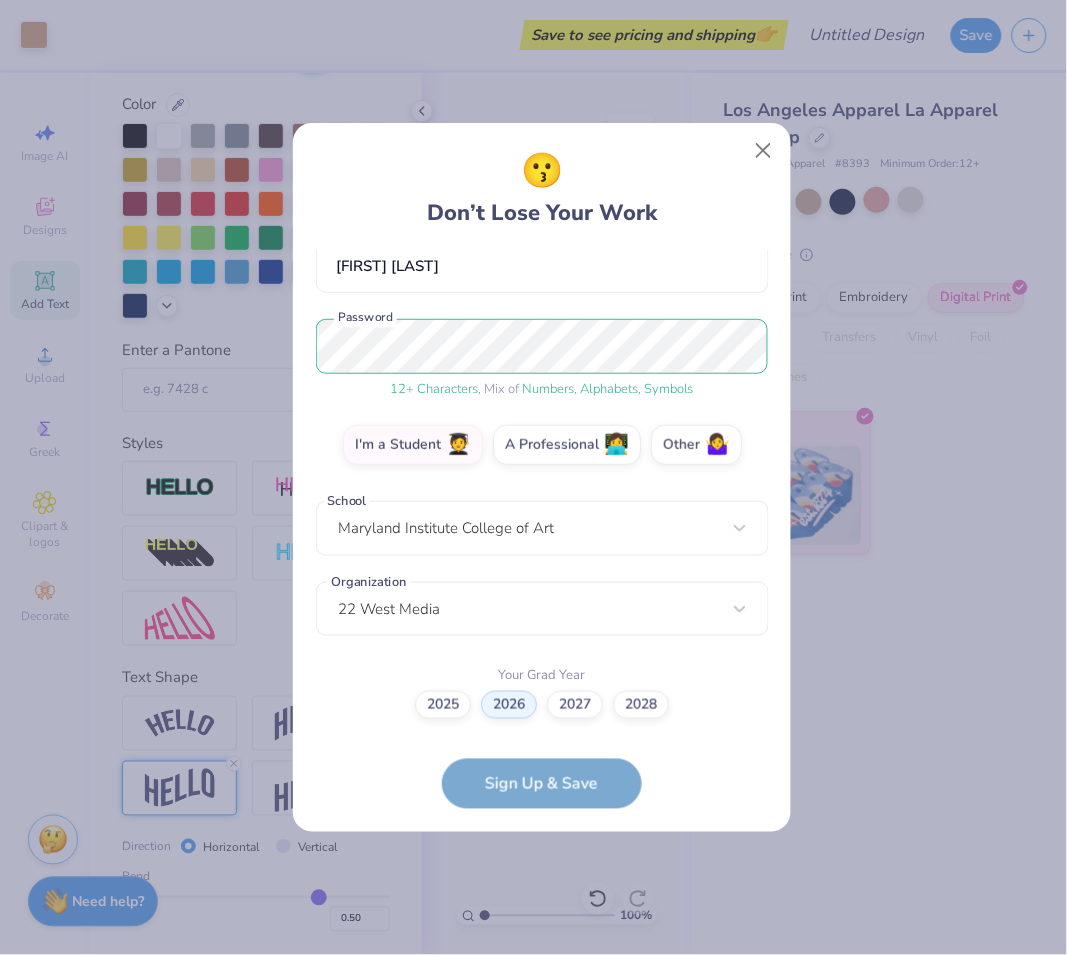 scroll, scrollTop: 0, scrollLeft: 0, axis: both 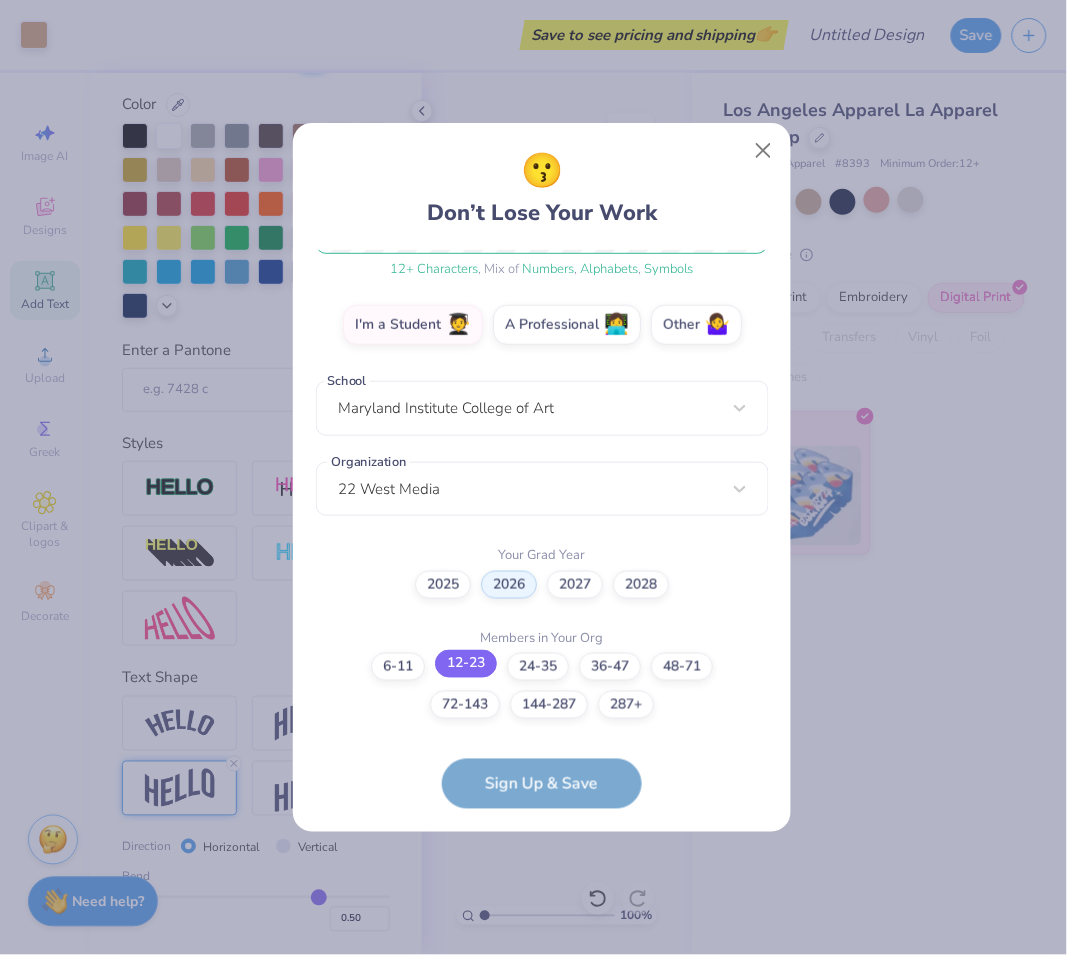 click on "12-23" at bounding box center [466, 664] 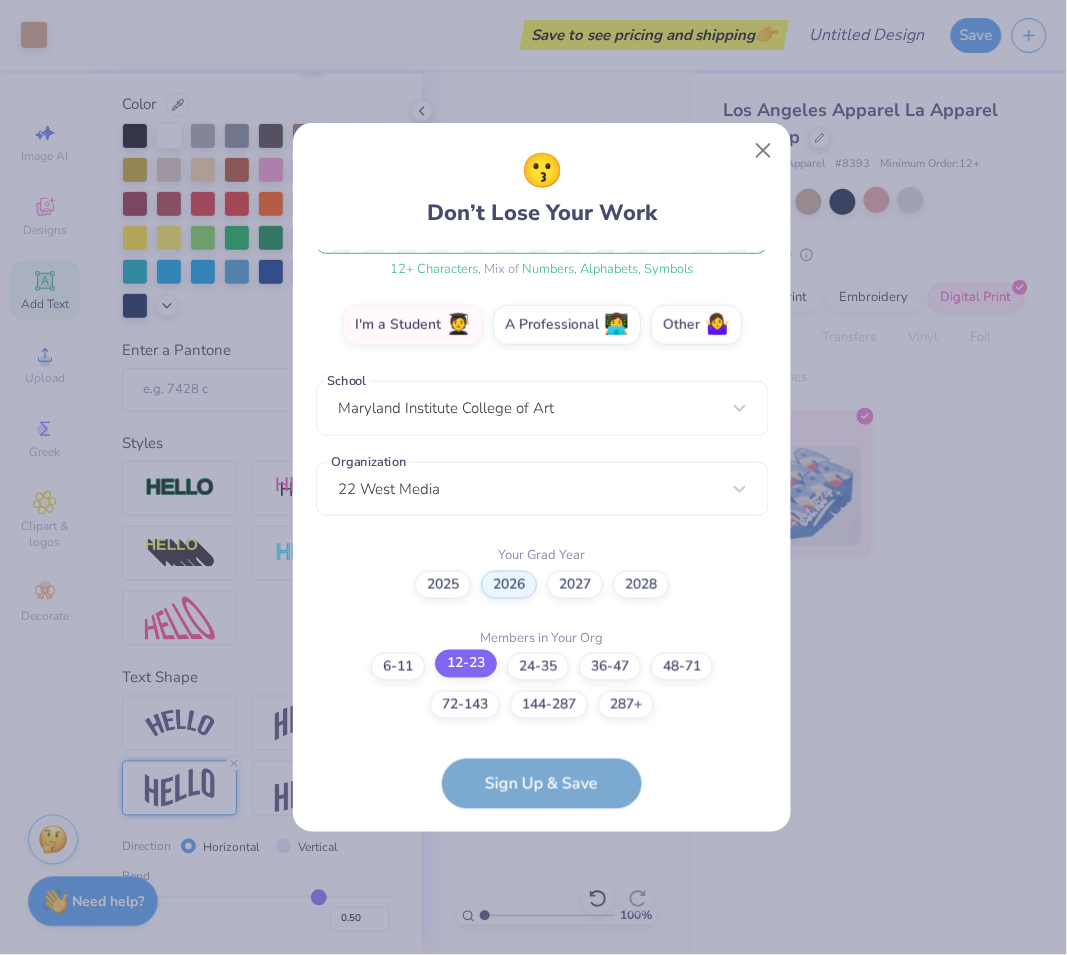 click on "12-23" at bounding box center (542, 988) 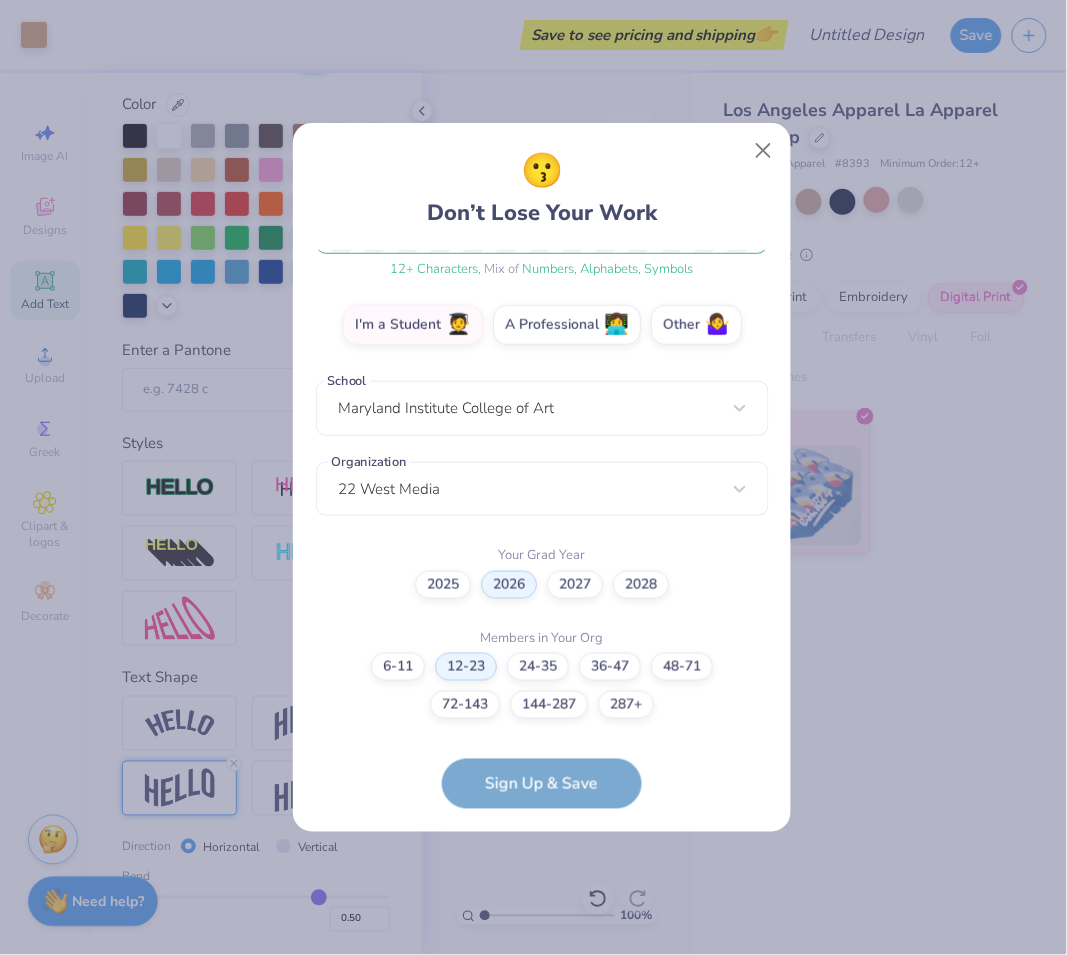 scroll, scrollTop: 0, scrollLeft: 0, axis: both 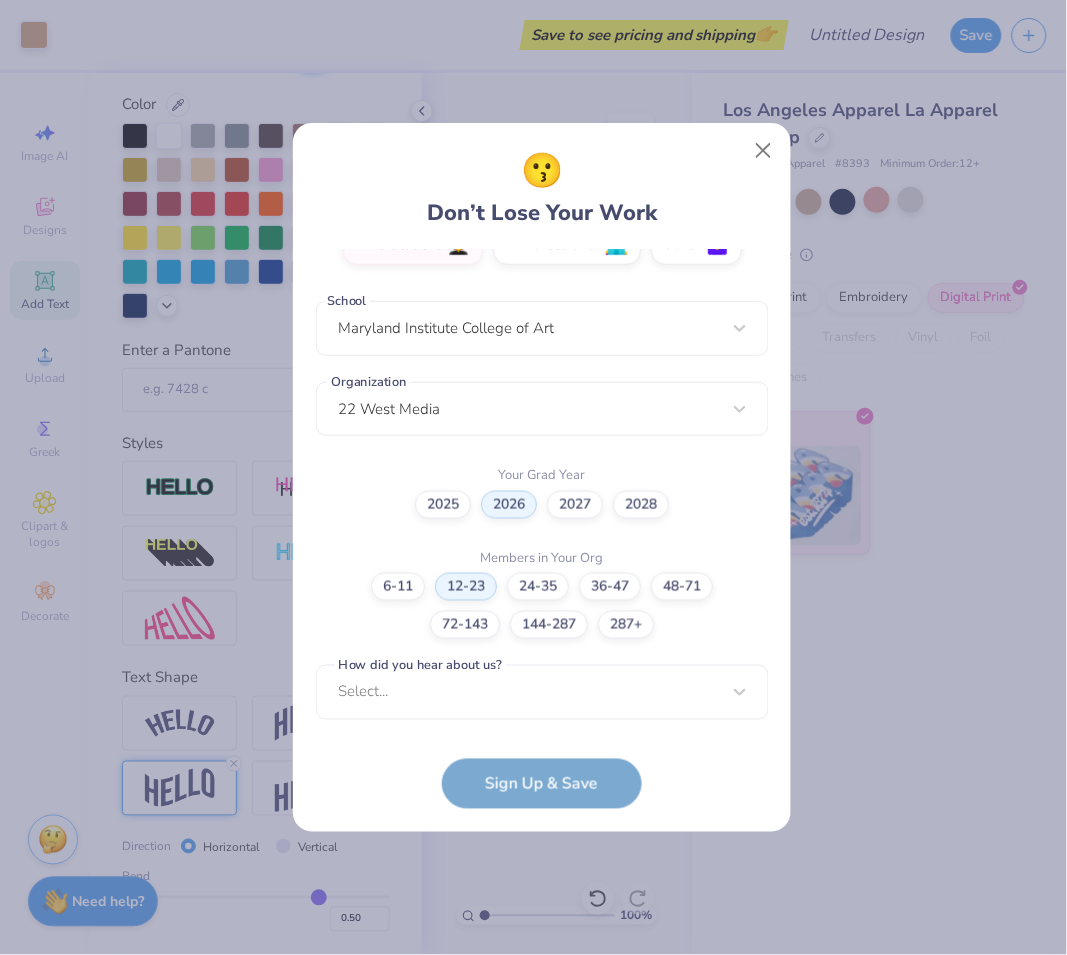 click on "6-11 12-23 24-35 36-47 48-71 72-143 144-287 287+" at bounding box center [542, 606] 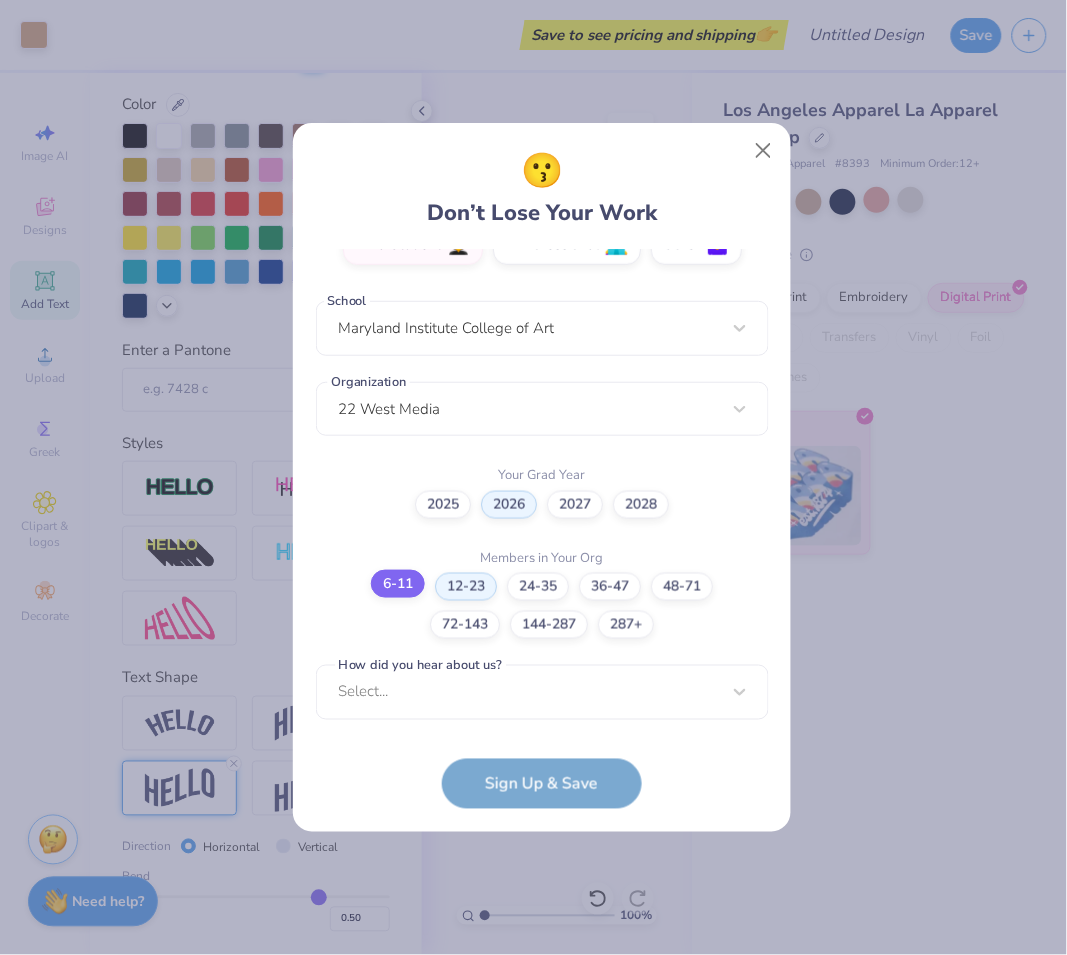 drag, startPoint x: 364, startPoint y: 581, endPoint x: 395, endPoint y: 573, distance: 32.01562 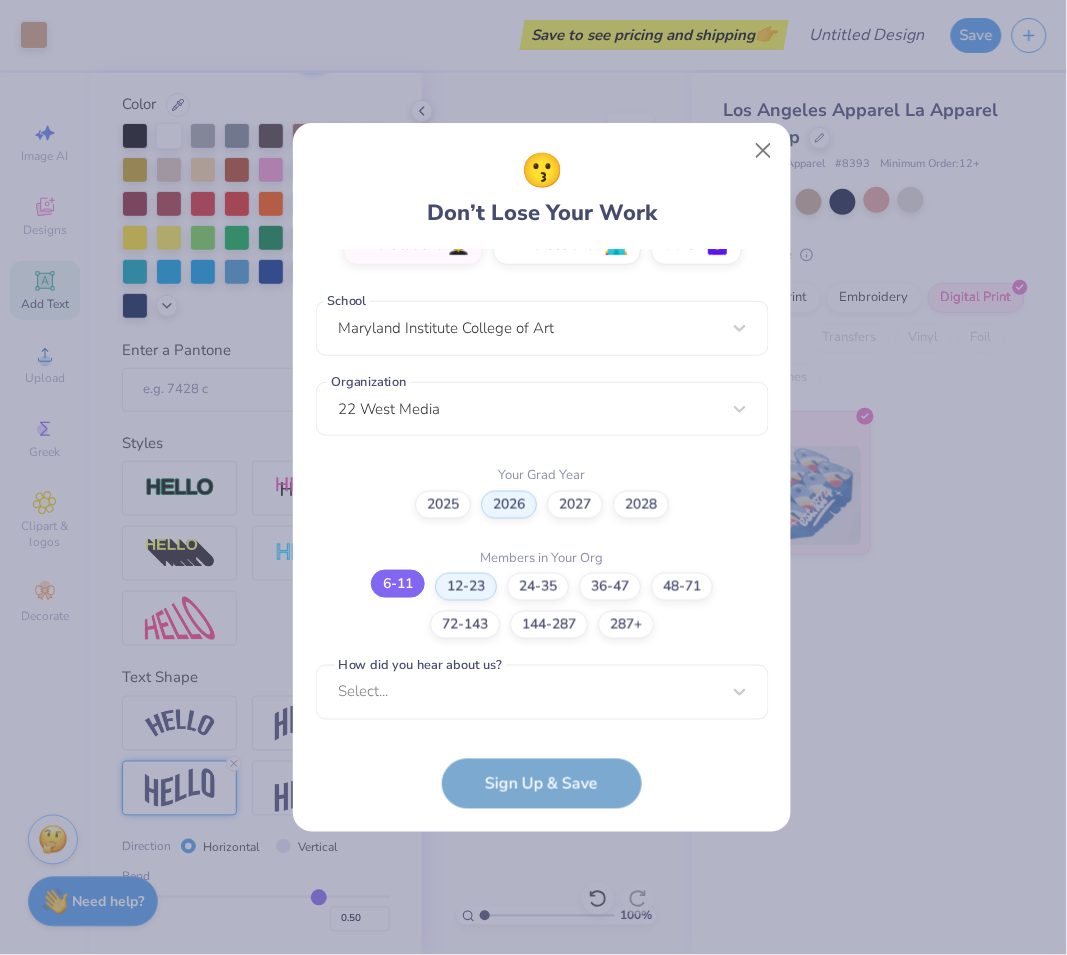 click on "6-11" at bounding box center (398, 584) 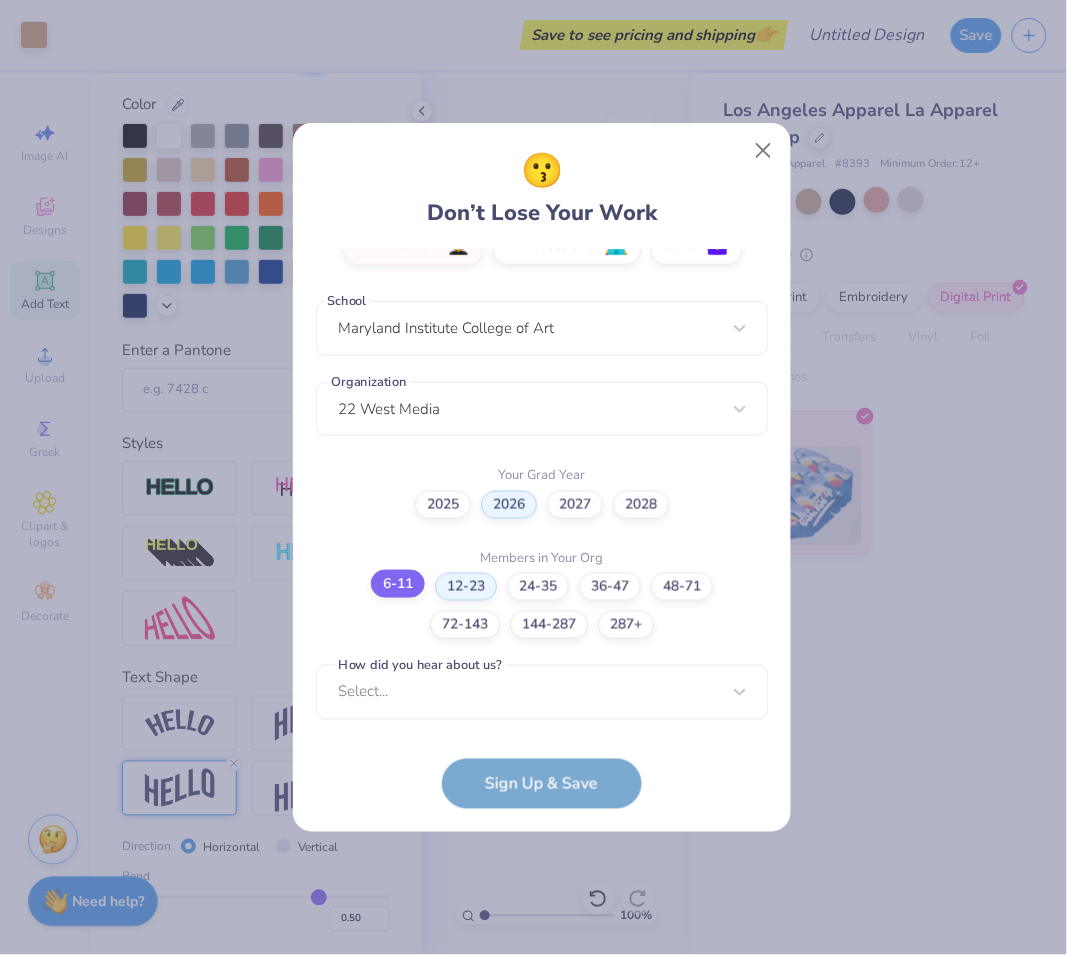 click on "6-11" at bounding box center (542, 988) 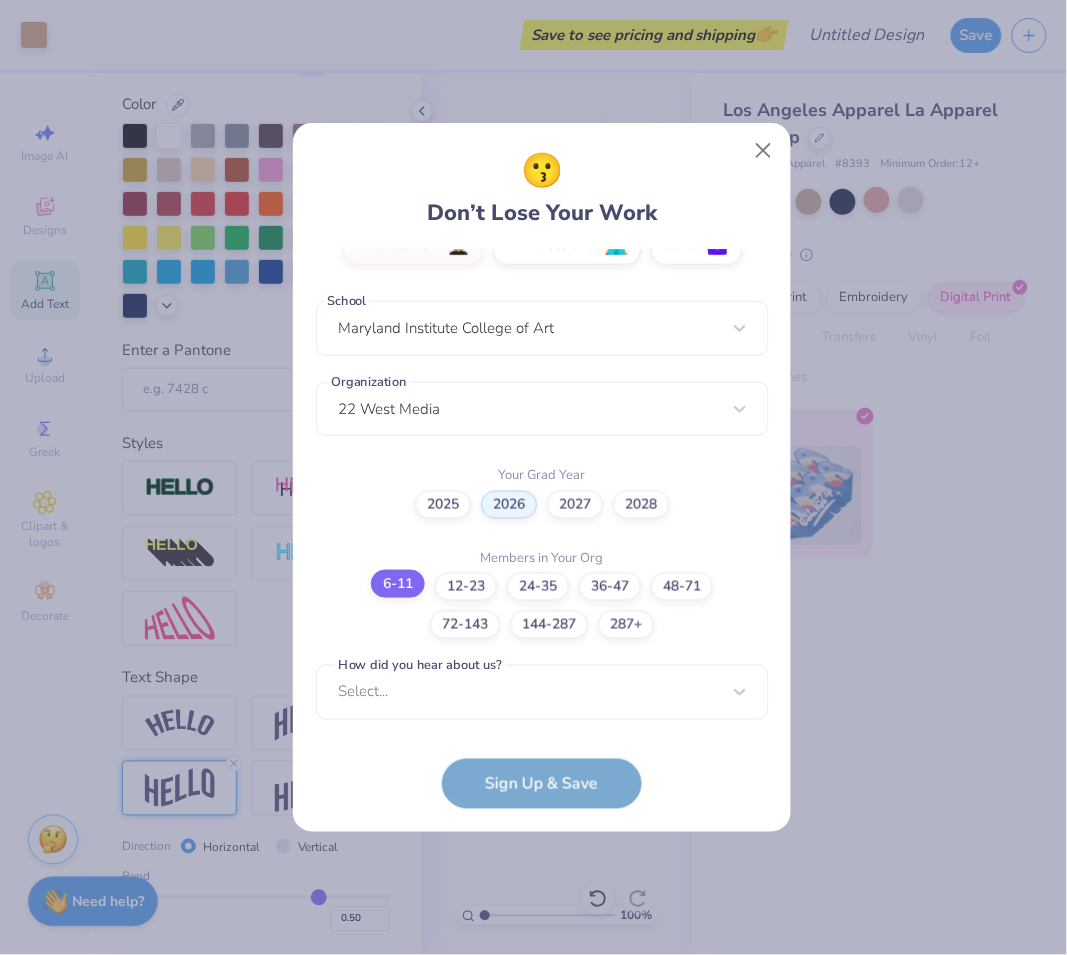 scroll, scrollTop: 161, scrollLeft: 0, axis: vertical 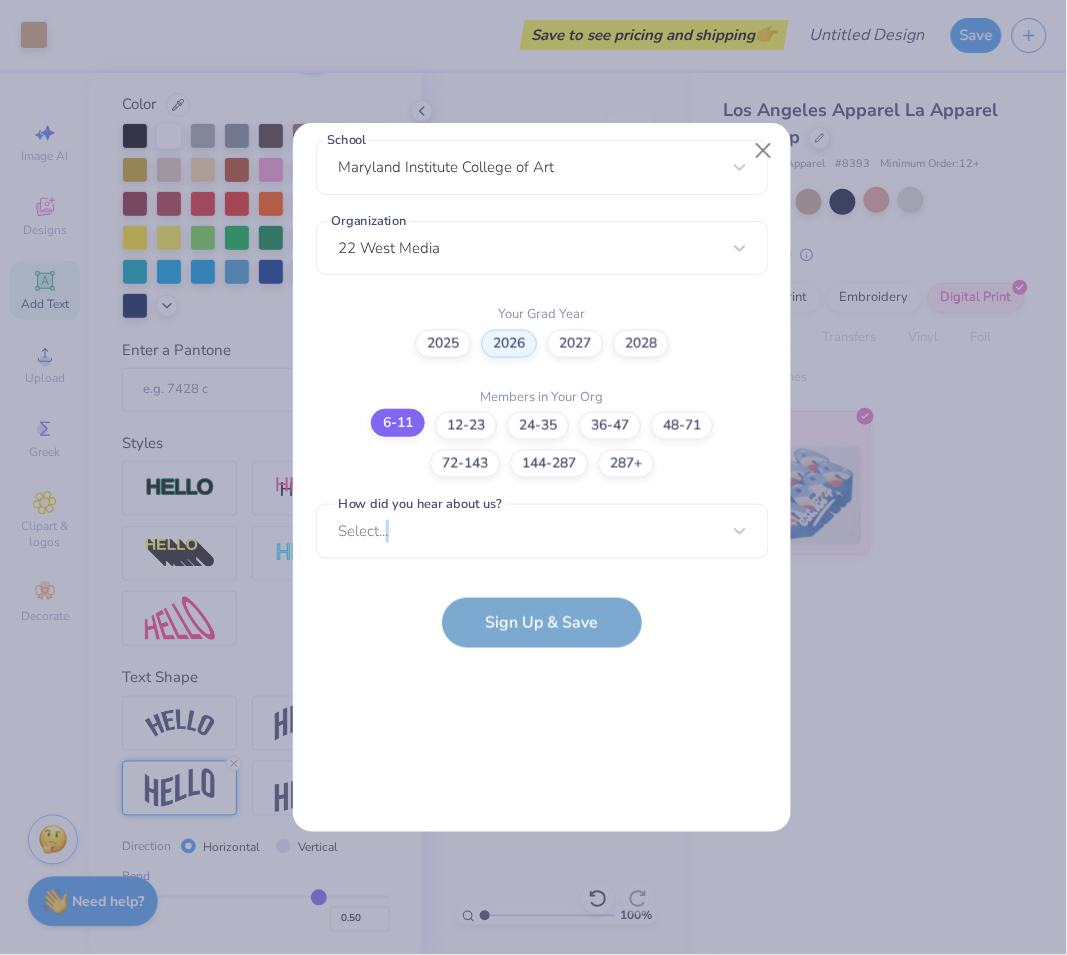 click on "[EMAIL] Email ([PHONE]) Phone [FIRST] [LAST] Full Name 12 + Characters , Mix of   Numbers ,   Alphabets ,   Symbols Password I'm a Student 🧑‍🎓 A Professional 👩‍💻 Other 🤷‍♀️ School [ORGANIZATION] Organization 22 West Media Your Grad Year 2025 2026 2027 2028 Members in Your Org 6-11 12-23 24-35 36-47 48-71 72-143 144-287 287+ How did you hear about us? Select... How did you hear about us? cannot be null Sign Up & Save" at bounding box center (542, 369) 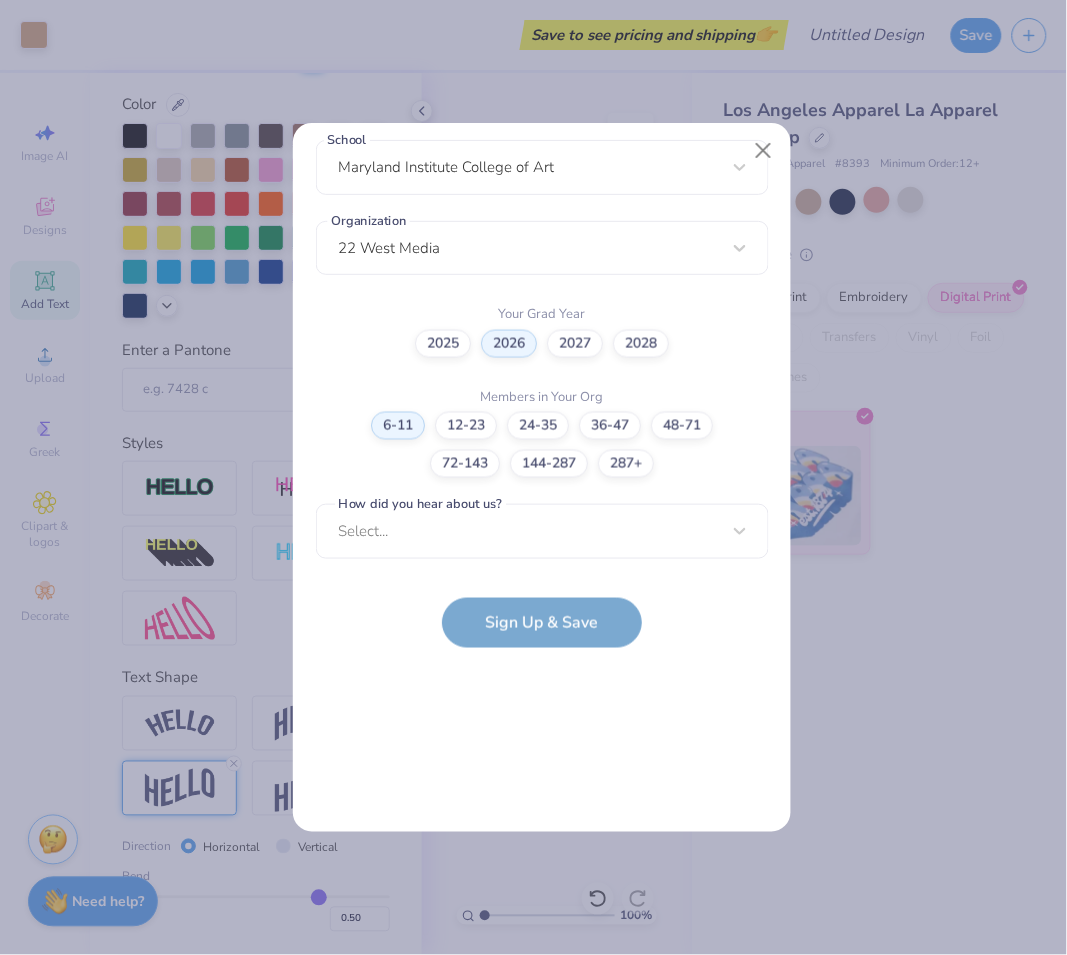 click on "[EMAIL] Email ([PHONE]) Phone [FIRST] [LAST] Full Name 12 + Characters , Mix of   Numbers ,   Alphabets ,   Symbols Password I'm a Student 🧑‍🎓 A Professional 👩‍💻 Other 🤷‍♀️ School [ORGANIZATION] Organization 22 West Media Your Grad Year 2025 2026 2027 2028 Members in Your Org 6-11 12-23 24-35 36-47 48-71 72-143 144-287 287+ How did you hear about us? Select... How did you hear about us? cannot be null" at bounding box center [542, 328] 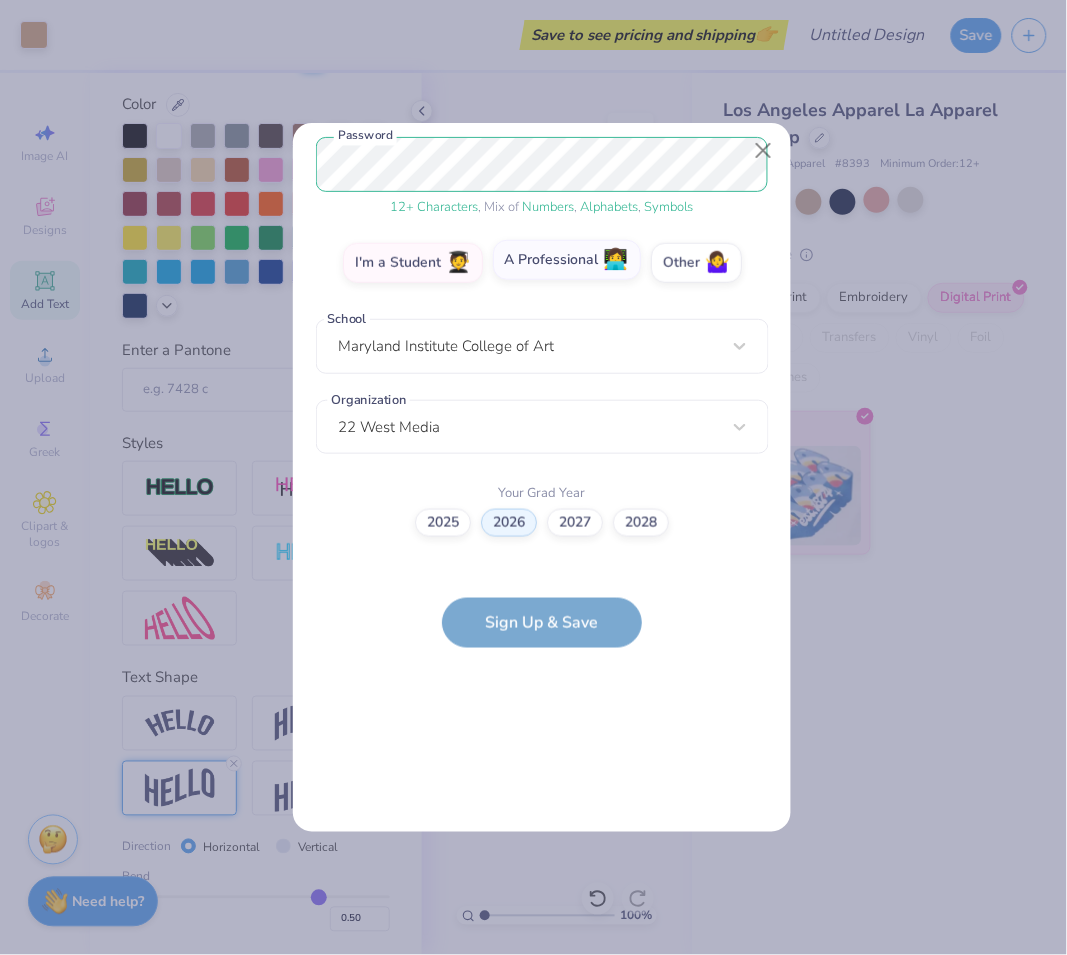scroll, scrollTop: 0, scrollLeft: 0, axis: both 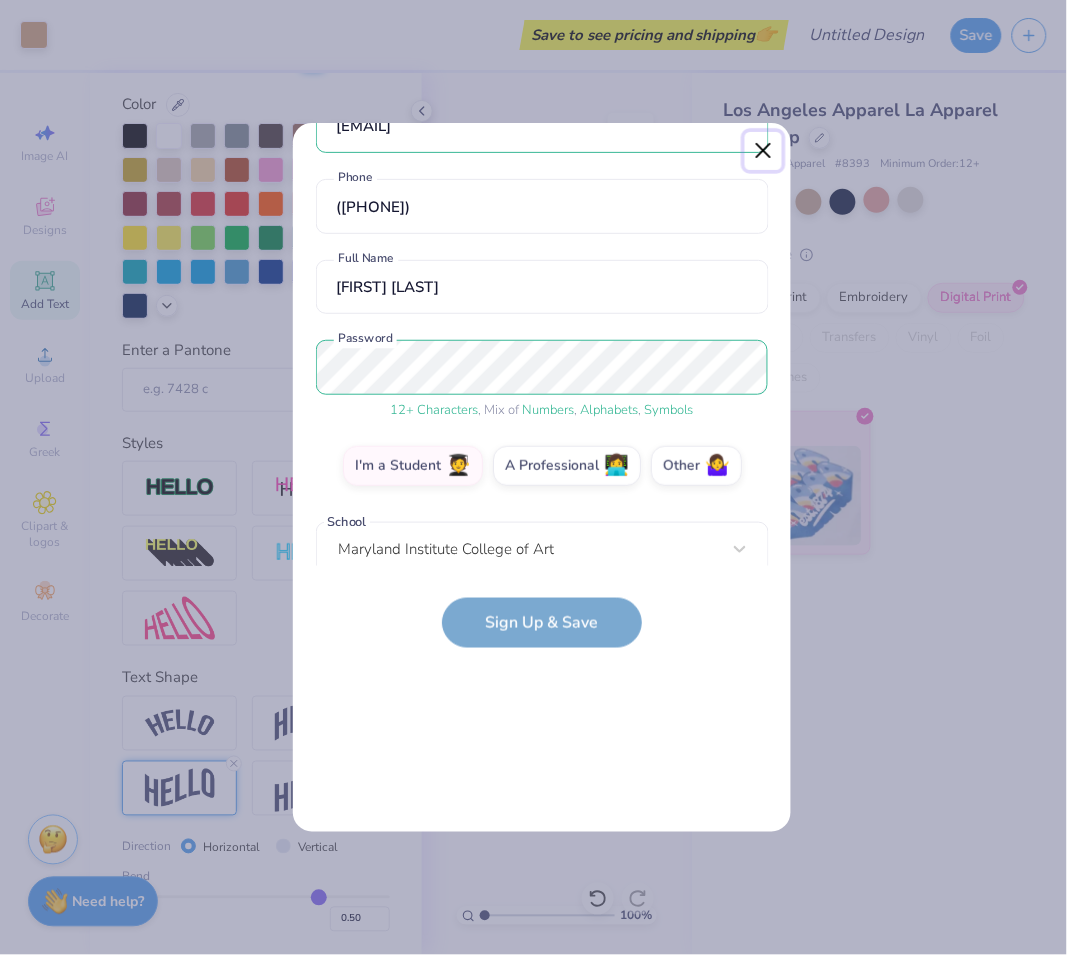click at bounding box center (764, 151) 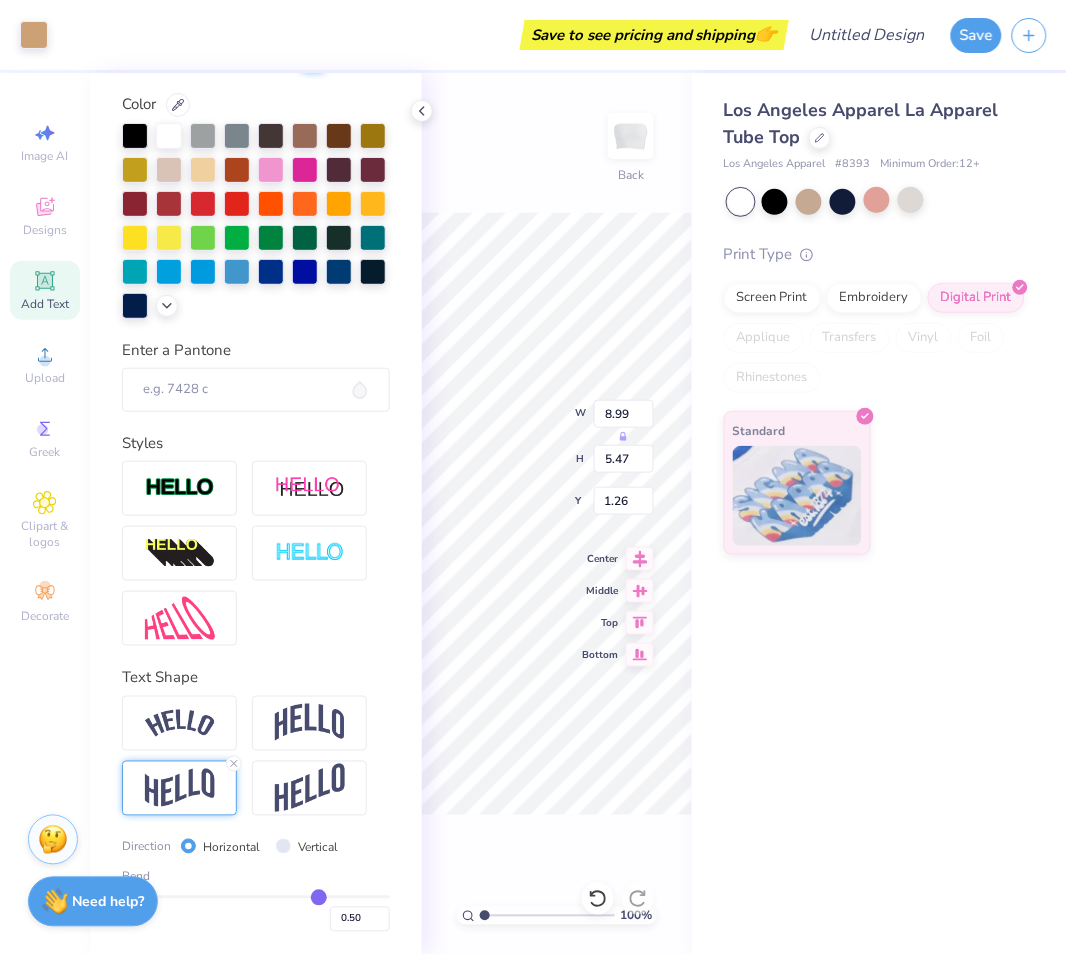 scroll, scrollTop: 0, scrollLeft: 0, axis: both 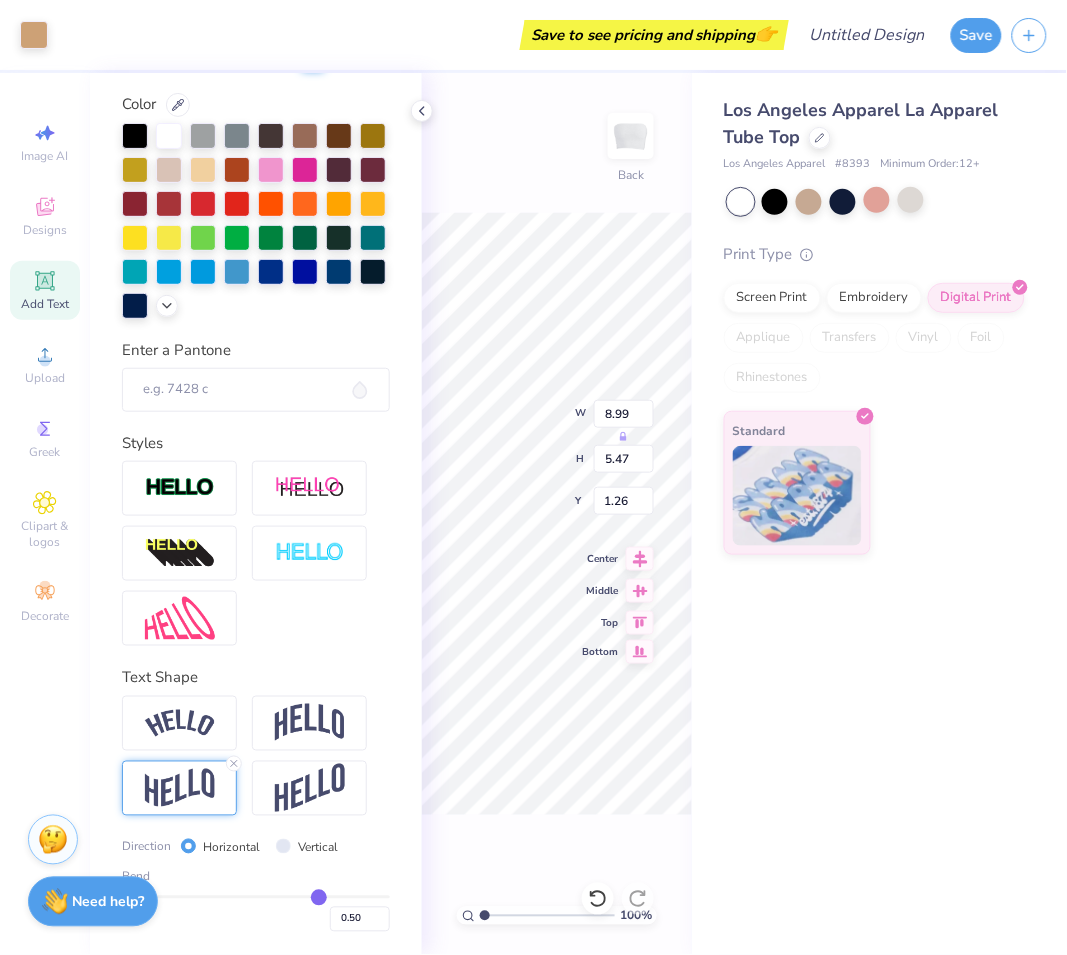 click 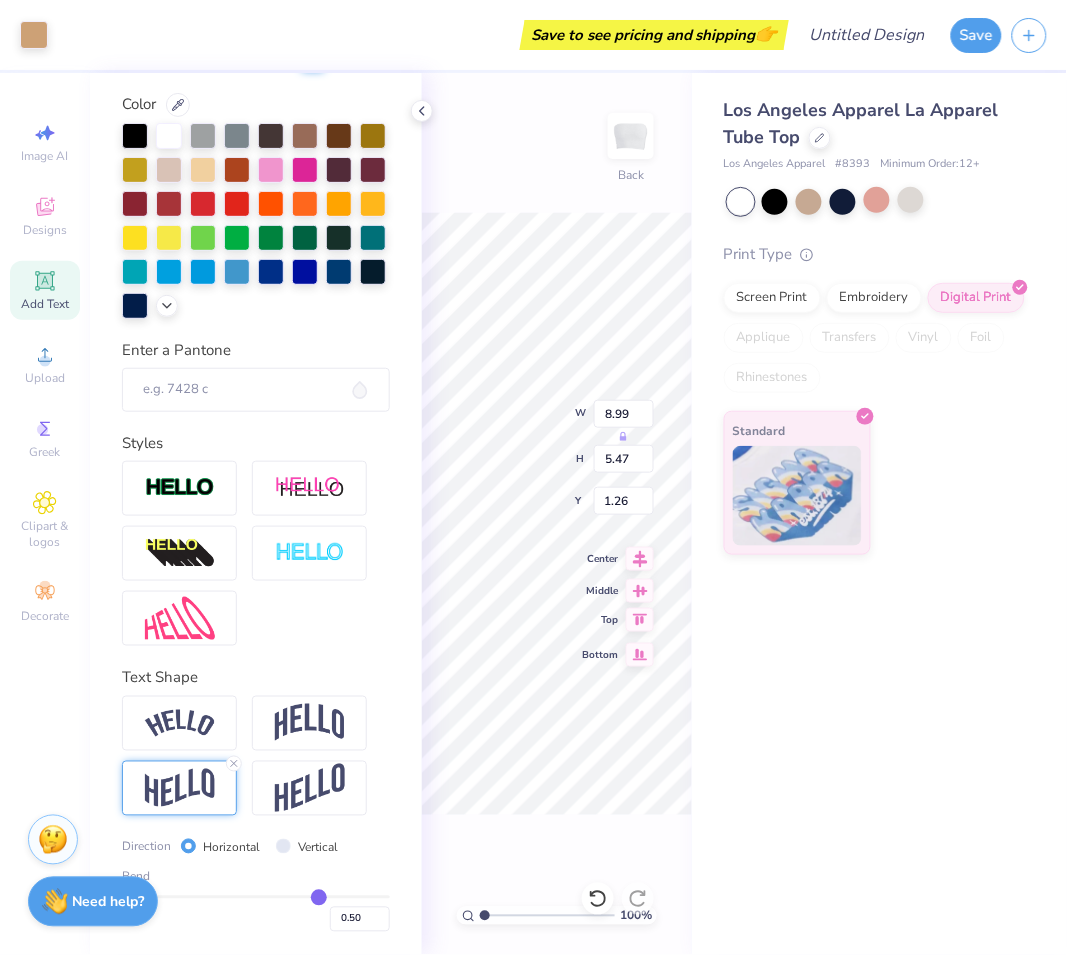 type on "2.03" 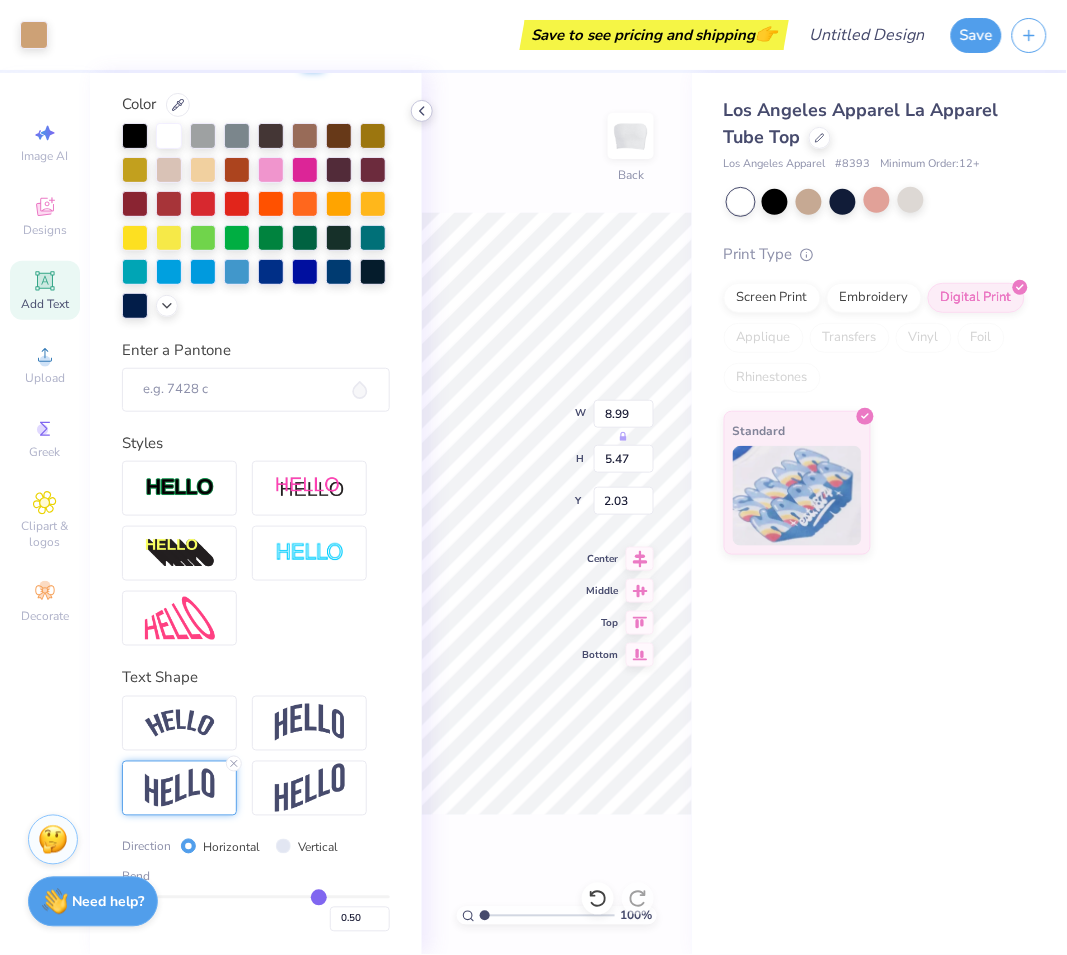 click 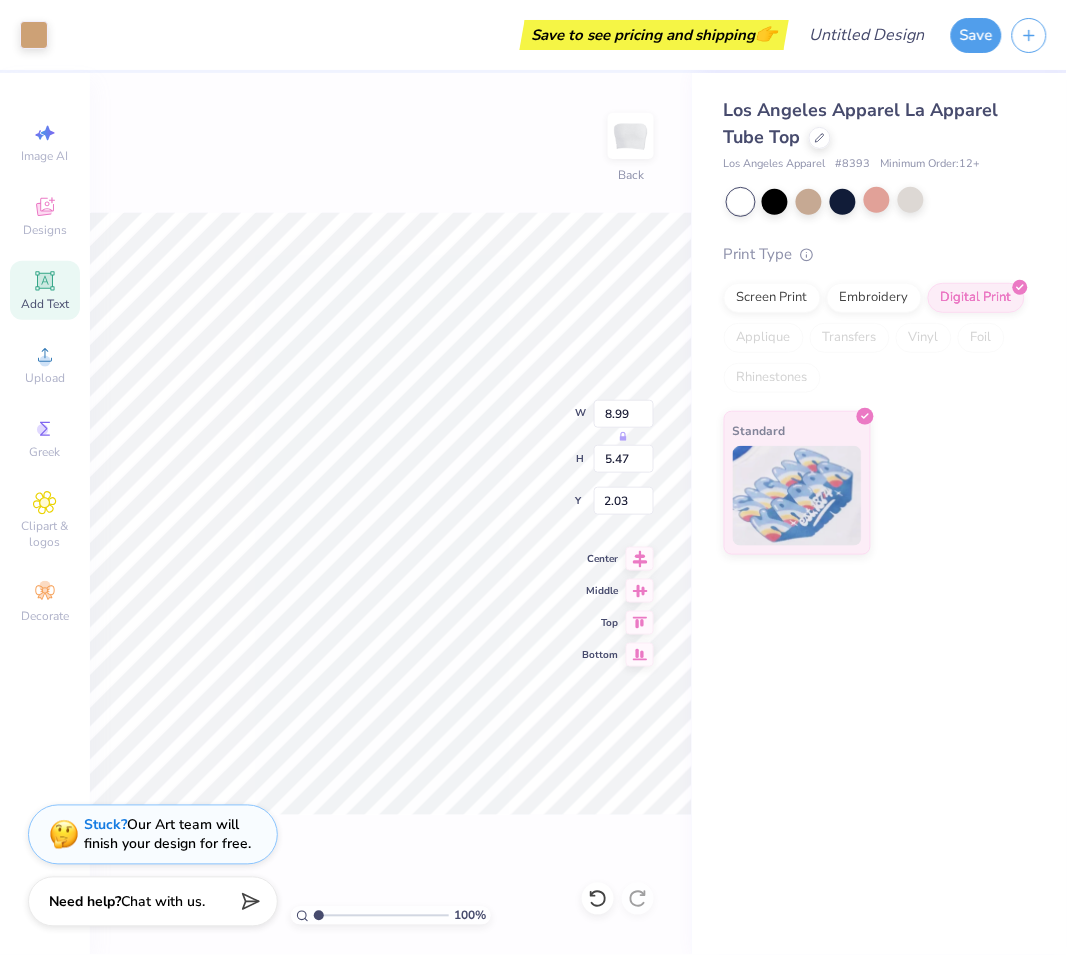 type on "6.42" 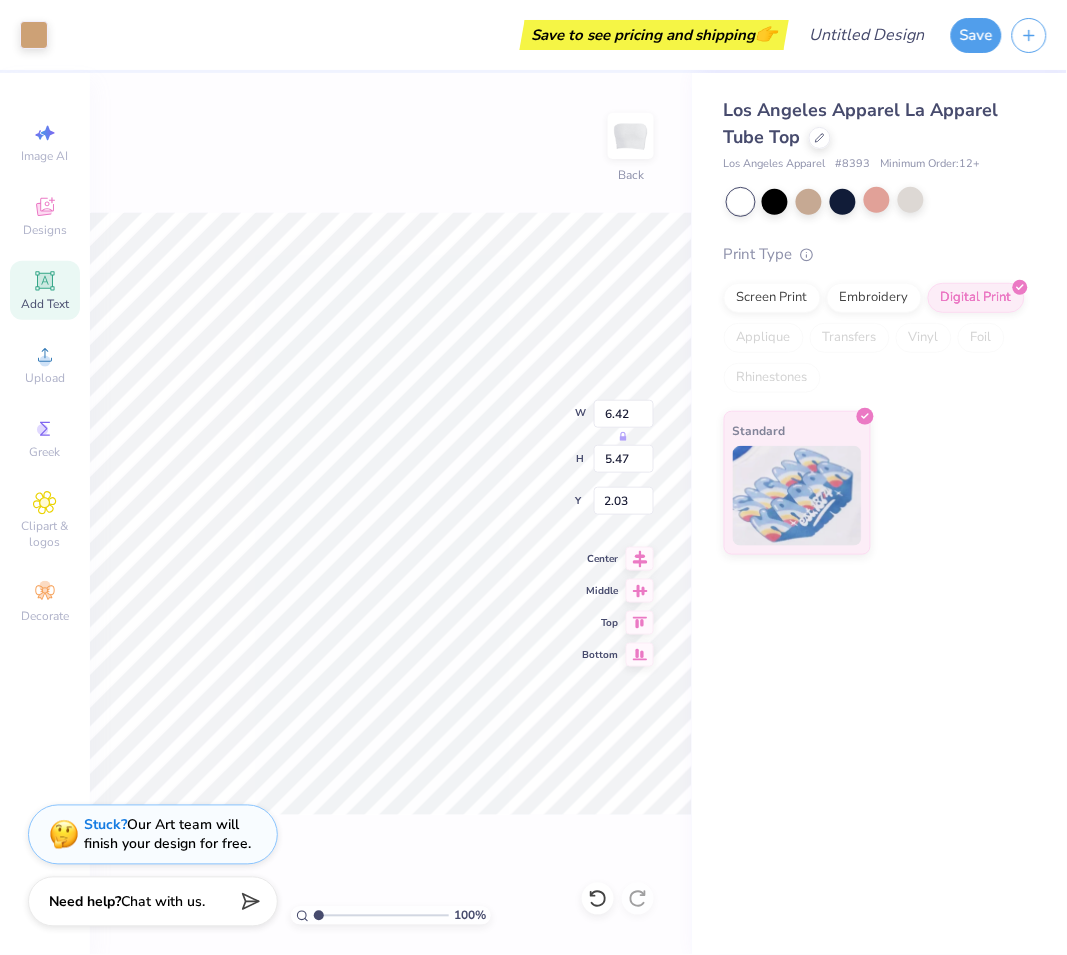 type on "0.83" 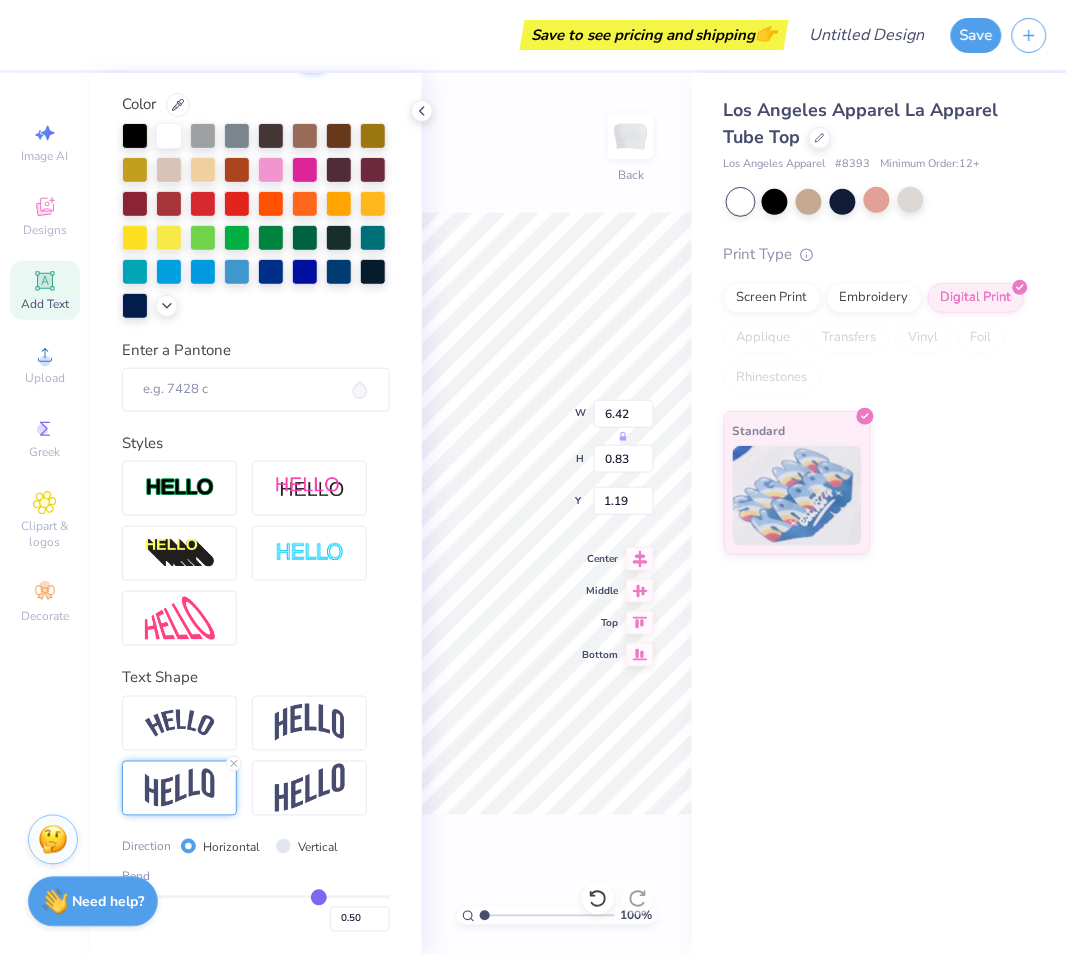 click on "Save to see pricing and shipping  👉 Design Title Save Image AI Designs Add Text Upload Greek Clipart & logos Decorate Personalized Names Personalized Numbers Text Tool  Add Font Font Bebas Neue Format Color Enter a Pantone Styles Text Shape Direction Horizontal Vertical Bend 0.50 100  % Back W 6.42 H 0.83 Y 1.19 Center Middle Top Bottom Los Angeles Apparel La Apparel Tube Top Los Angeles Apparel # 8393 Minimum Order:  12 +   Print Type Screen Print Embroidery Digital Print Applique Transfers Vinyl Foil Rhinestones Standard Stuck?  Our Art team will finish your design for free. Need help?  Chat with us." at bounding box center [533, 477] 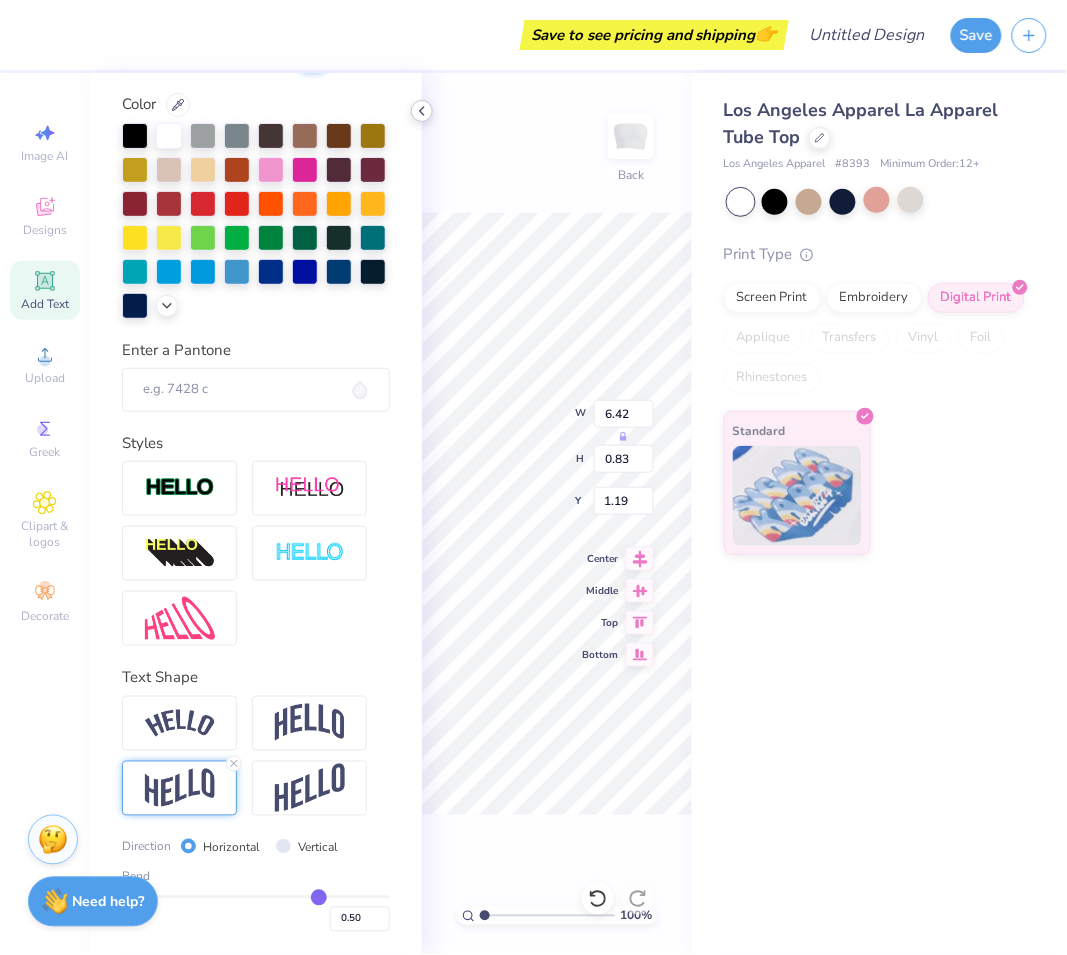 click 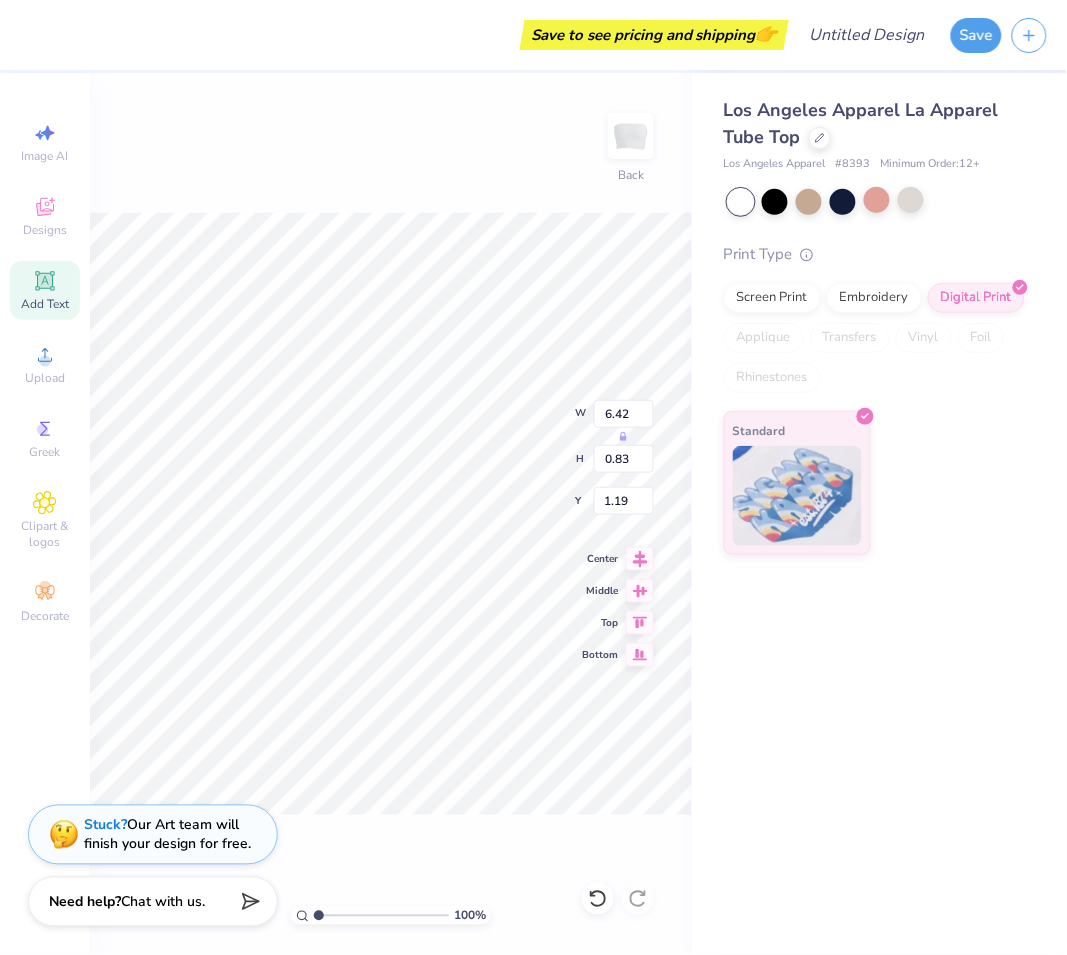 scroll, scrollTop: 17, scrollLeft: 2, axis: both 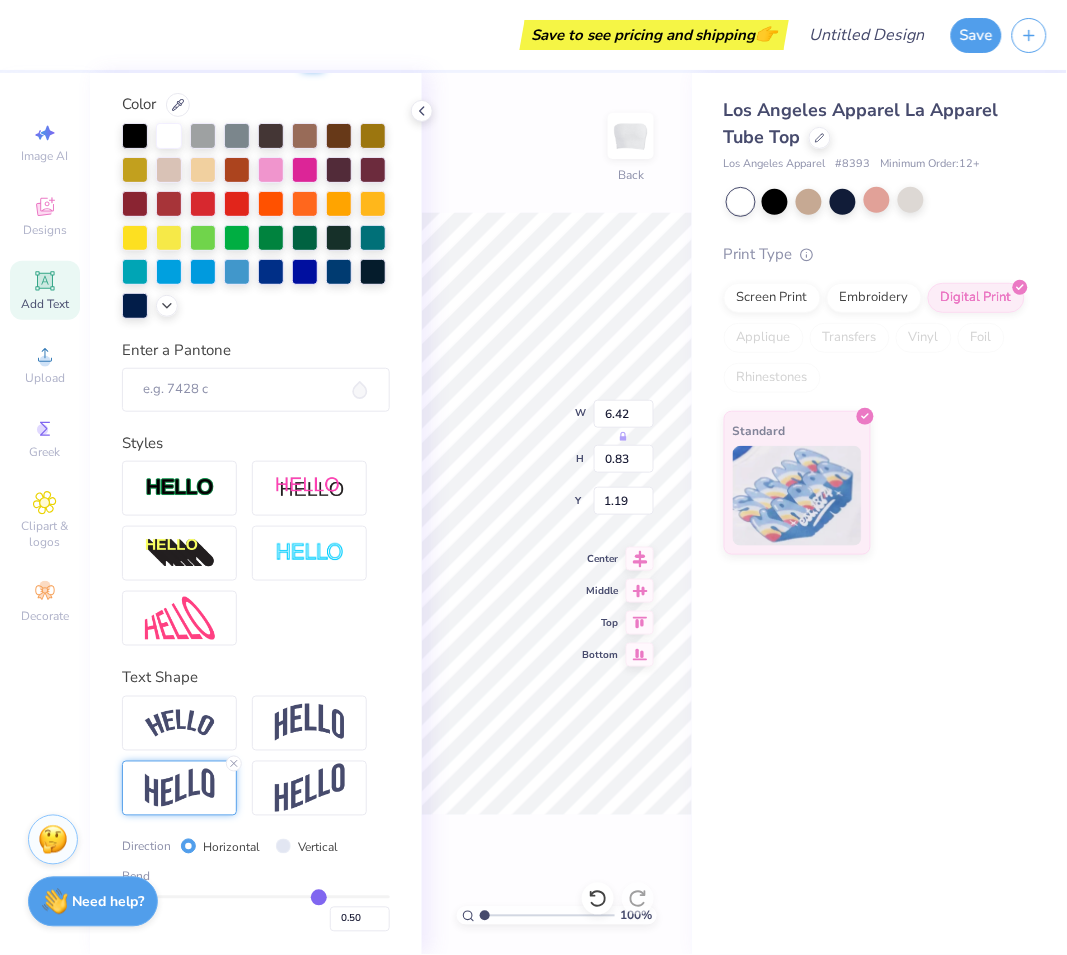 type on "1.16" 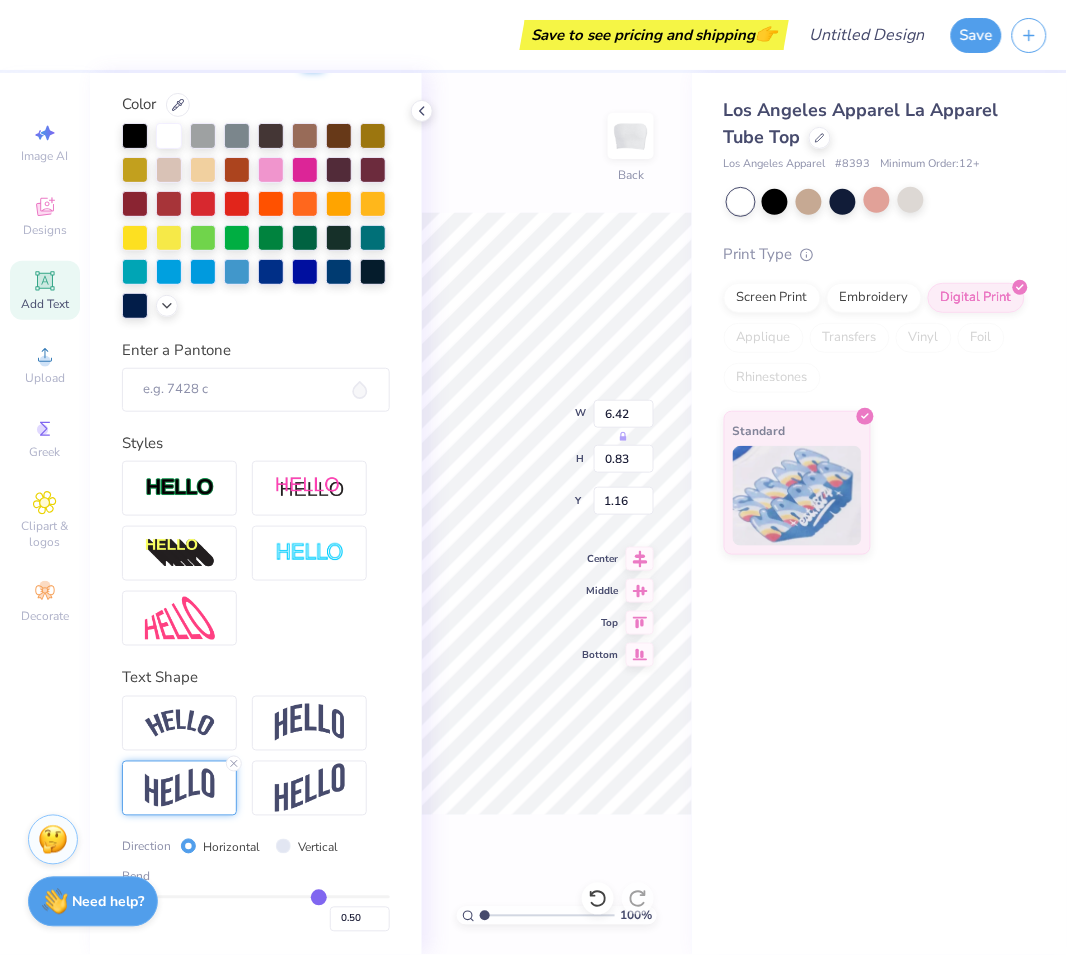 scroll, scrollTop: 17, scrollLeft: 10, axis: both 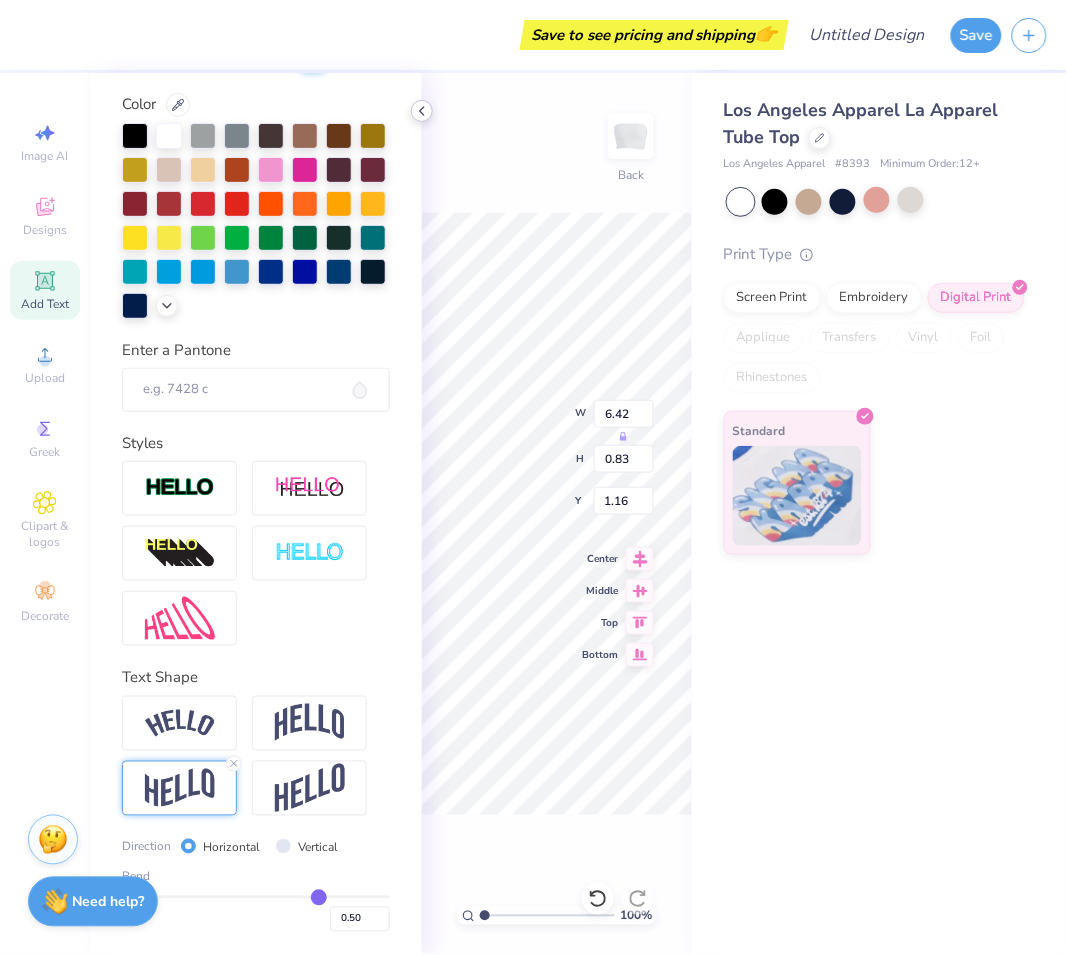 click on "Save to see pricing and shipping  👉 Design Title Save Image AI Designs Add Text Upload Greek Clipart & logos Decorate Personalized Names Personalized Numbers Text Tool  Add Font Font Bebas Neue Format Color Enter a Pantone Styles Text Shape Direction Horizontal Vertical Bend 0.50 100  % Back W 6.42 H 0.83 Y 1.16 Center Middle Top Bottom Los Angeles Apparel La Apparel Tube Top Los Angeles Apparel # 8393 Minimum Order:  12 +   Print Type Screen Print Embroidery Digital Print Applique Transfers Vinyl Foil Rhinestones Standard Stuck?  Our Art team will finish your design for free. Need help?  Chat with us." at bounding box center [533, 477] 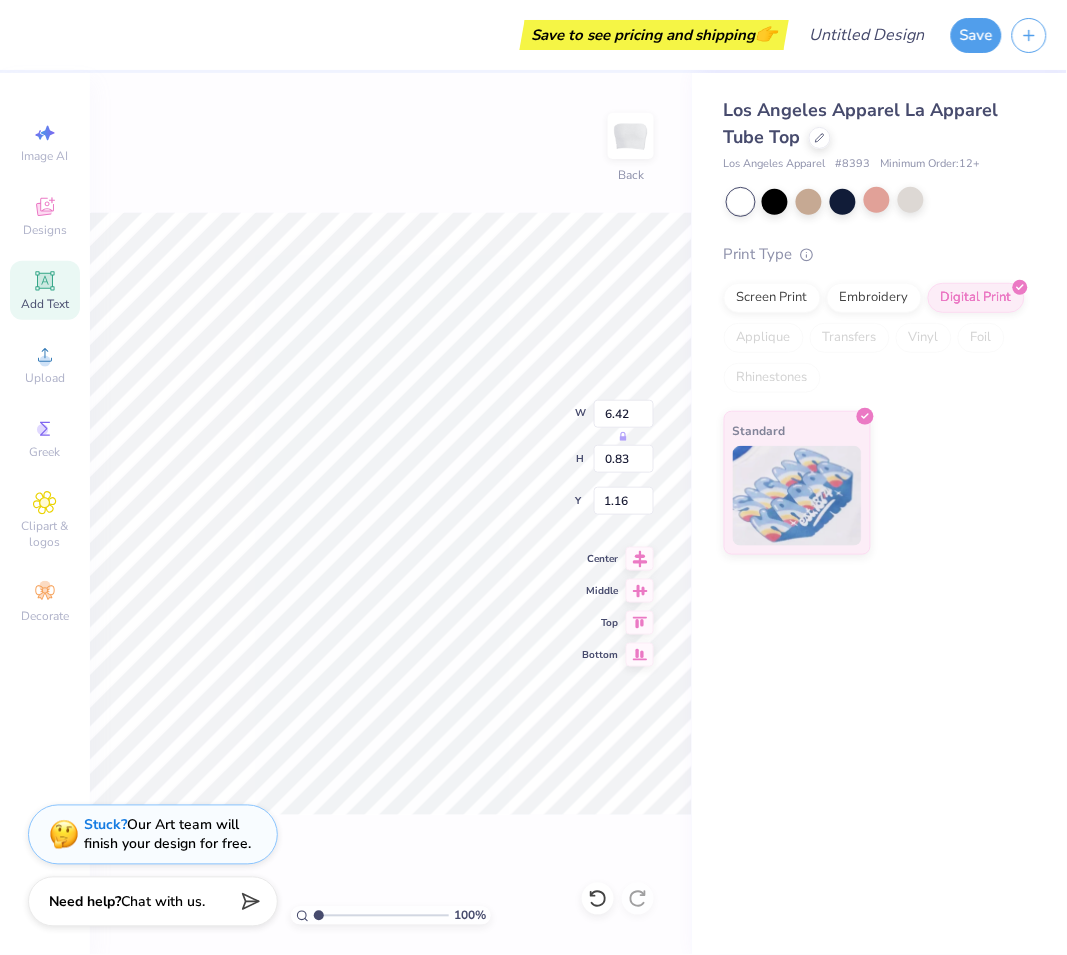 type on "1.14" 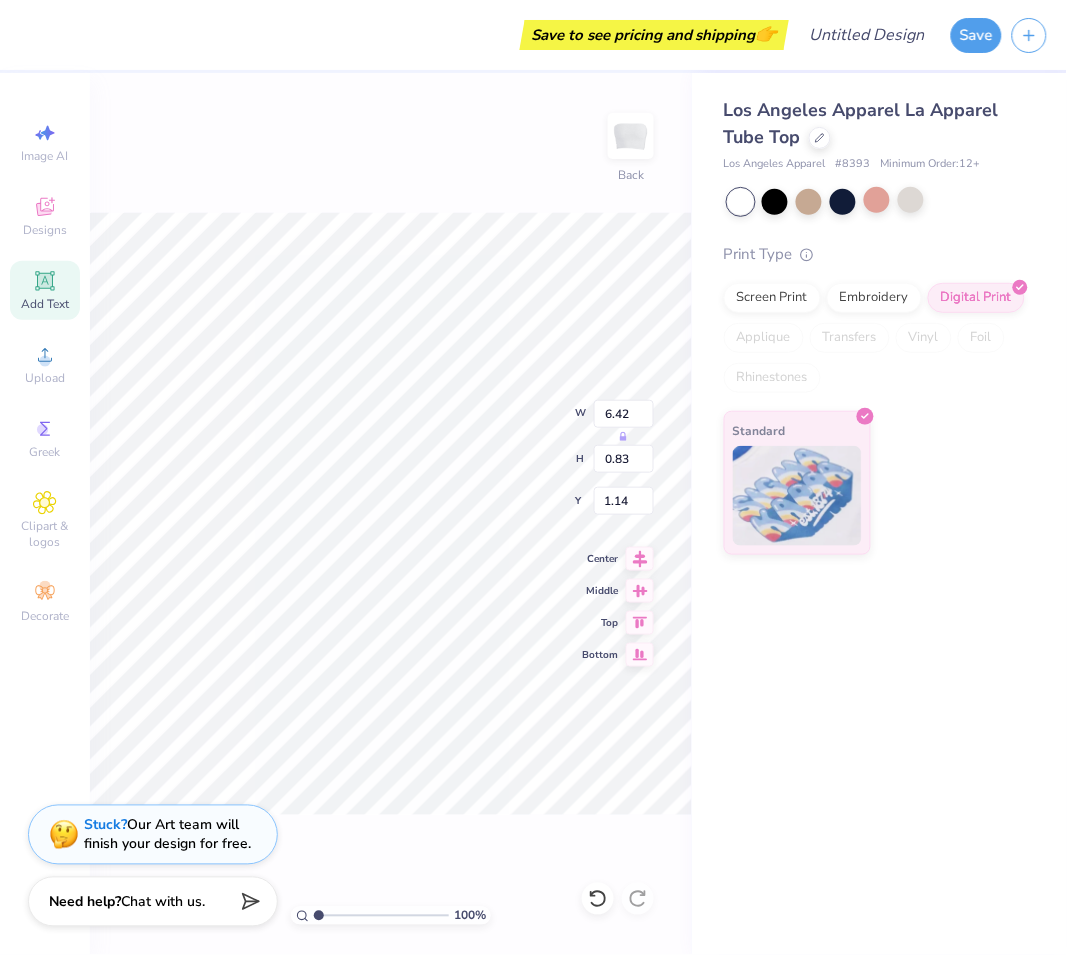 scroll, scrollTop: 17, scrollLeft: 14, axis: both 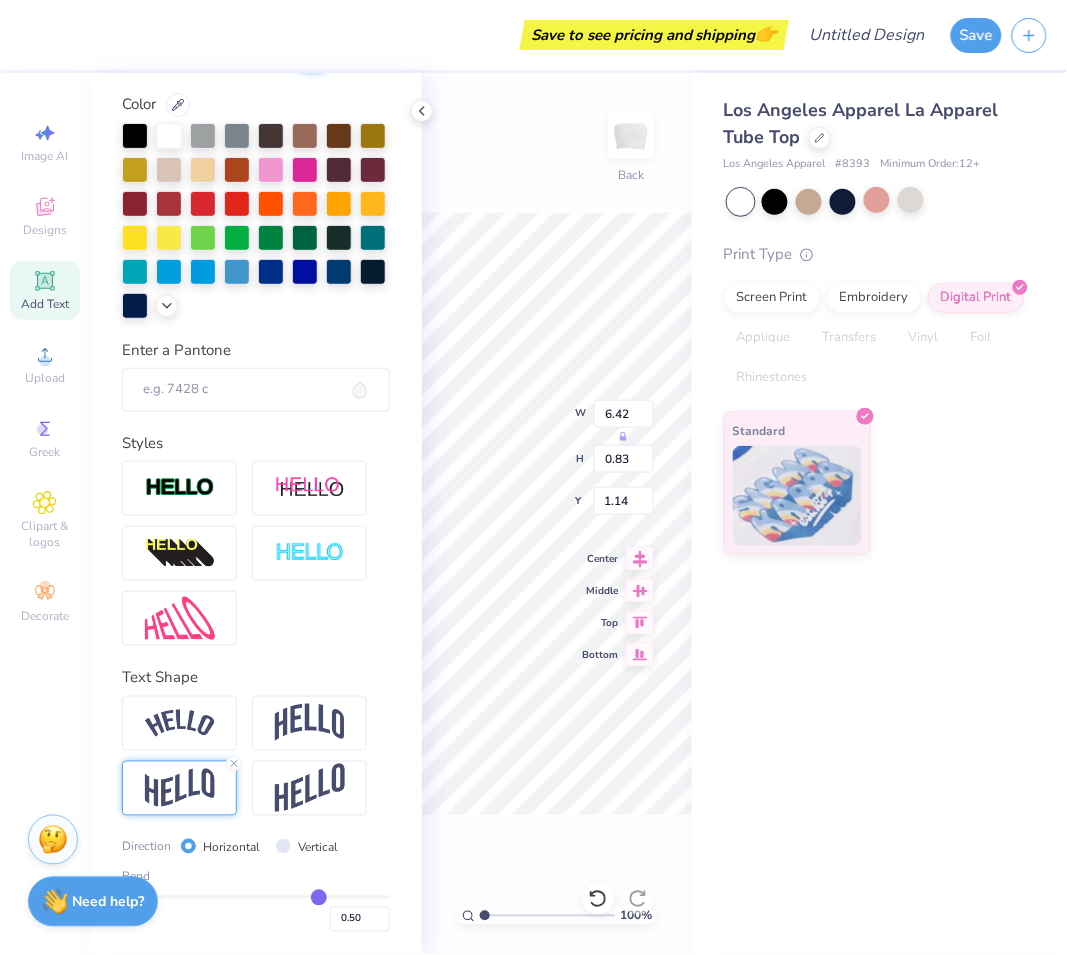 click on "Save to see pricing and shipping  👉 Design Title Save Image AI Designs Add Text Upload Greek Clipart & logos Decorate Personalized Names Personalized Numbers Text Tool  Add Font Font Bebas Neue Format Color Enter a Pantone Styles Text Shape Direction Horizontal Vertical Bend 0.50 100  % Back W 6.42 H 0.83 Y 1.14 Center Middle Top Bottom Los Angeles Apparel La Apparel Tube Top Los Angeles Apparel # 8393 Minimum Order:  12 +   Print Type Screen Print Embroidery Digital Print Applique Transfers Vinyl Foil Rhinestones Standard Stuck?  Our Art team will finish your design for free. Need help?  Chat with us." at bounding box center (533, 477) 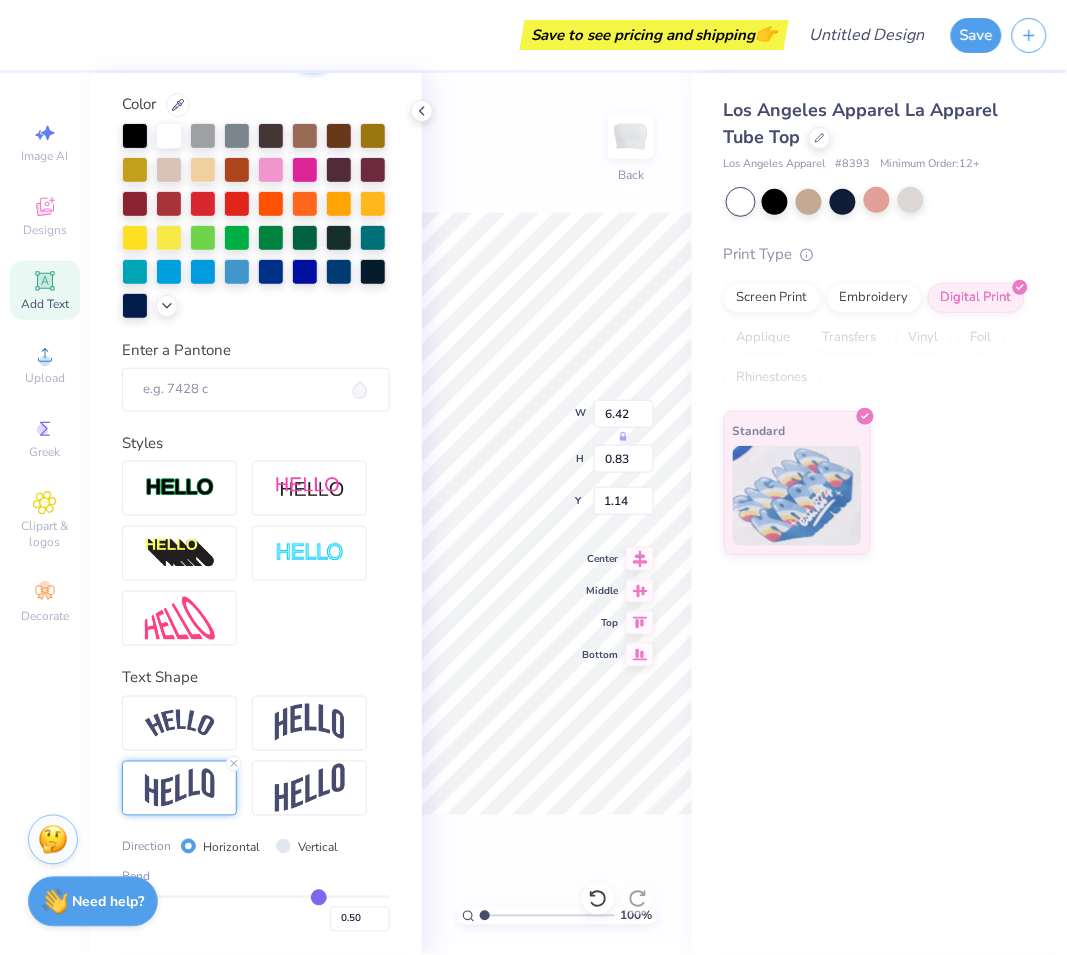 type on "7.40" 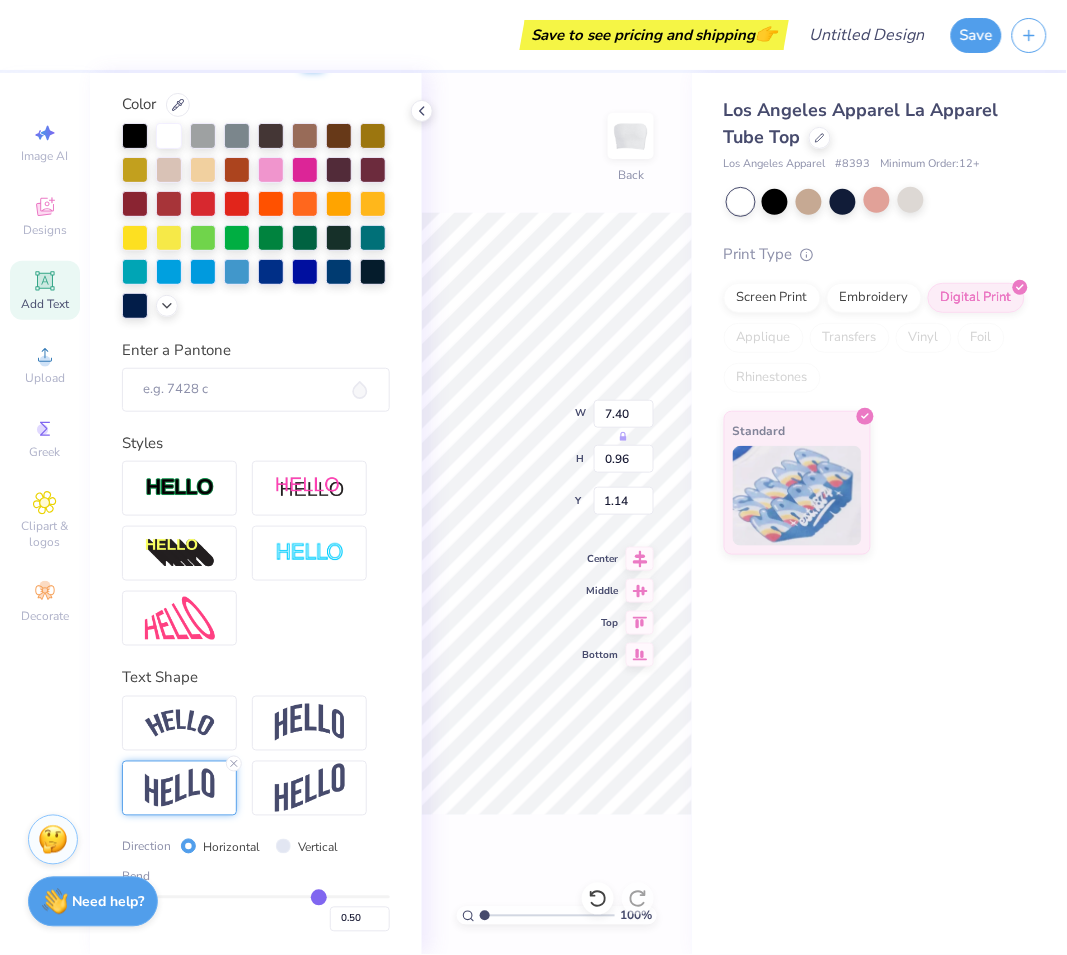 type on "5.87" 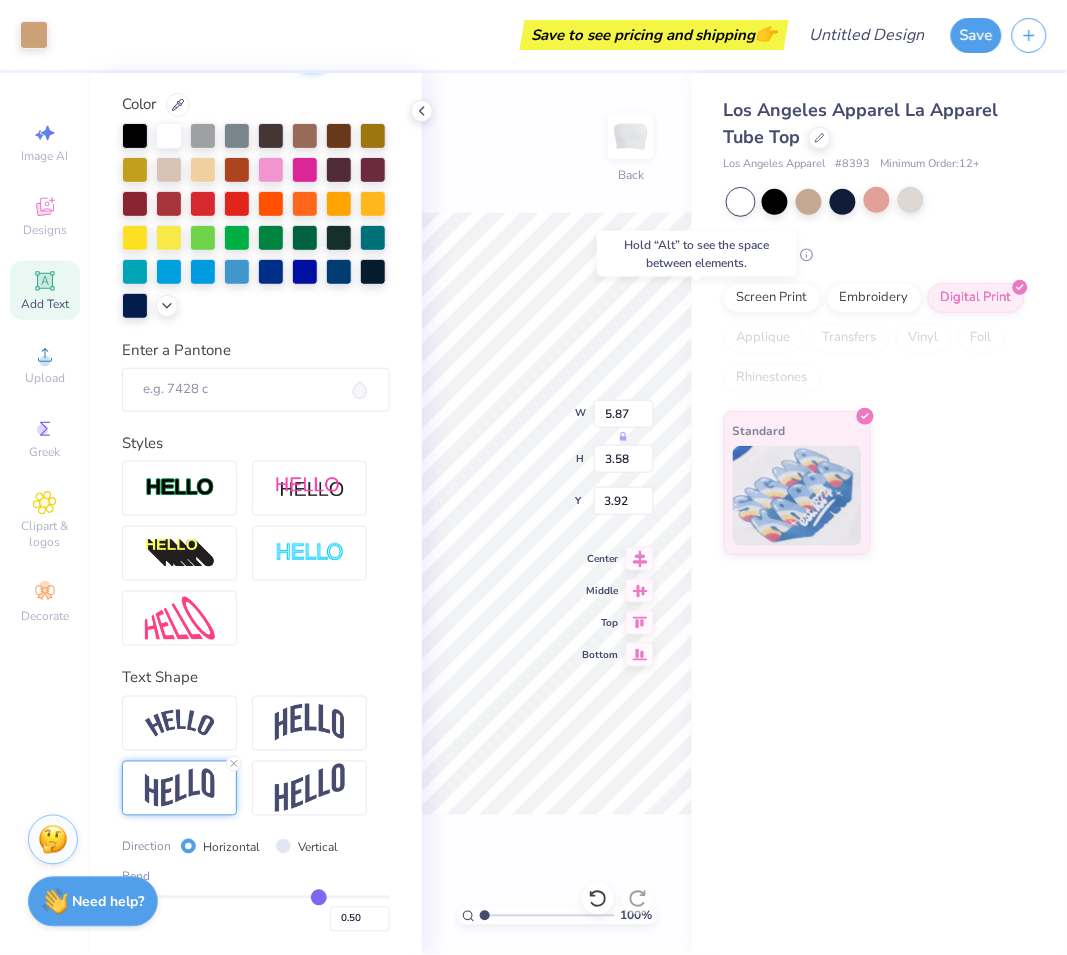 type on "2.21" 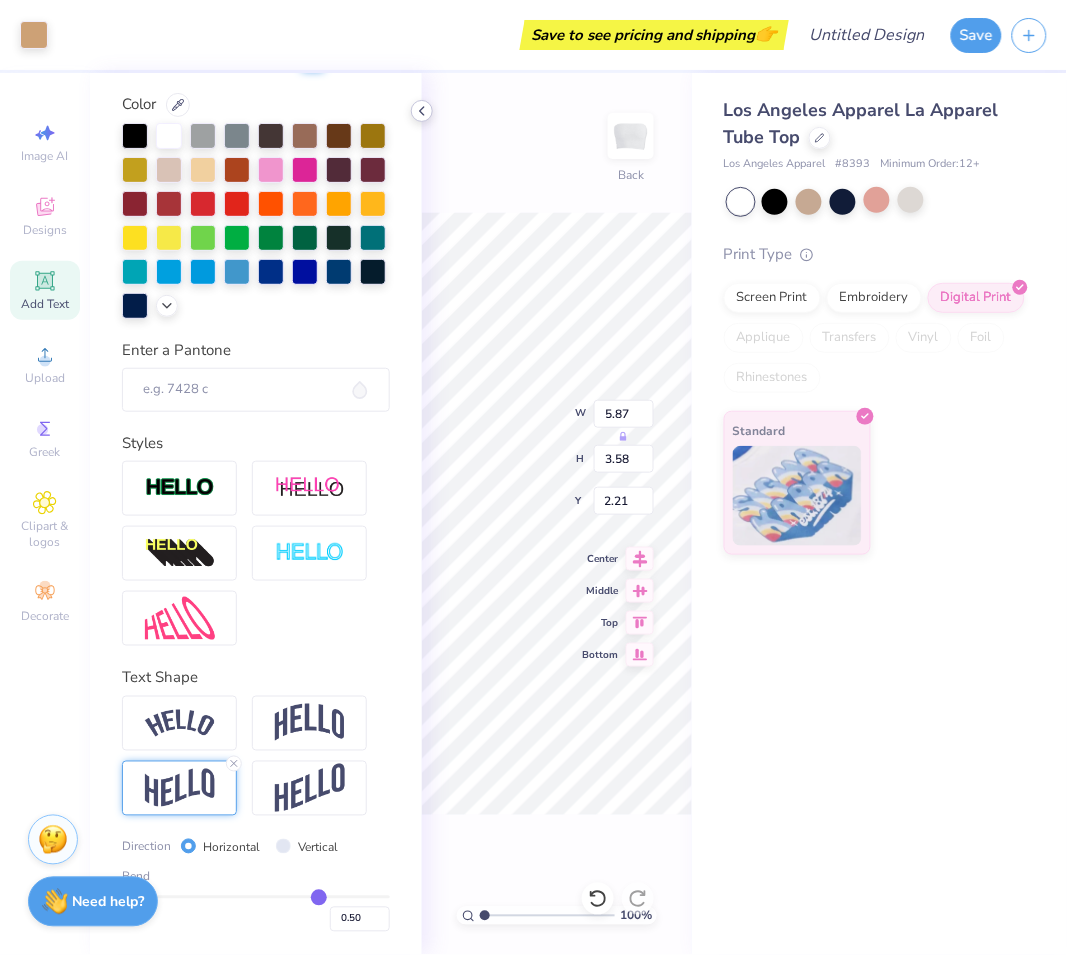 click 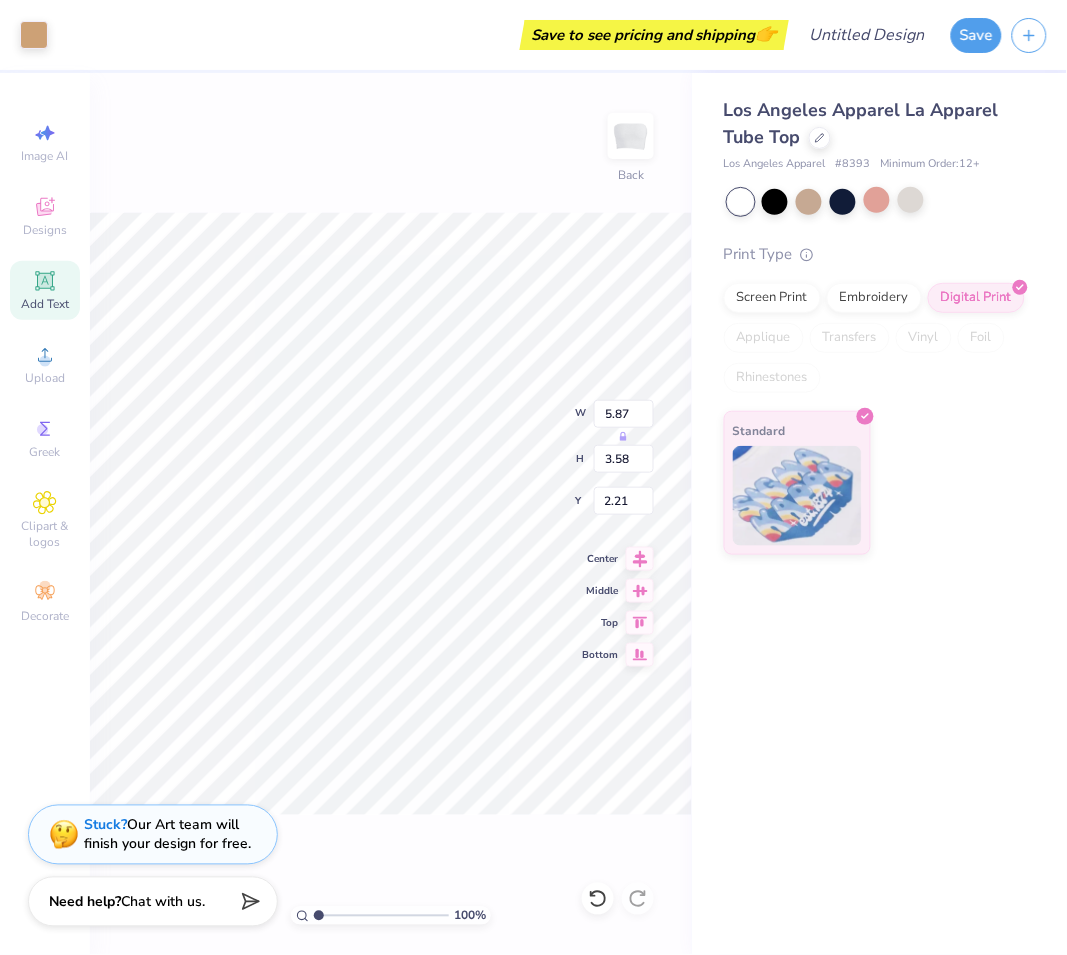 click on "Los Angeles Apparel La Apparel Tube Top Los Angeles Apparel # 8393 Minimum Order:  12 +   Print Type Screen Print Embroidery Digital Print Applique Transfers Vinyl Foil Rhinestones Standard" at bounding box center (879, 514) 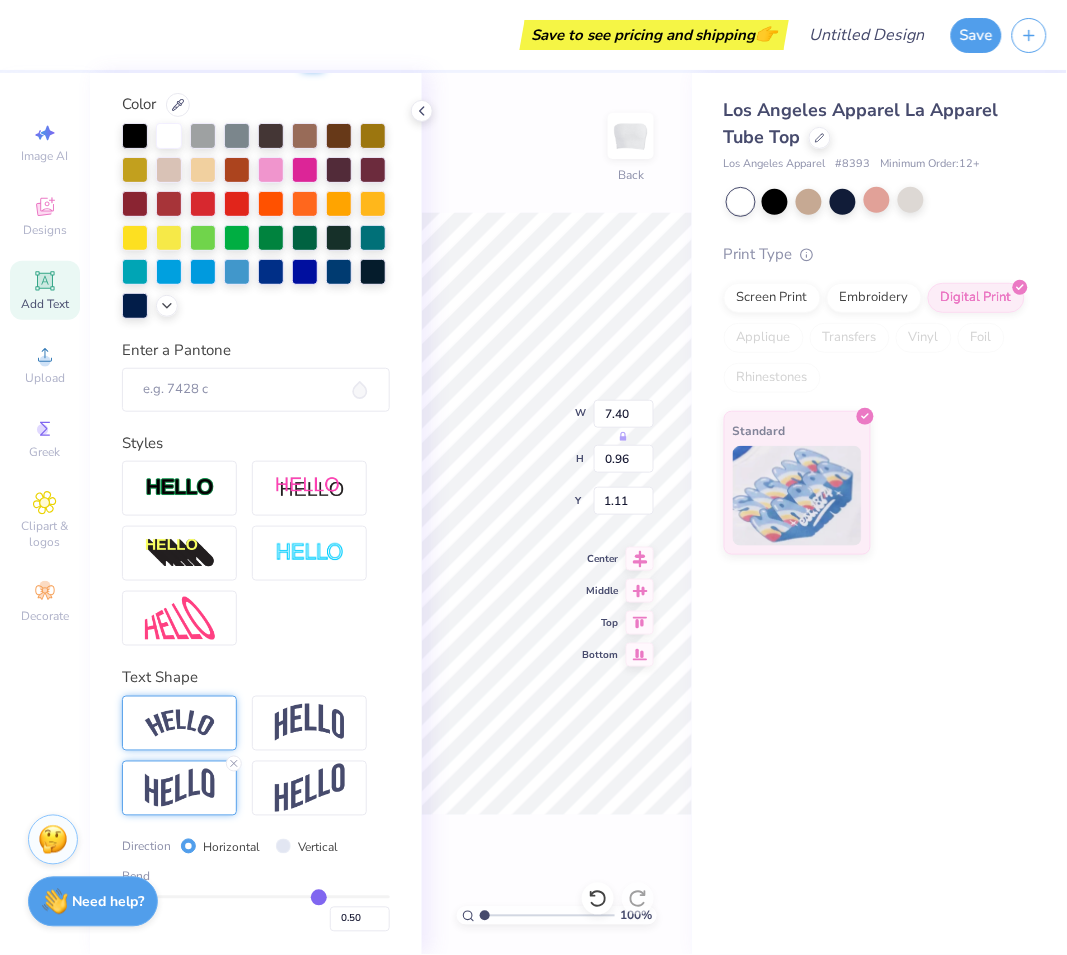 click at bounding box center (180, 723) 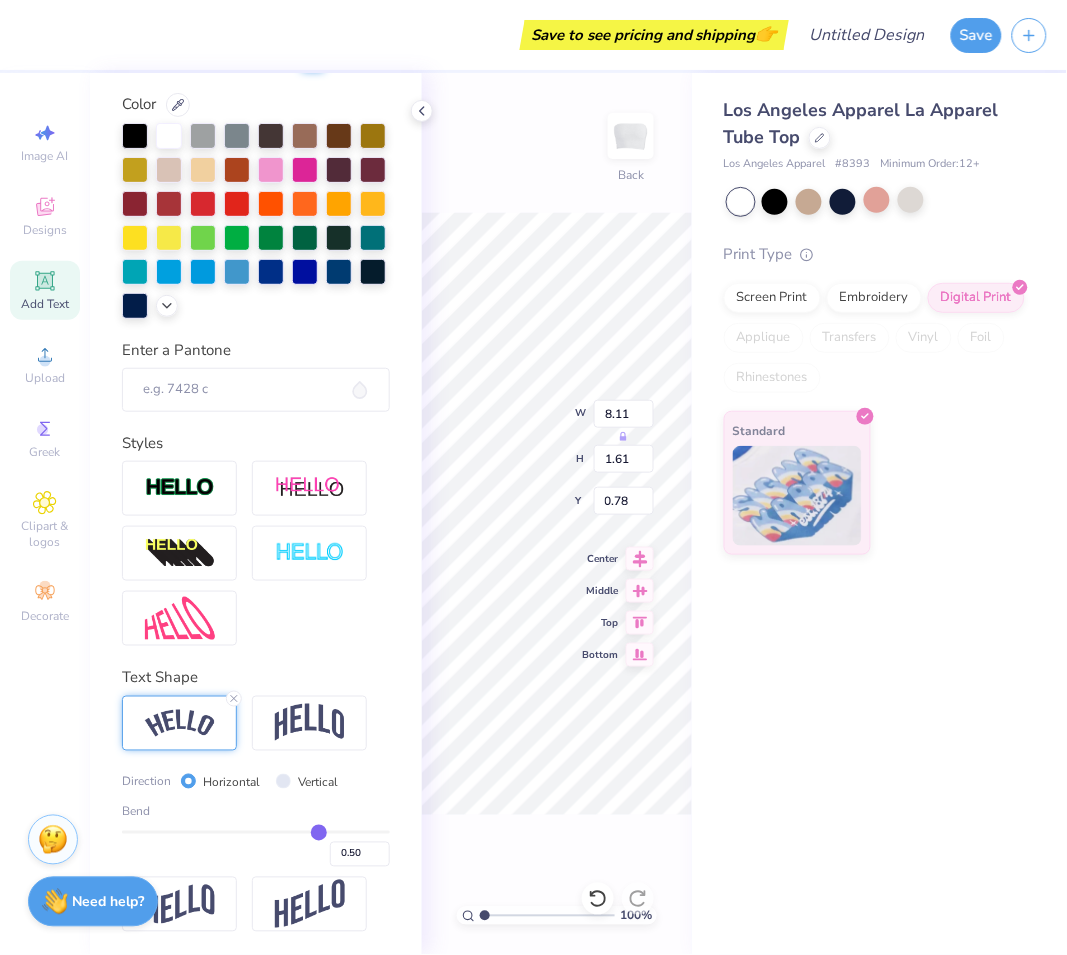 type on "8.11" 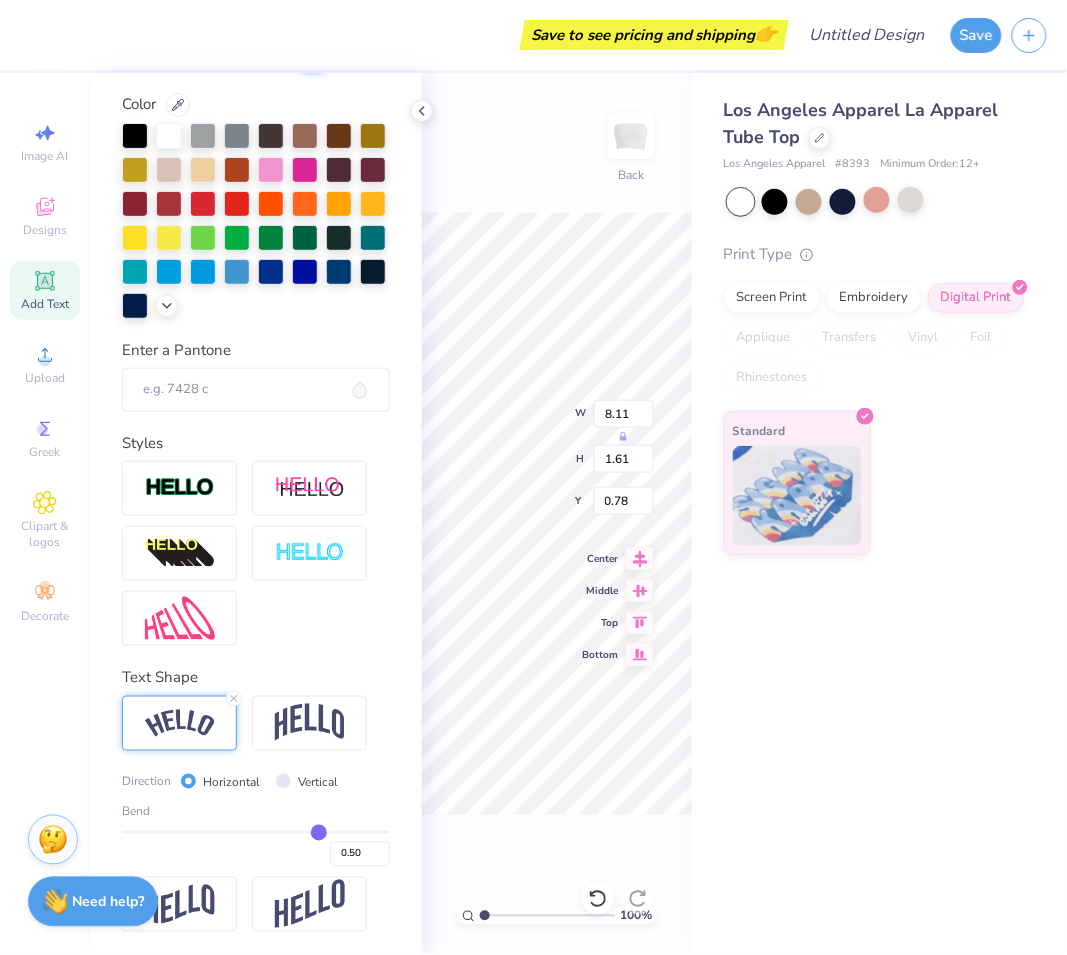 click on "Los Angeles Apparel La Apparel Tube Top Los Angeles Apparel # 8393 Minimum Order:  12 +   Print Type Screen Print Embroidery Digital Print Applique Transfers Vinyl Foil Rhinestones Standard" at bounding box center (879, 514) 